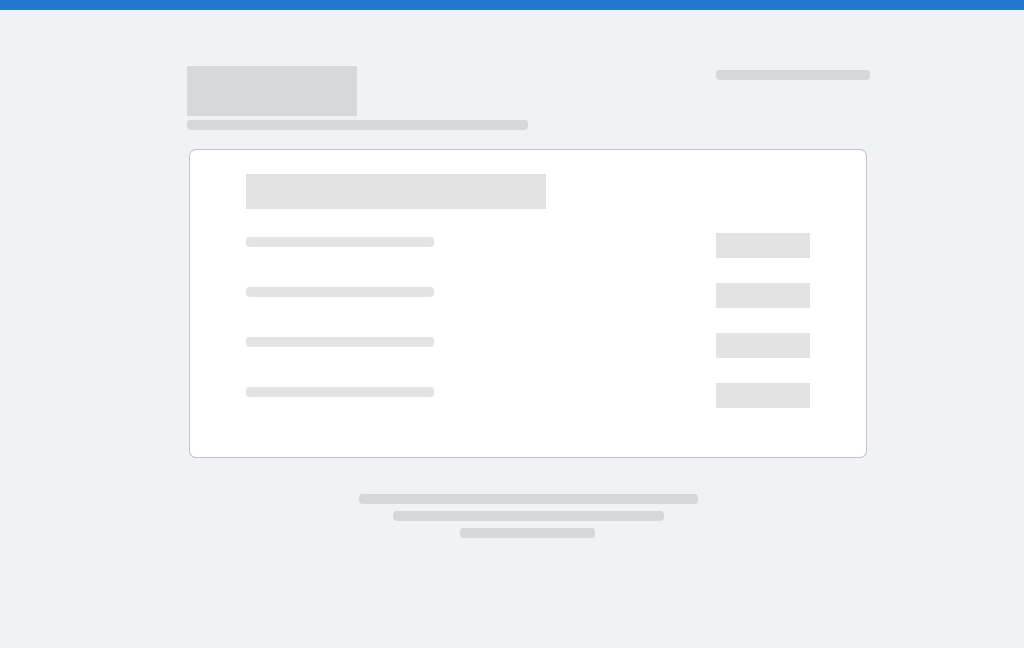 scroll, scrollTop: 0, scrollLeft: 0, axis: both 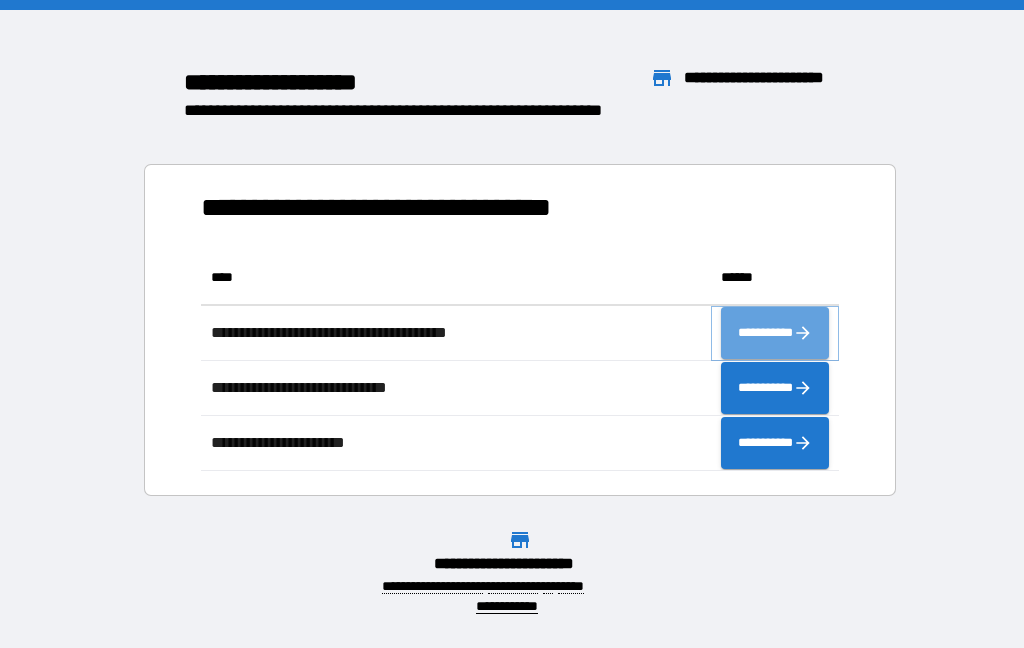 click on "**********" at bounding box center [775, 333] 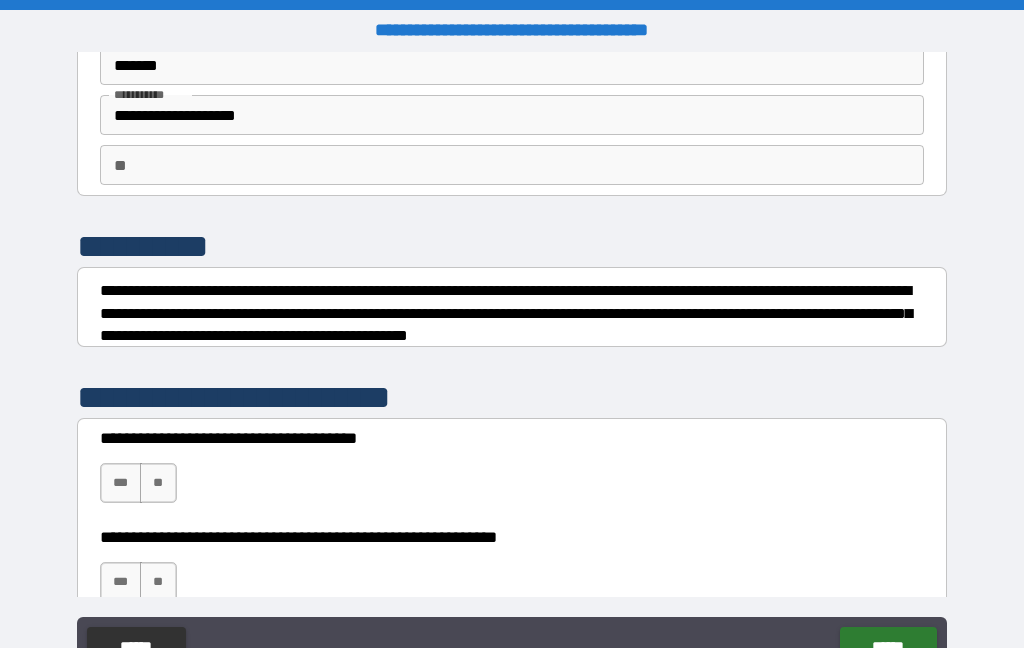 scroll, scrollTop: 105, scrollLeft: 0, axis: vertical 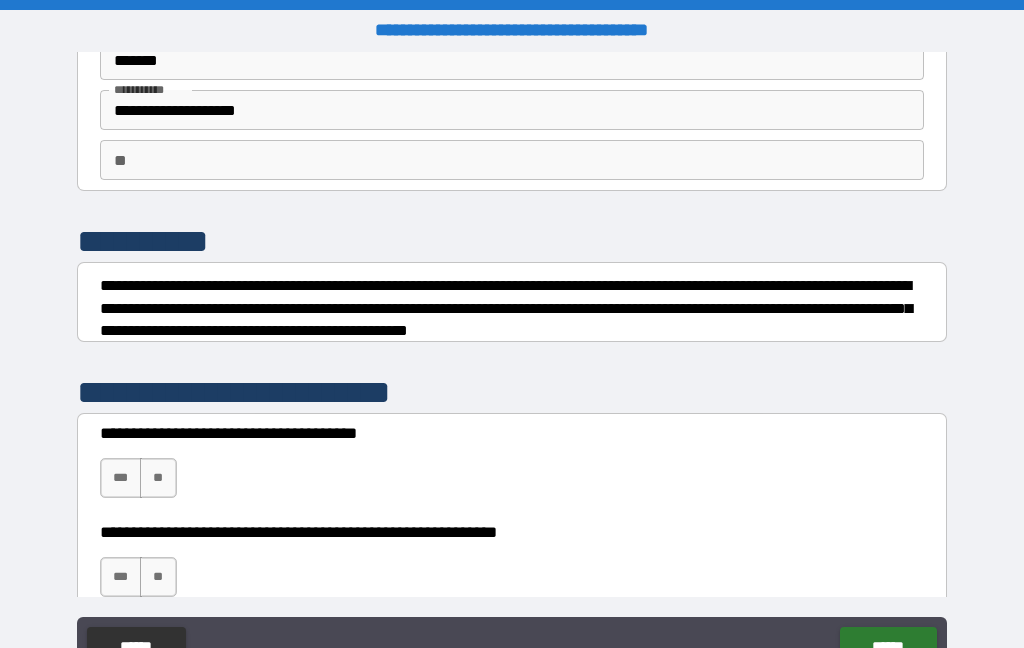 click on "**" at bounding box center (158, 478) 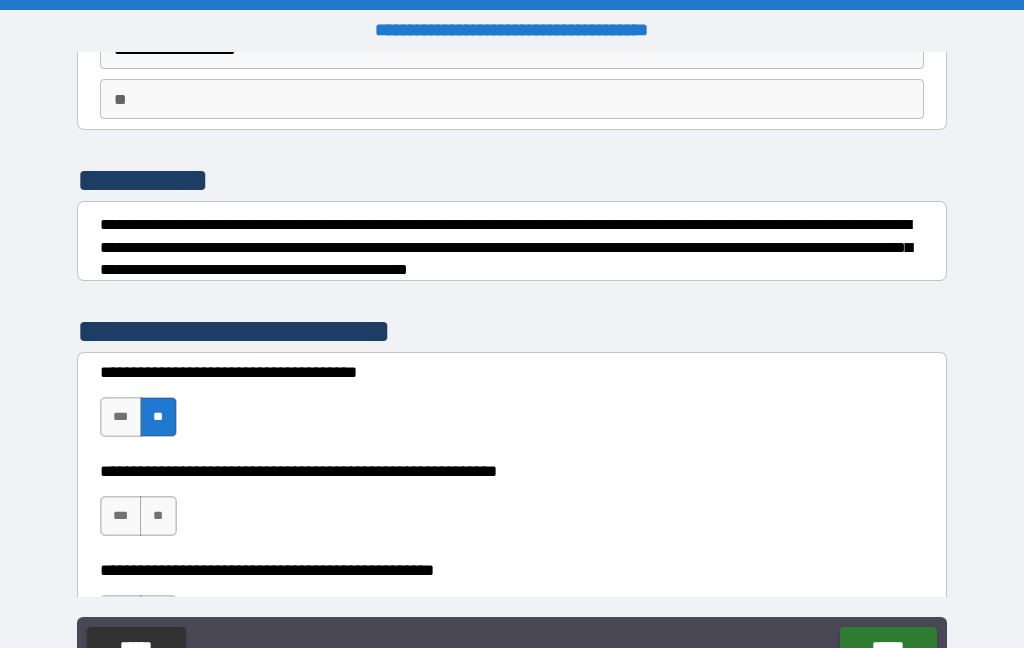 scroll, scrollTop: 177, scrollLeft: 0, axis: vertical 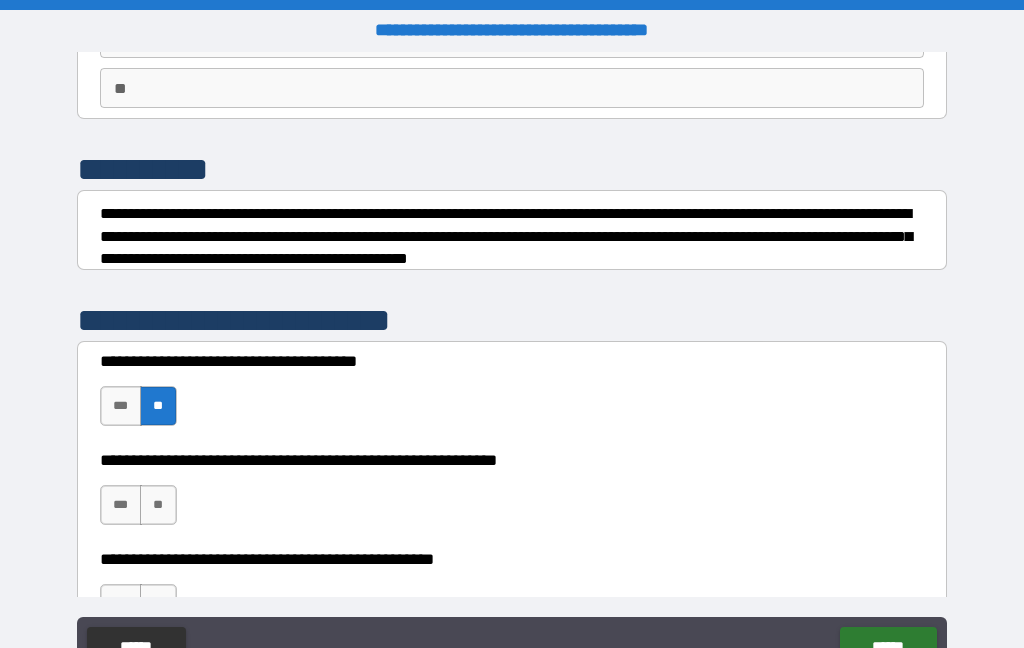 click on "***" at bounding box center [121, 505] 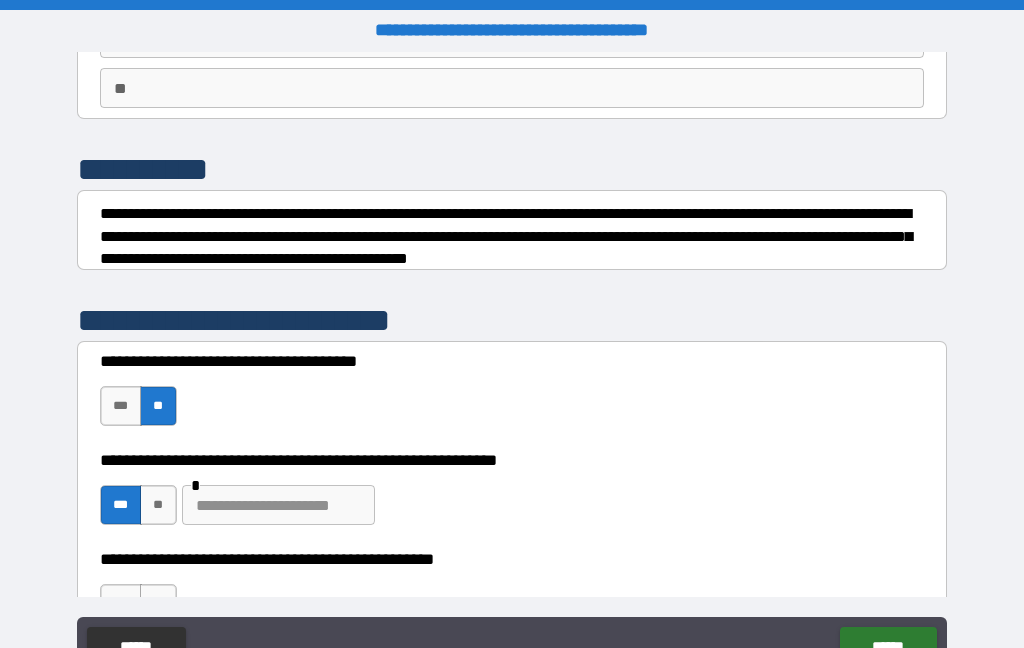 click at bounding box center (278, 505) 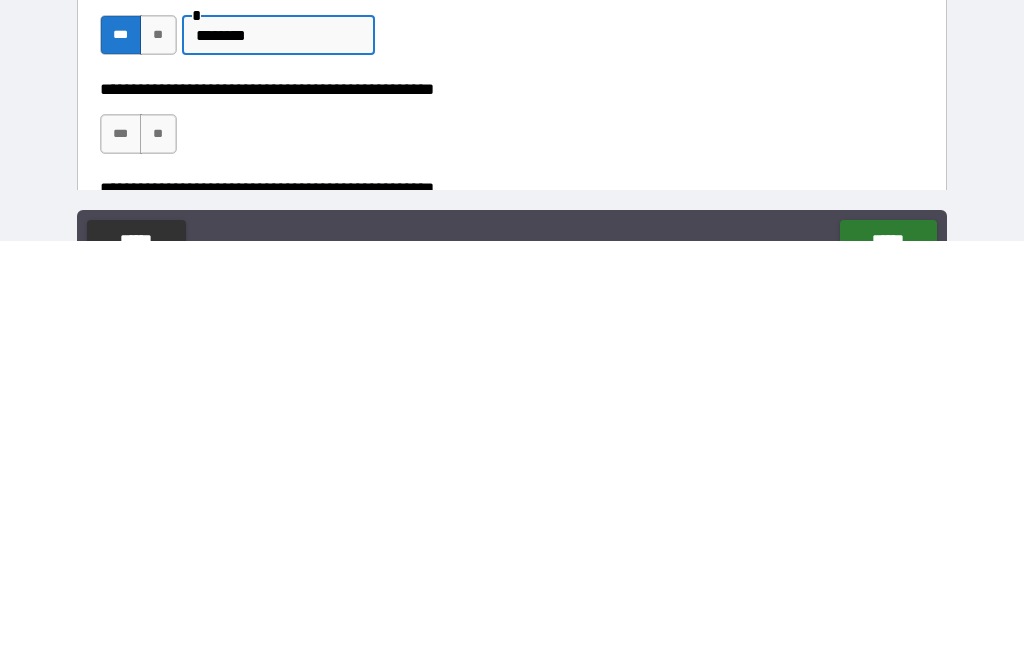 scroll, scrollTop: 244, scrollLeft: 0, axis: vertical 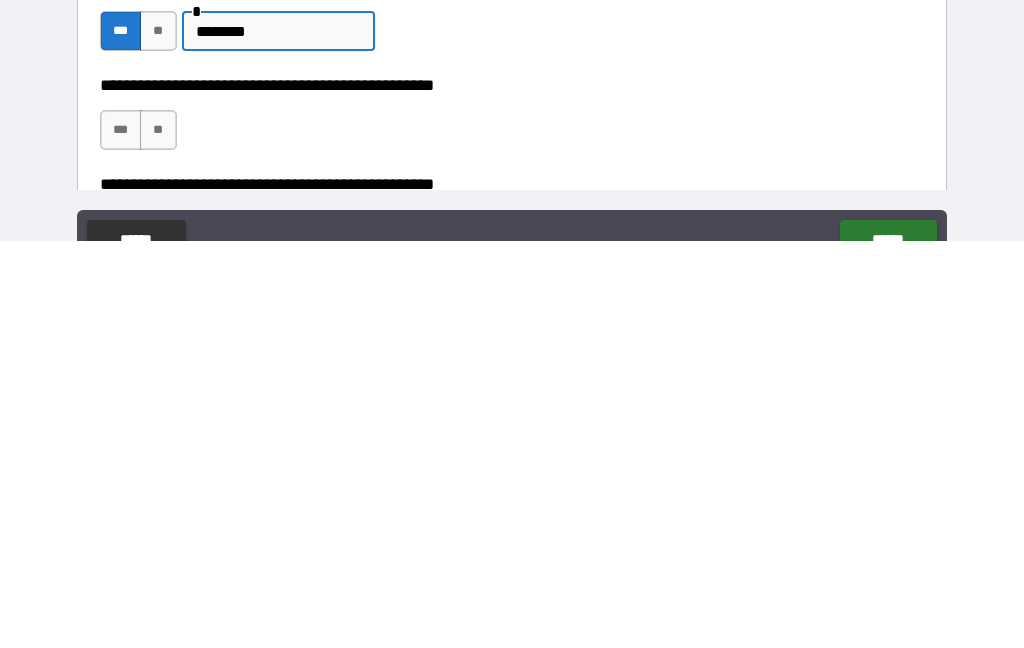 type on "********" 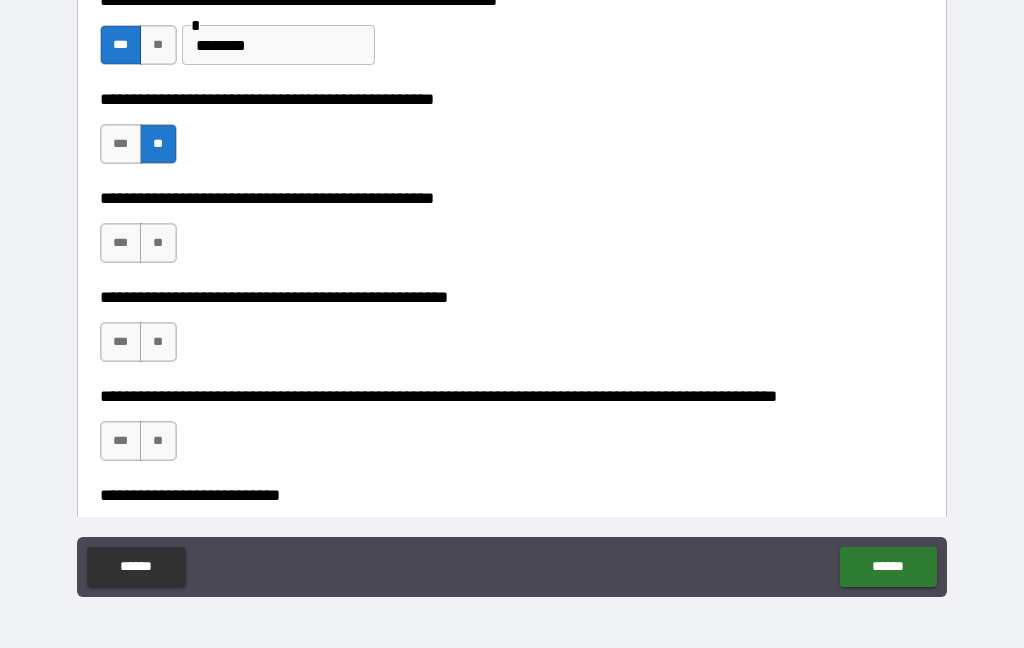 scroll, scrollTop: 555, scrollLeft: 0, axis: vertical 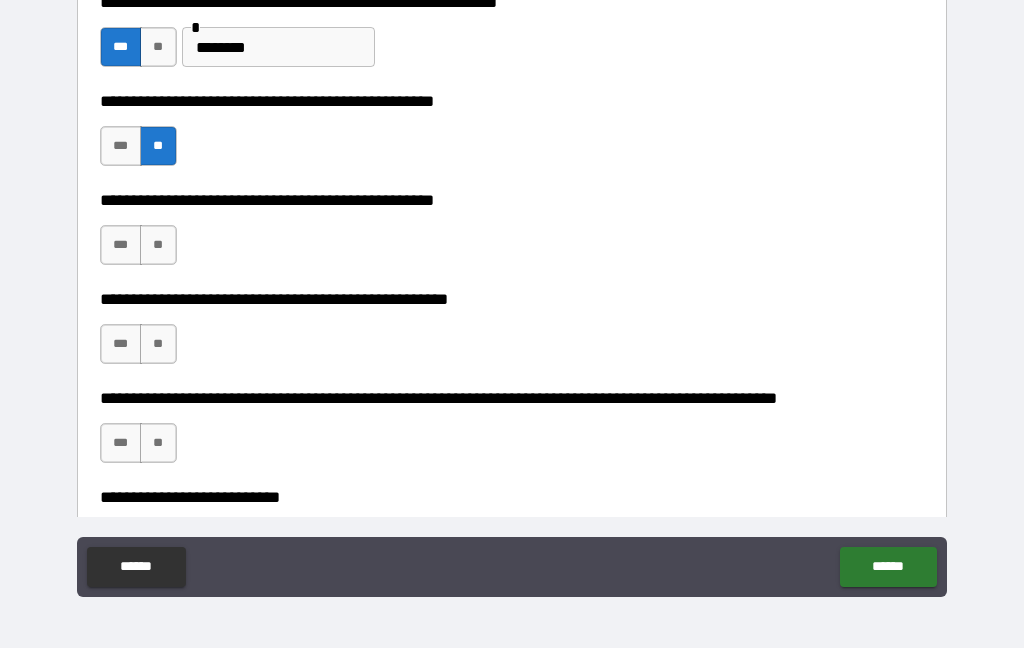 click on "**" at bounding box center (158, 245) 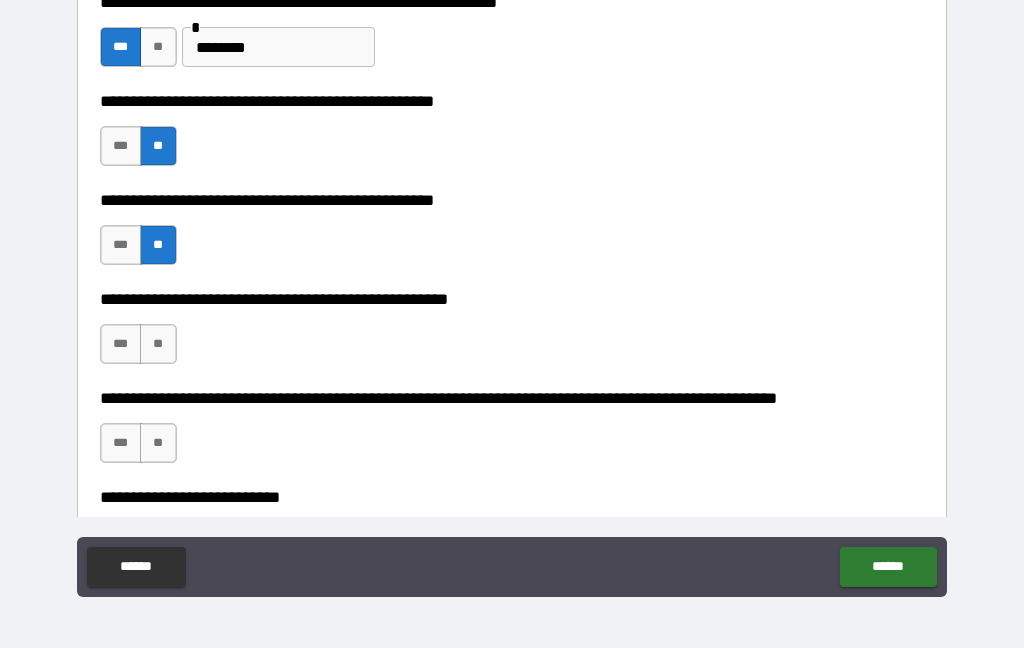 click on "**" at bounding box center (158, 344) 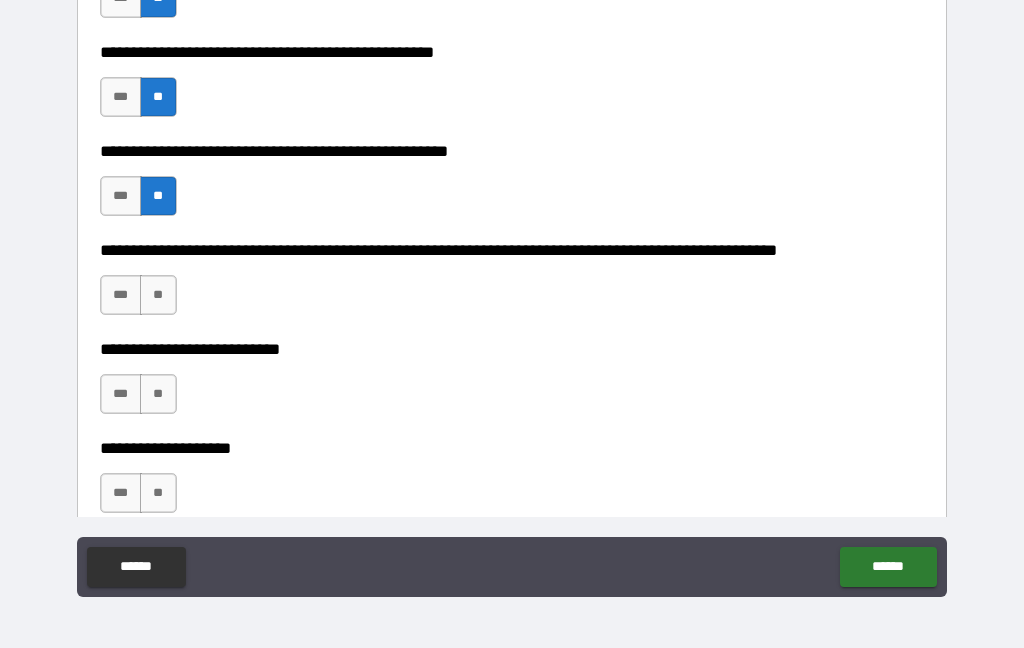 scroll, scrollTop: 712, scrollLeft: 0, axis: vertical 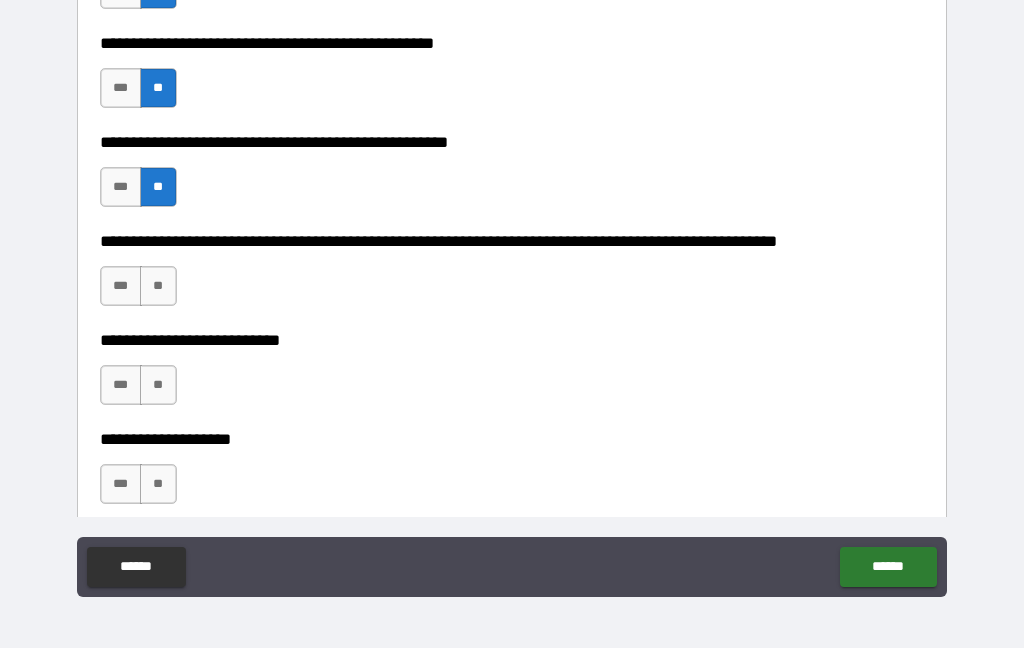 click on "**" at bounding box center [158, 286] 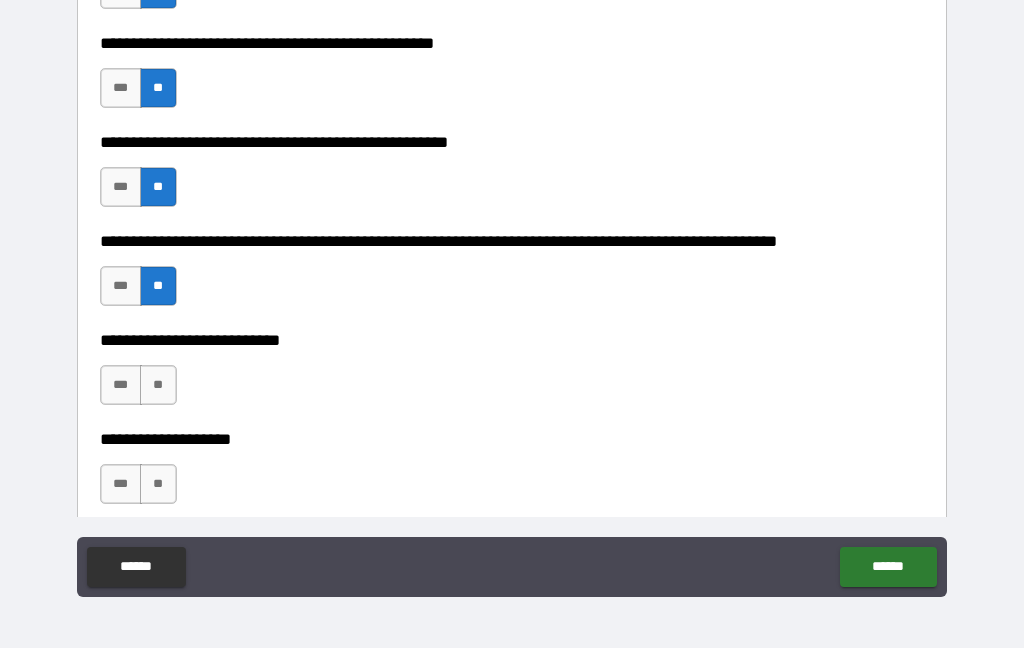 click on "**" at bounding box center [158, 385] 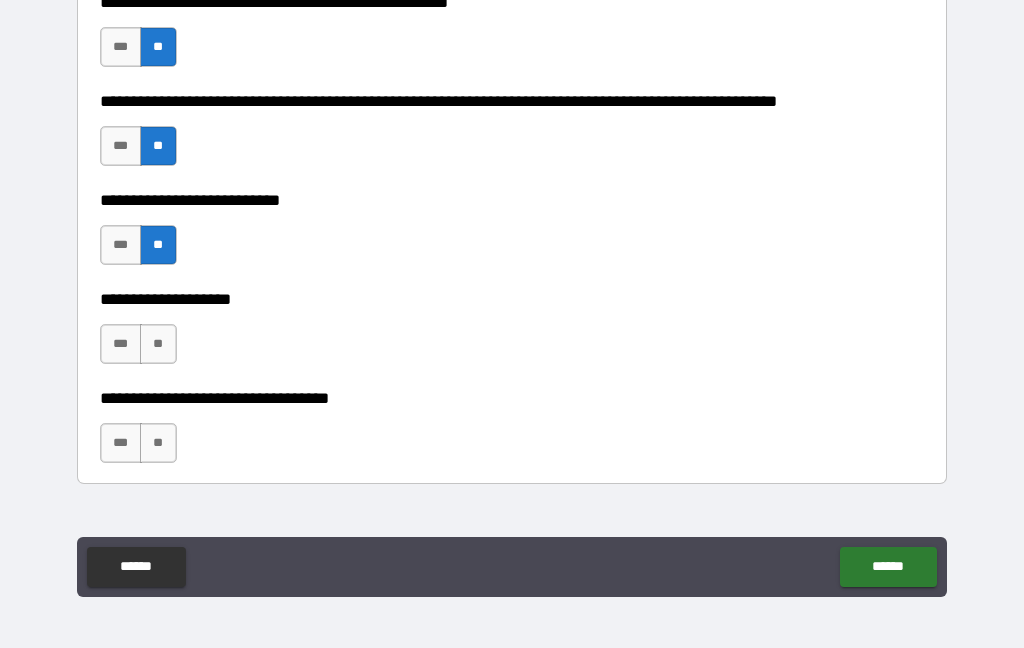 scroll, scrollTop: 887, scrollLeft: 0, axis: vertical 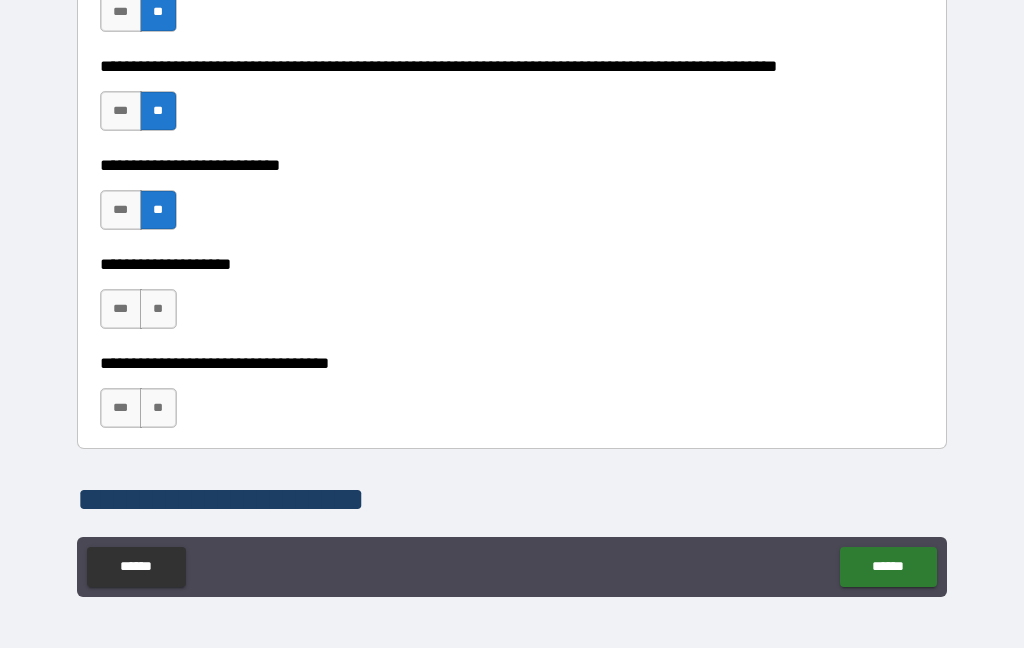 click on "**" at bounding box center (158, 309) 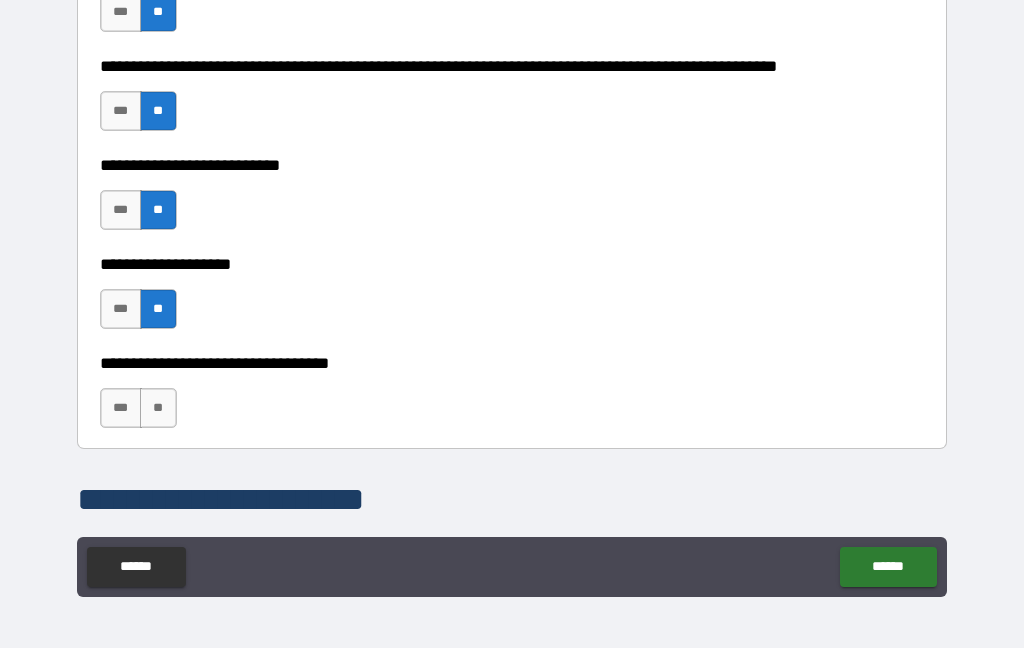 click on "**" at bounding box center [158, 408] 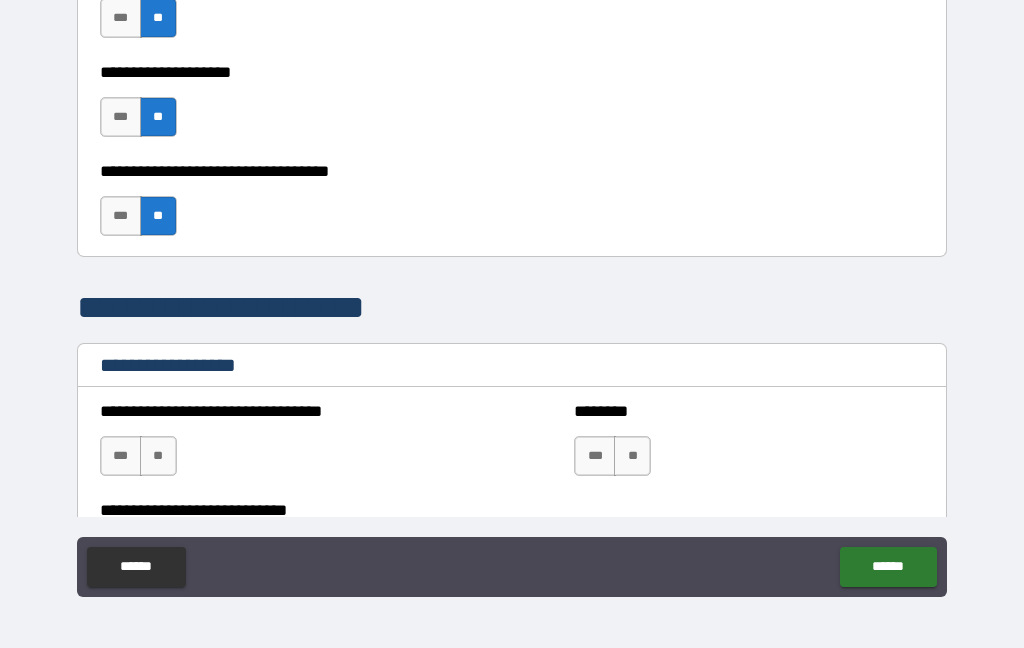 scroll, scrollTop: 1114, scrollLeft: 0, axis: vertical 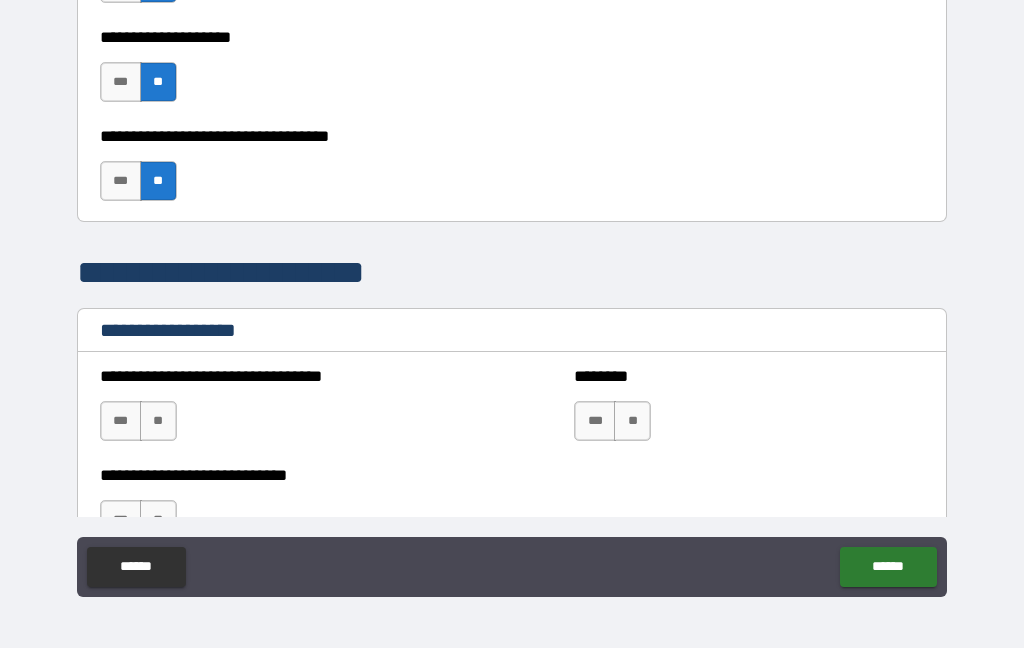 click on "**" at bounding box center (632, 421) 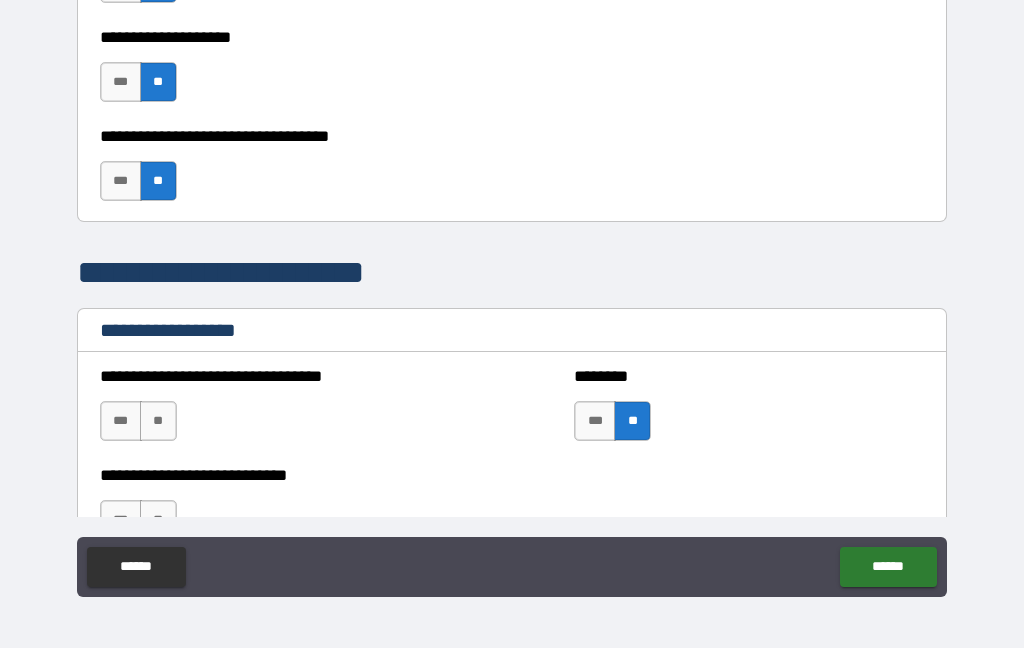 click on "**" at bounding box center [158, 421] 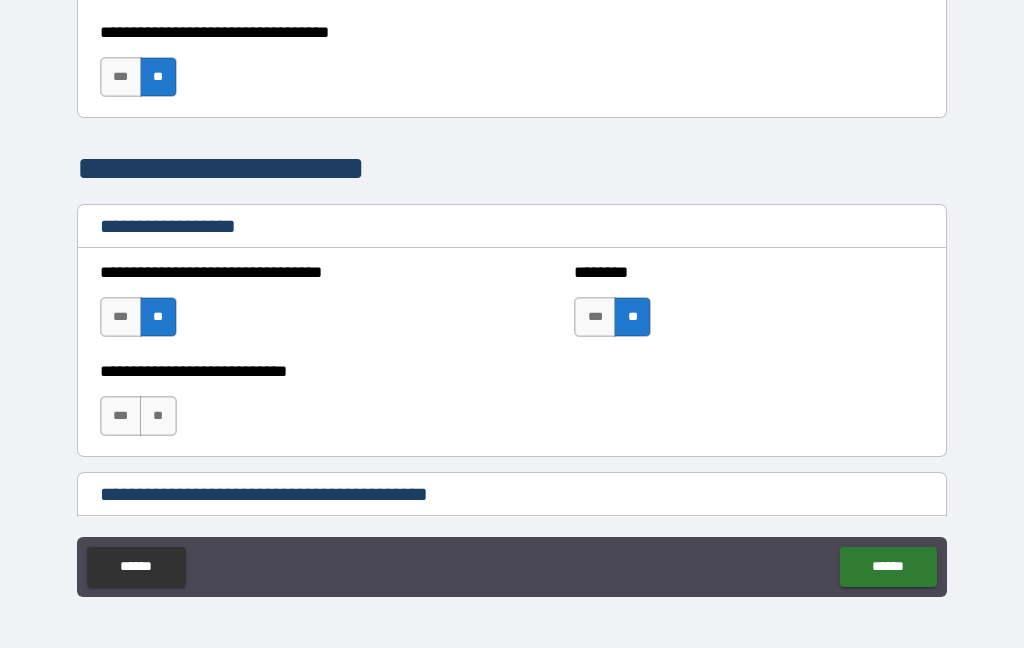 scroll, scrollTop: 1221, scrollLeft: 0, axis: vertical 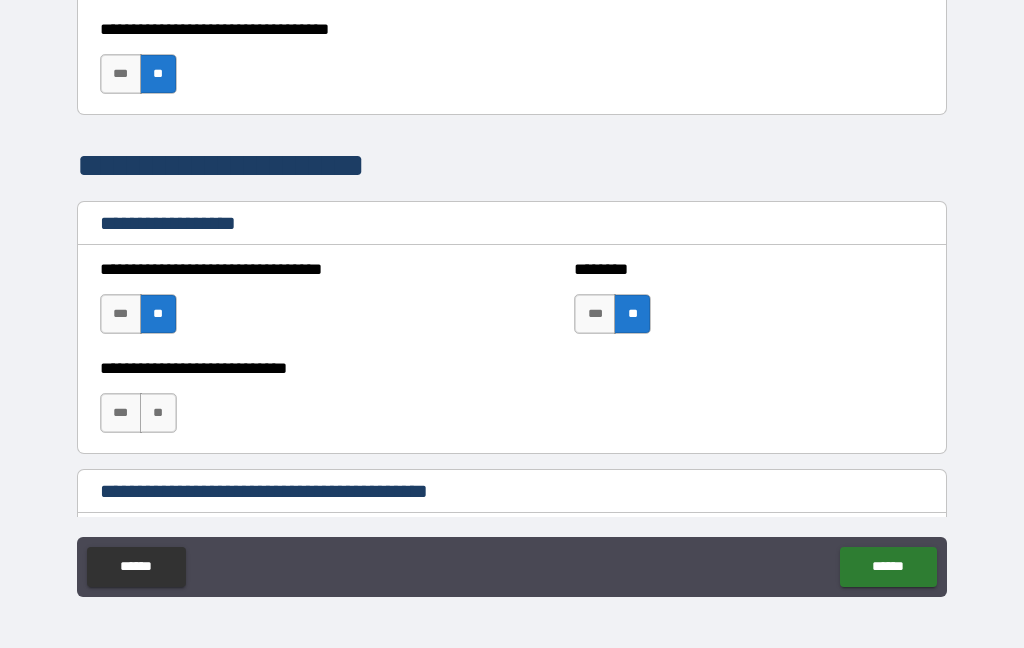 click on "**" at bounding box center [158, 413] 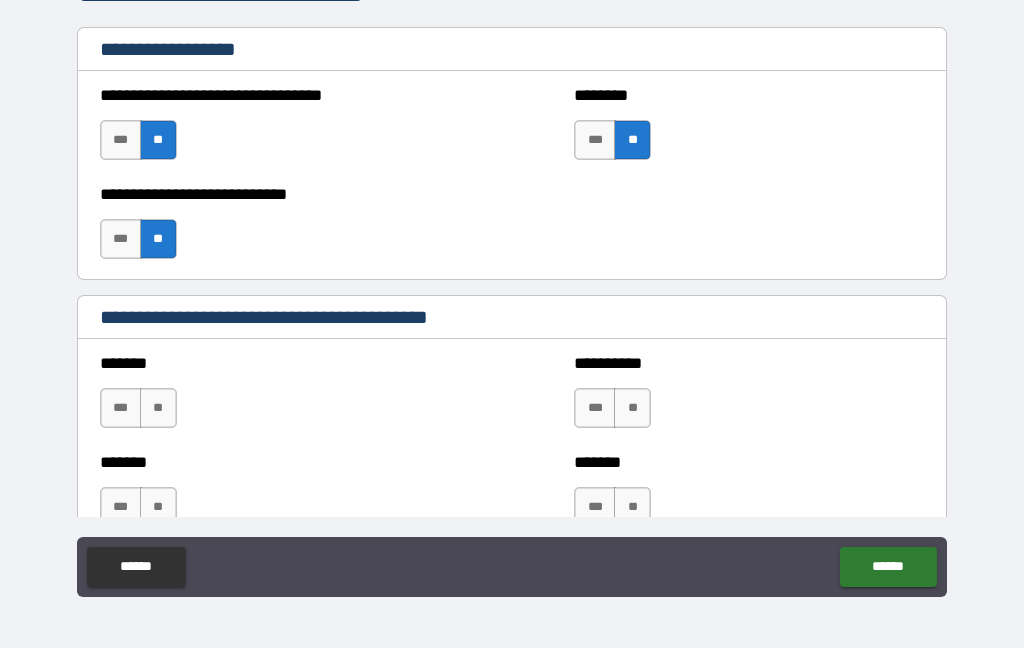 scroll, scrollTop: 1395, scrollLeft: 0, axis: vertical 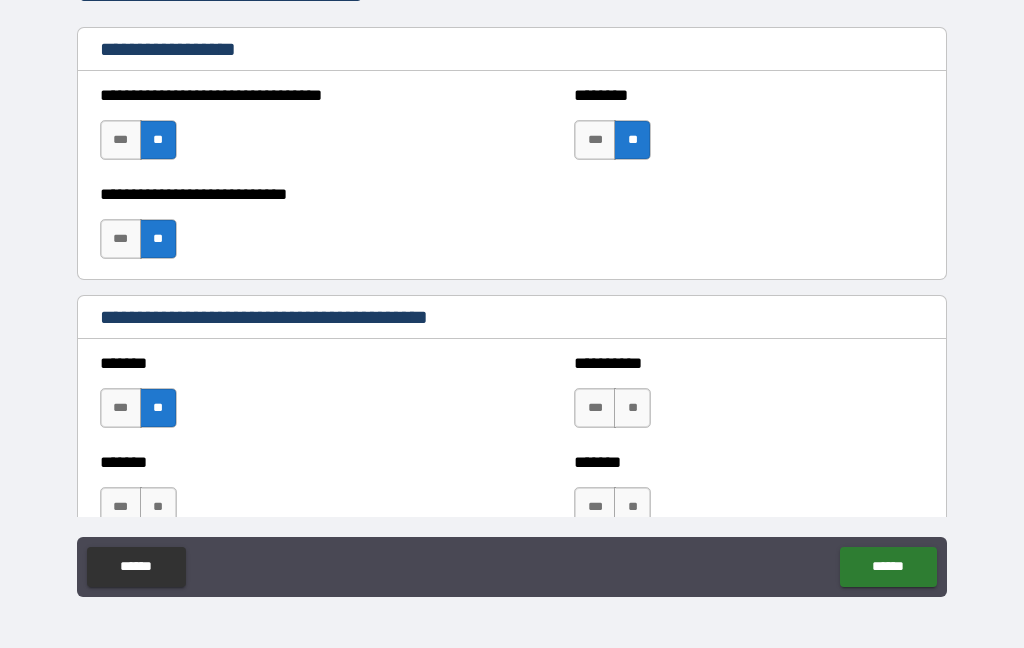 click on "**" at bounding box center (158, 507) 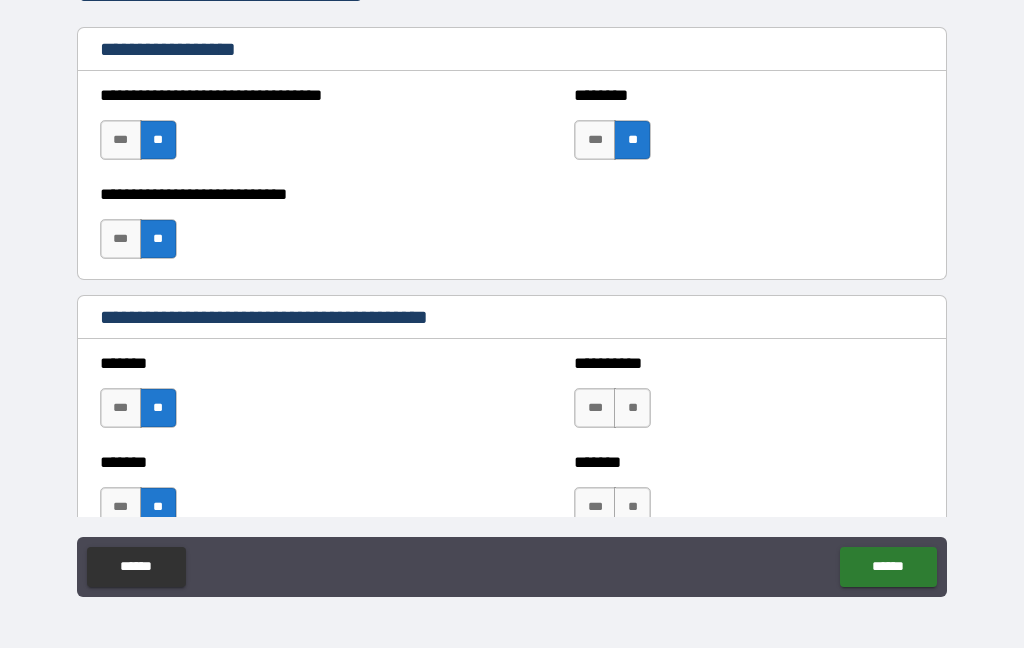 click on "***" at bounding box center [595, 408] 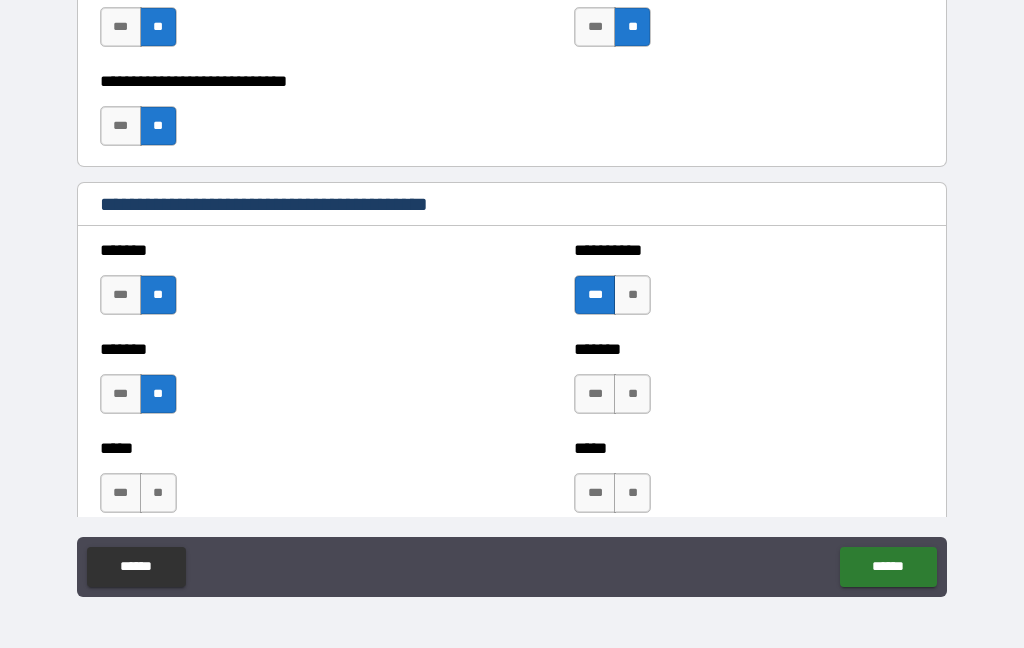 scroll, scrollTop: 1517, scrollLeft: 0, axis: vertical 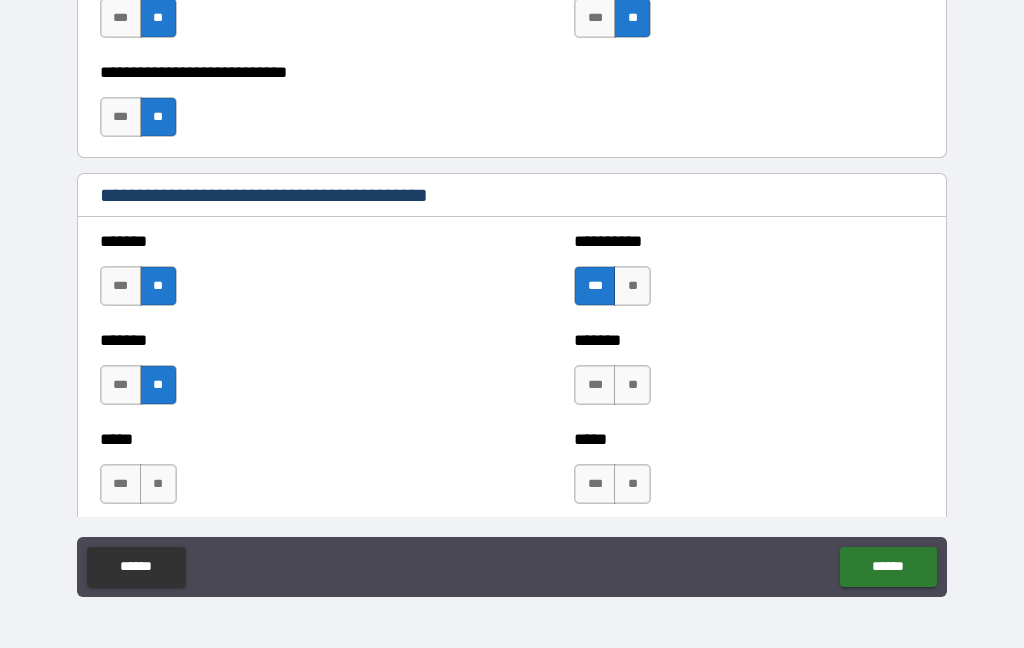 click on "**" at bounding box center (632, 385) 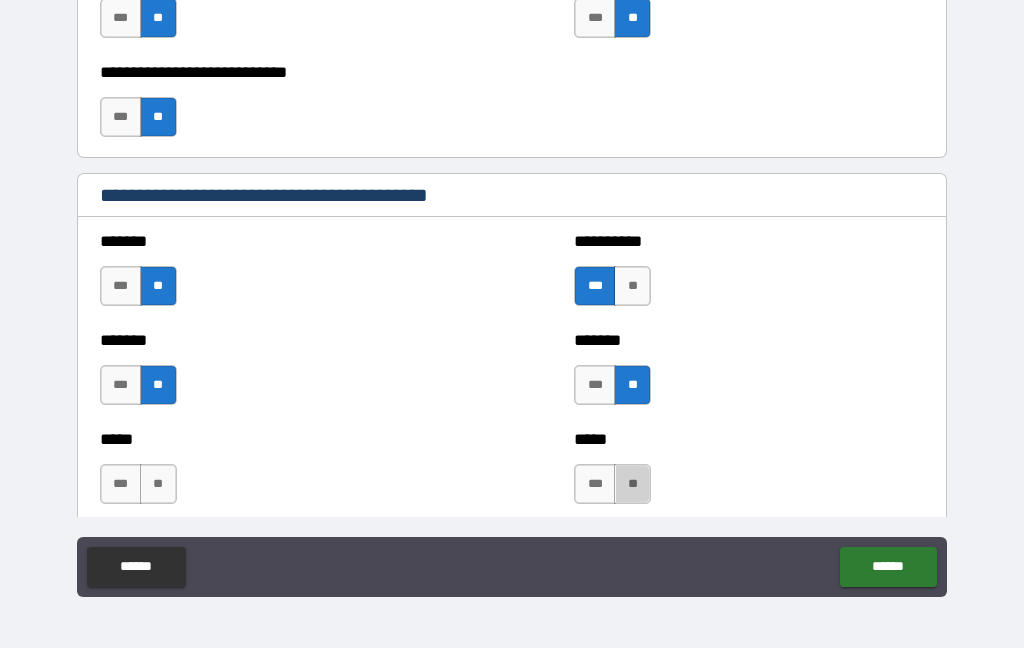 click on "**" at bounding box center (632, 484) 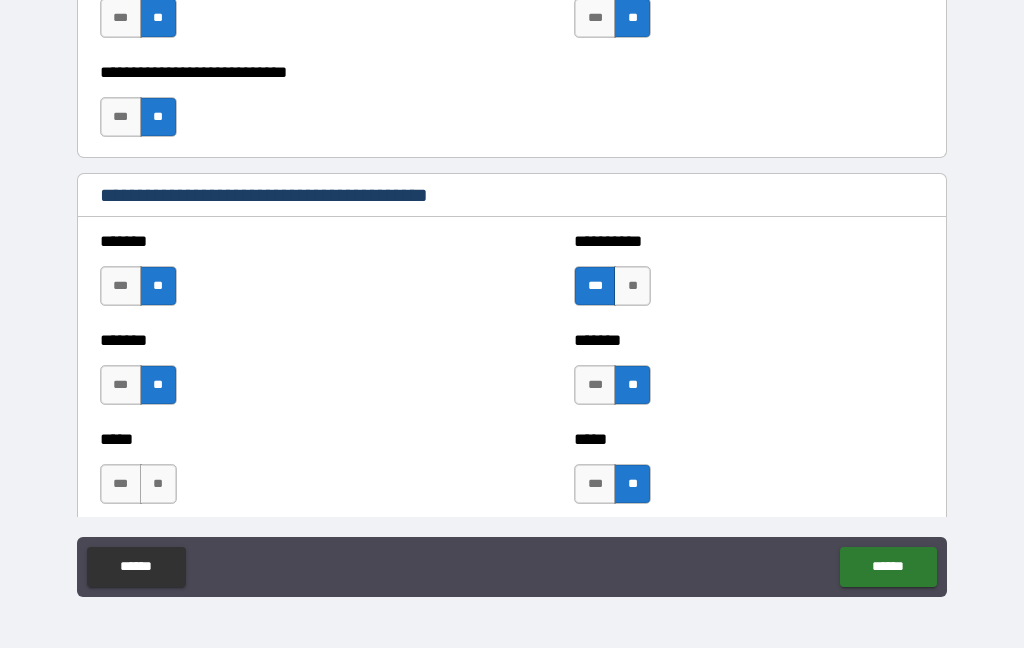 click on "**" at bounding box center [158, 484] 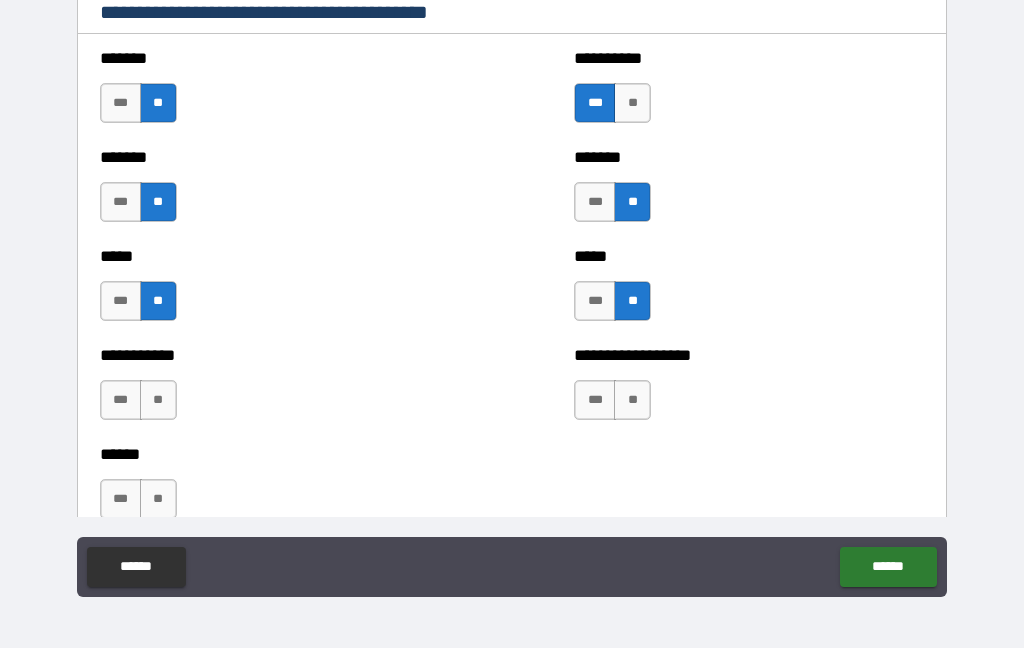scroll, scrollTop: 1704, scrollLeft: 0, axis: vertical 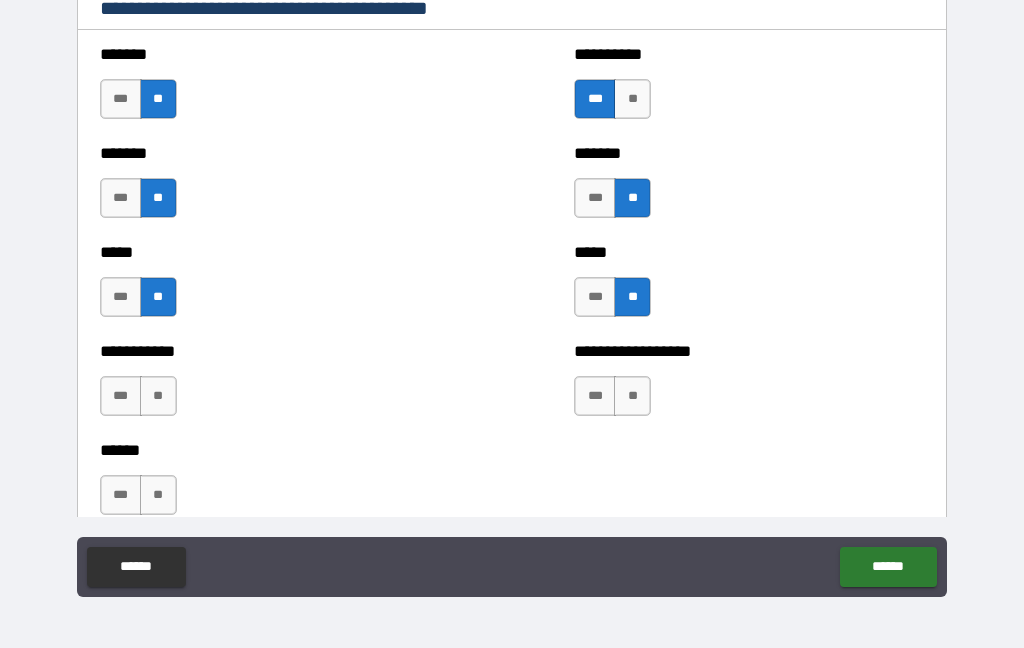 click on "***" at bounding box center [121, 396] 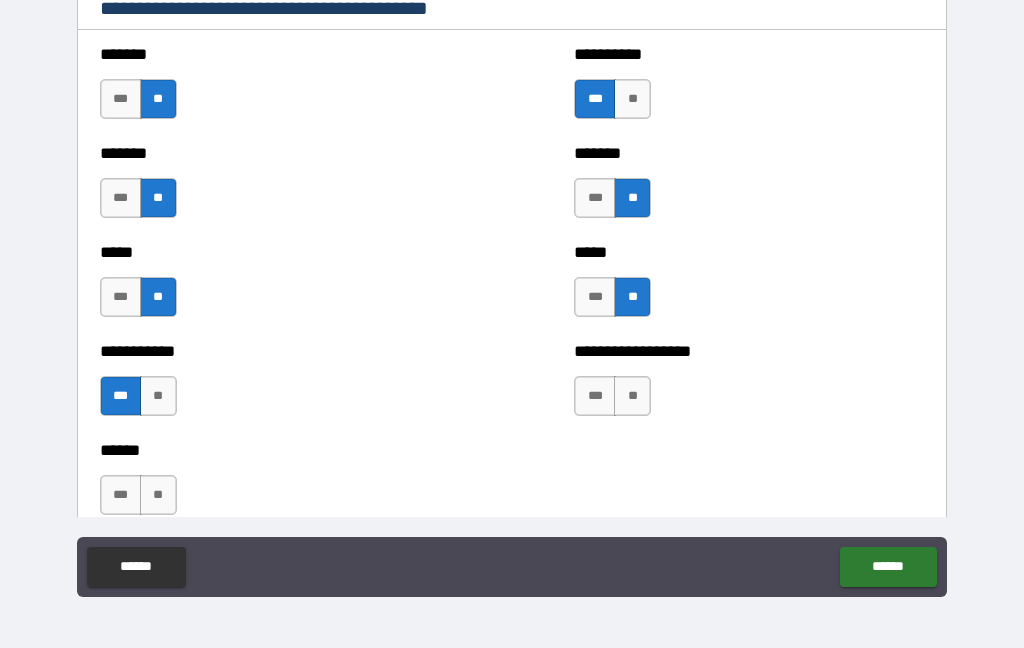click on "**" at bounding box center [158, 495] 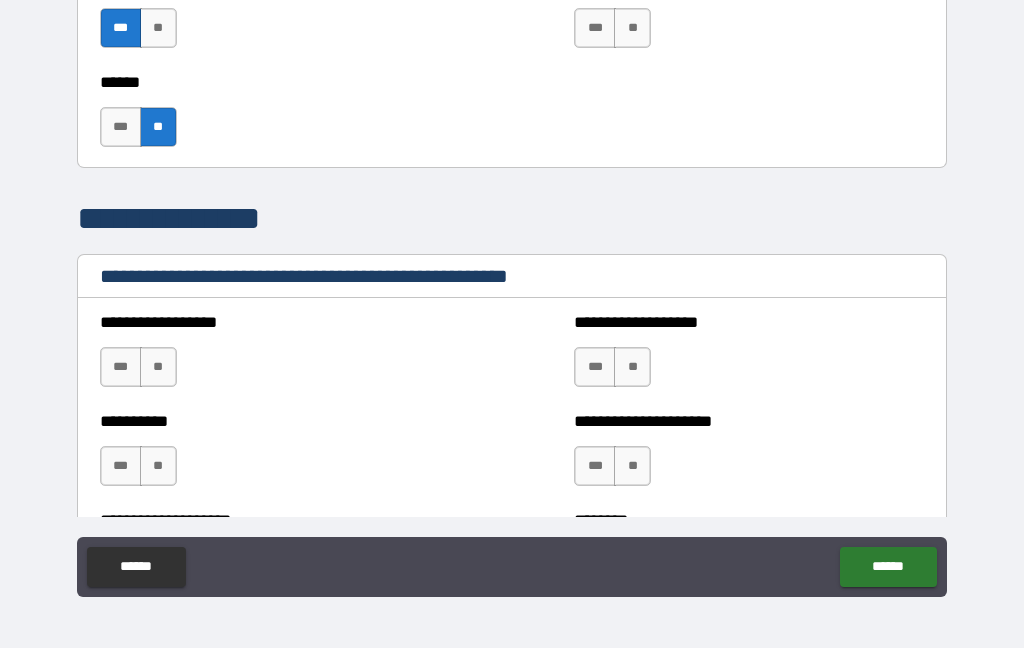 scroll, scrollTop: 2077, scrollLeft: 0, axis: vertical 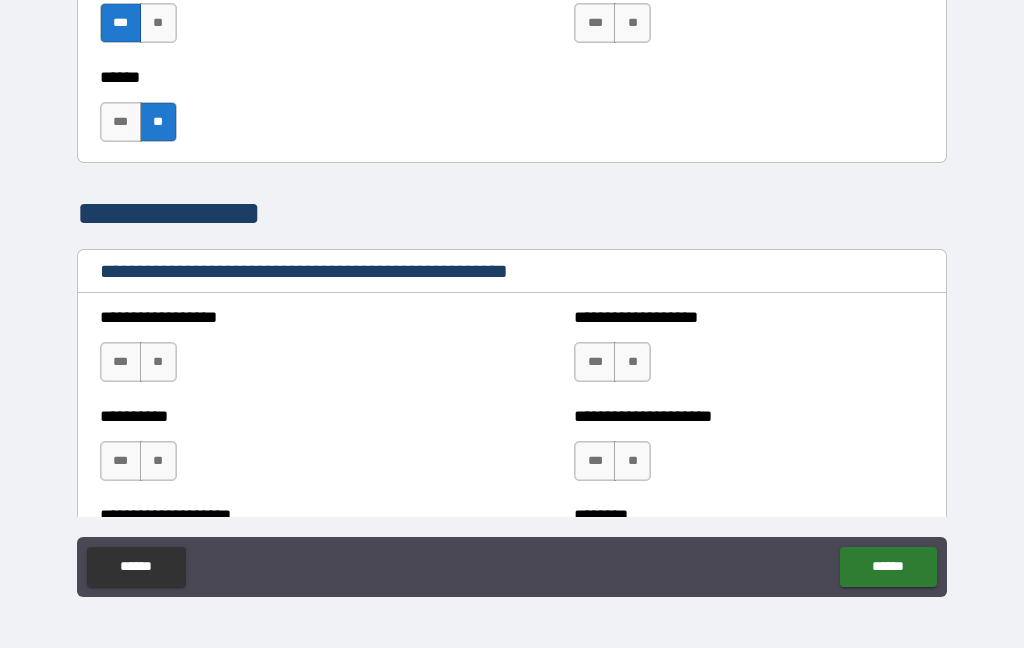 click on "**" at bounding box center [158, 362] 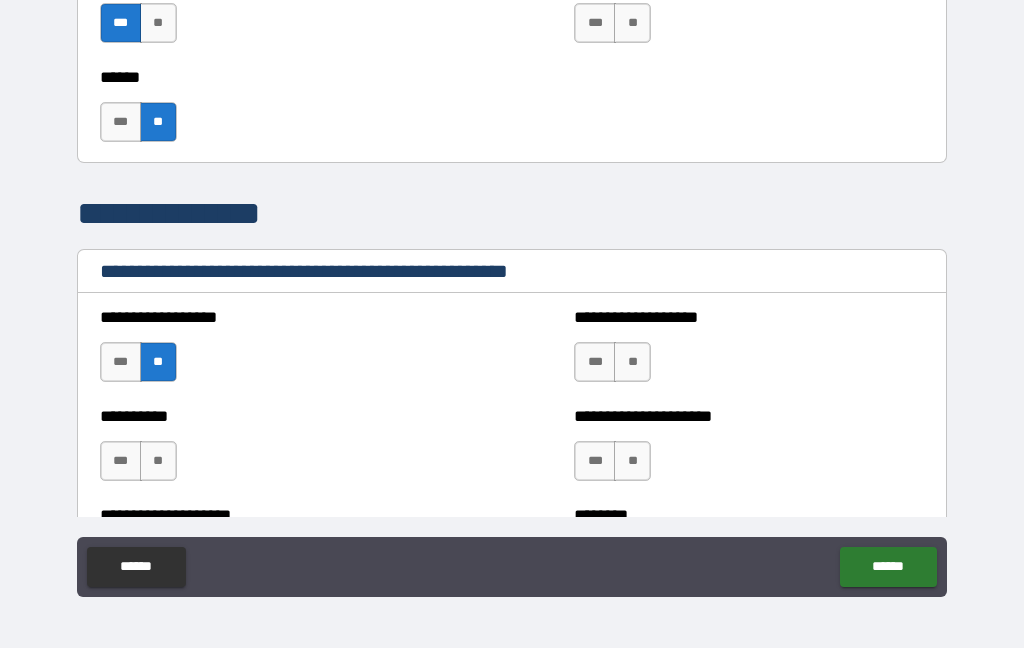 click on "**" at bounding box center (158, 461) 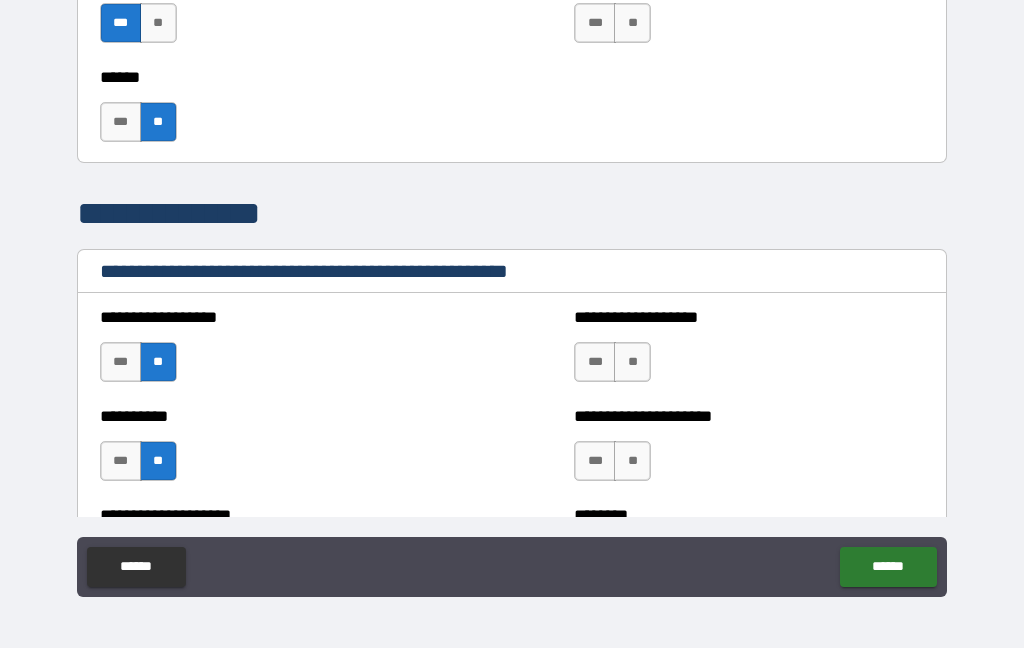 click on "***" at bounding box center [595, 362] 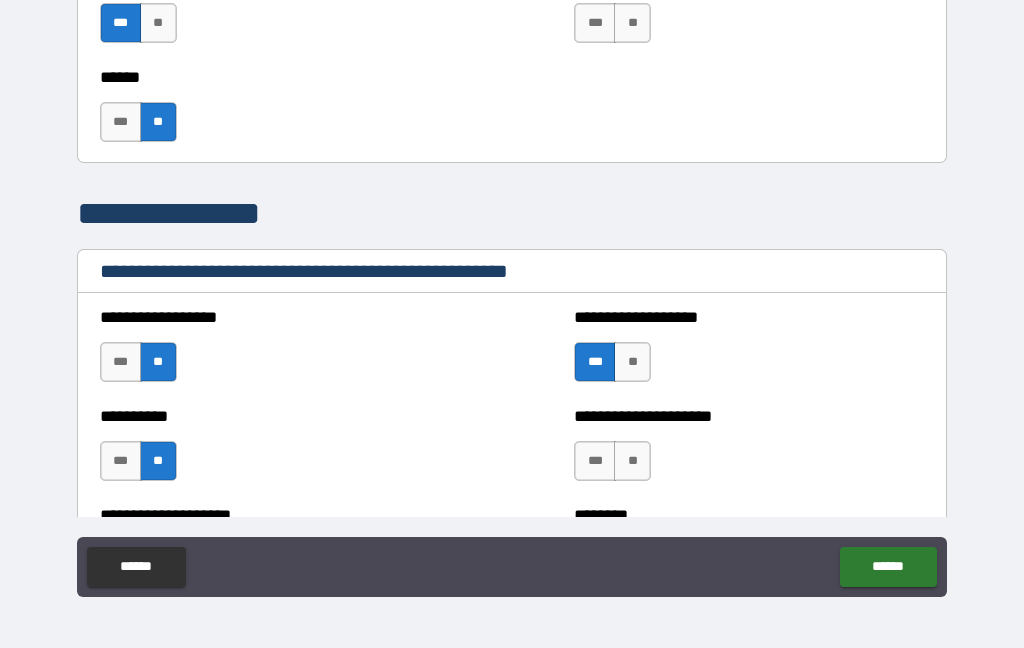 click on "**" at bounding box center (632, 461) 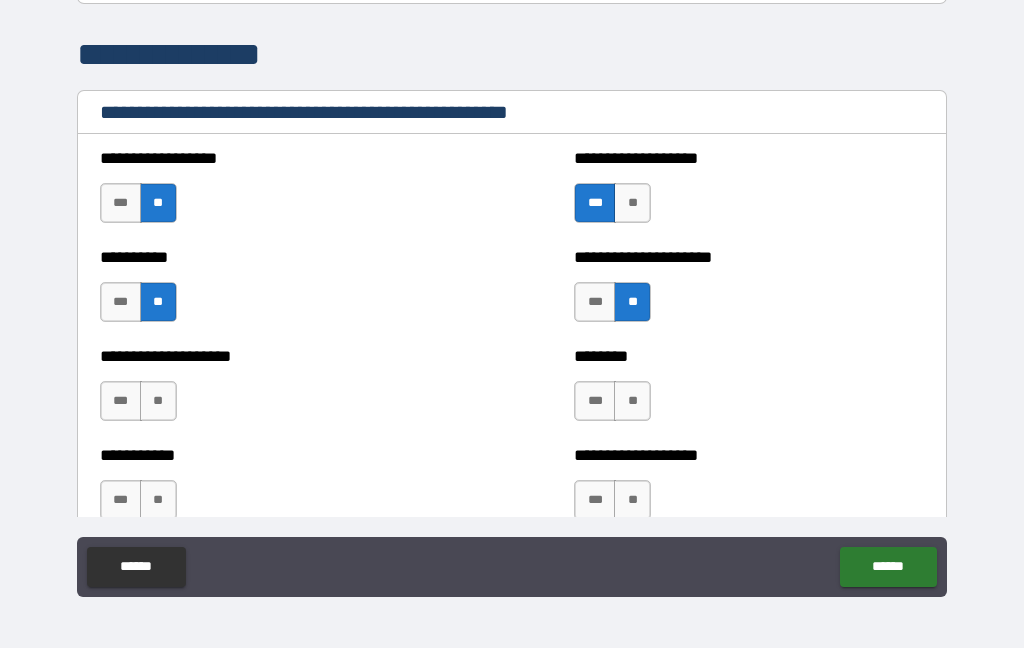 scroll, scrollTop: 2251, scrollLeft: 0, axis: vertical 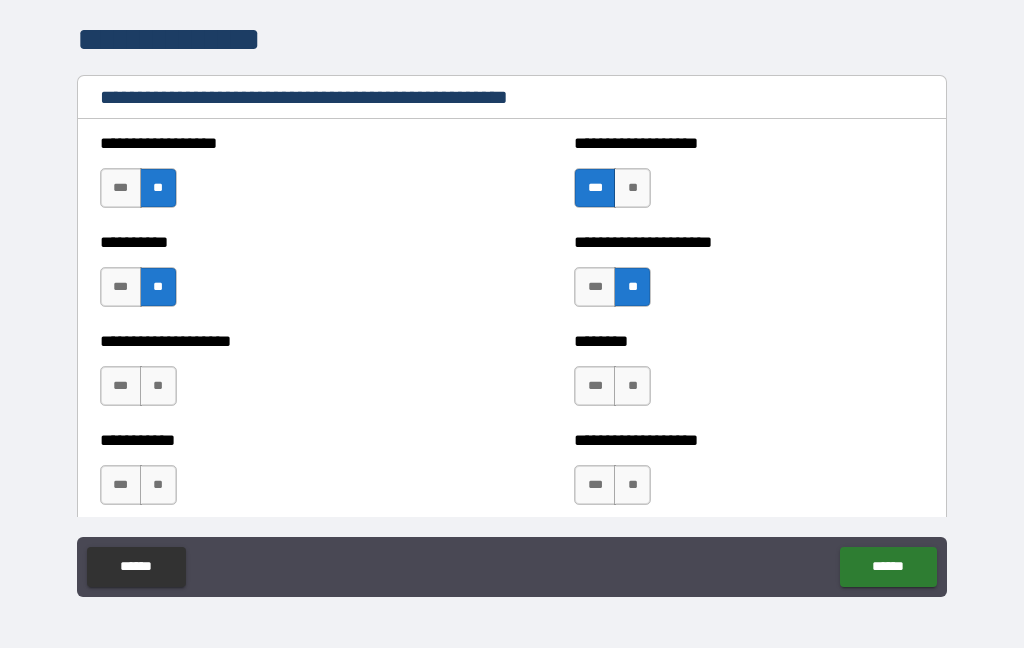 click on "**" at bounding box center (632, 386) 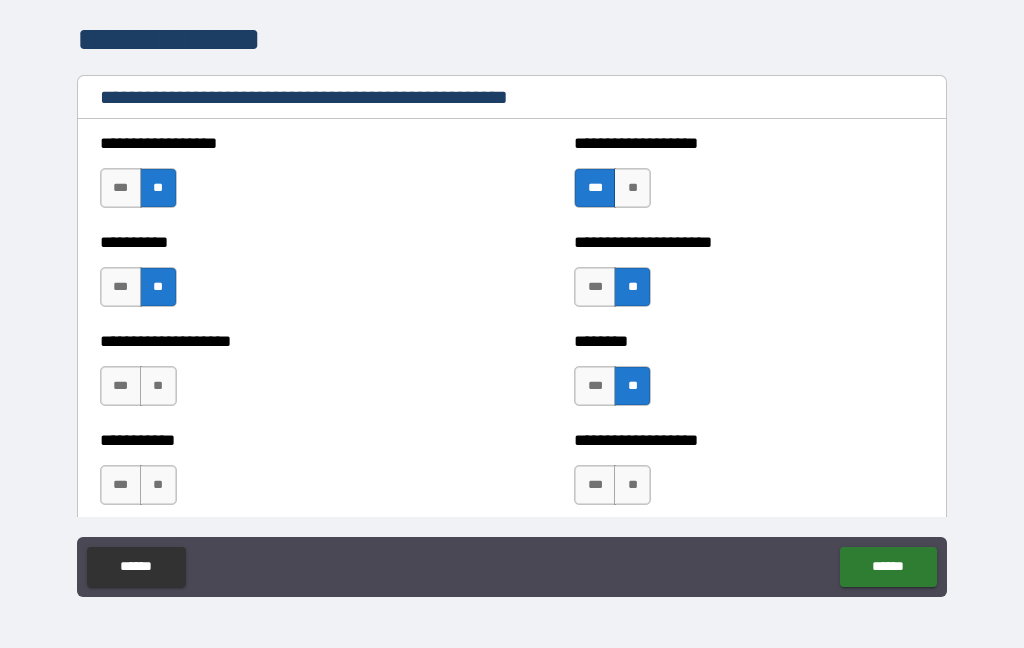 click on "**" at bounding box center [632, 485] 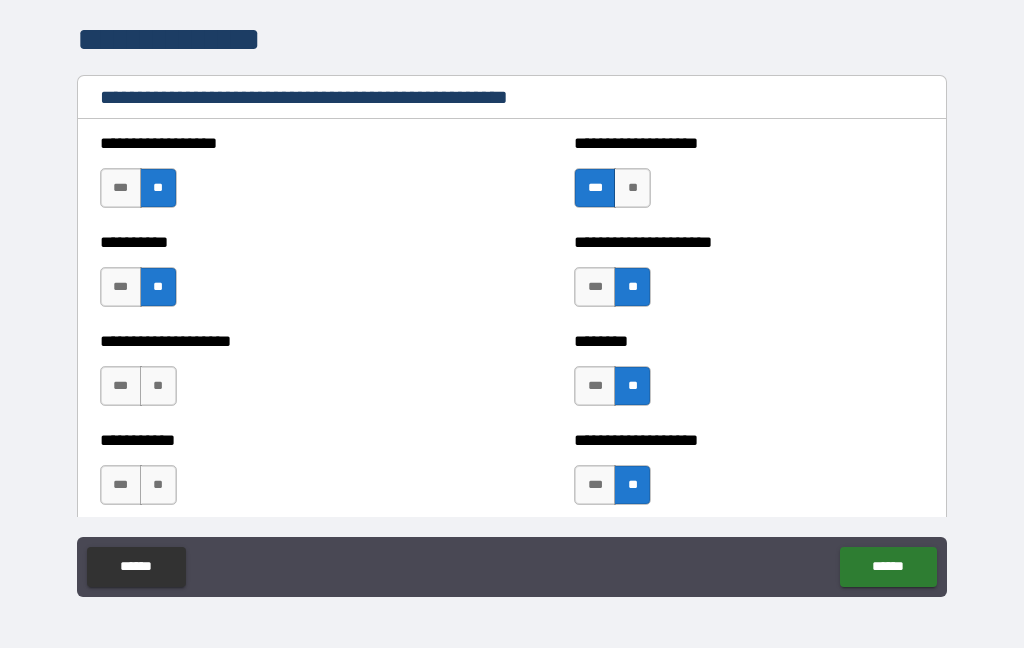 click on "**" at bounding box center (158, 485) 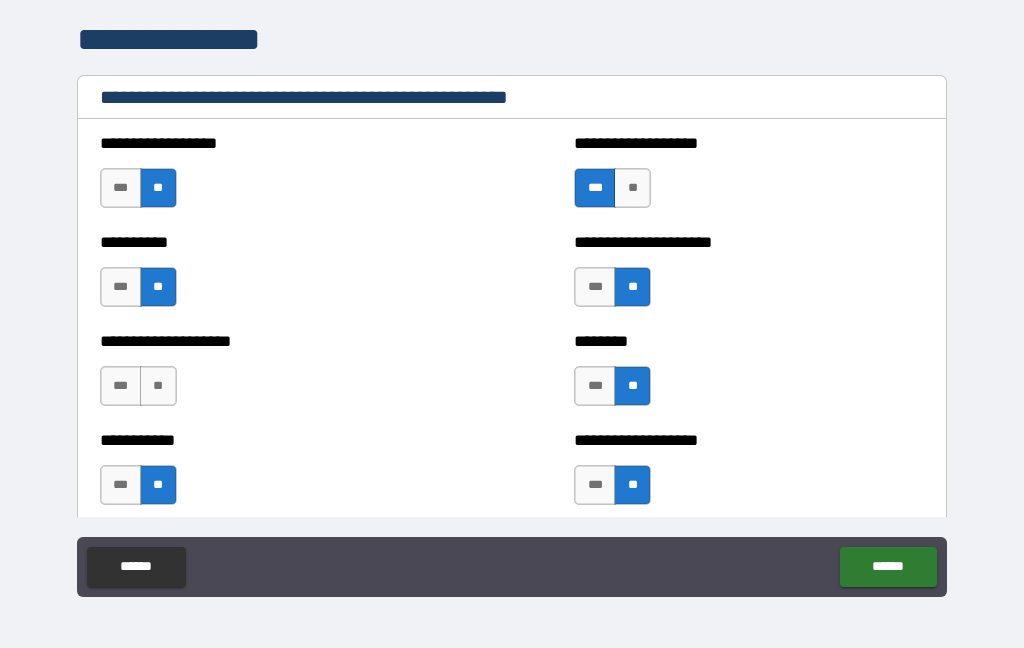click on "**" at bounding box center (158, 386) 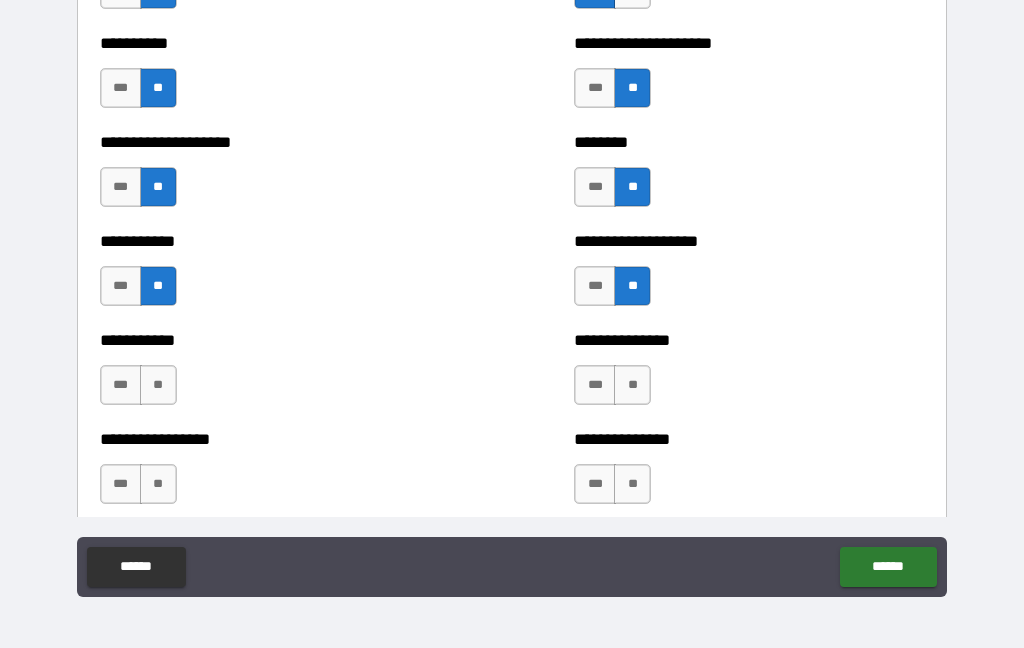 scroll, scrollTop: 2471, scrollLeft: 0, axis: vertical 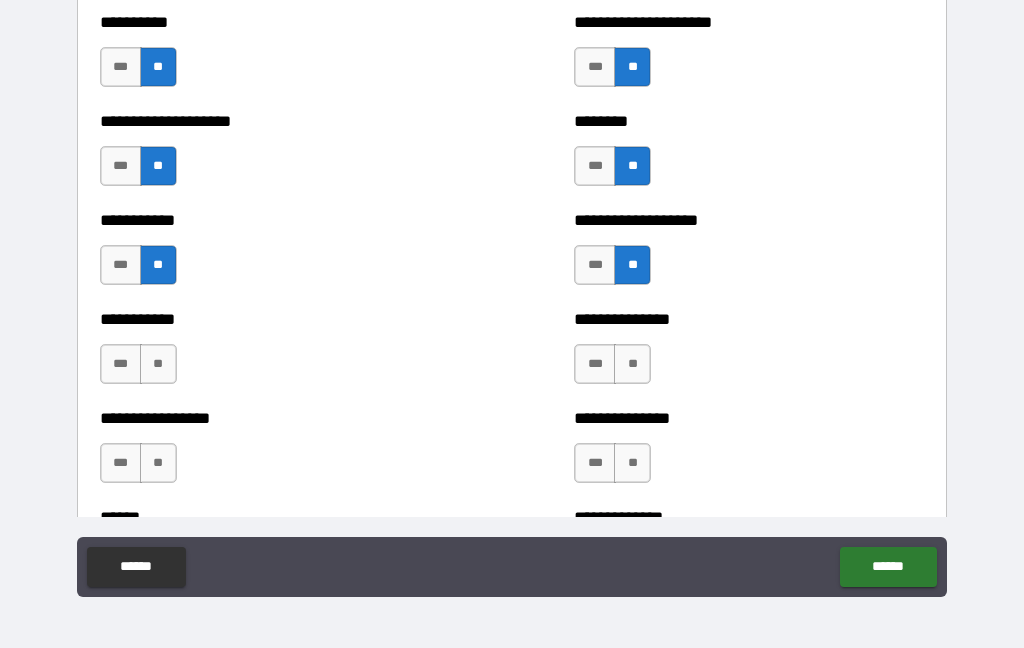 click on "**" at bounding box center [158, 364] 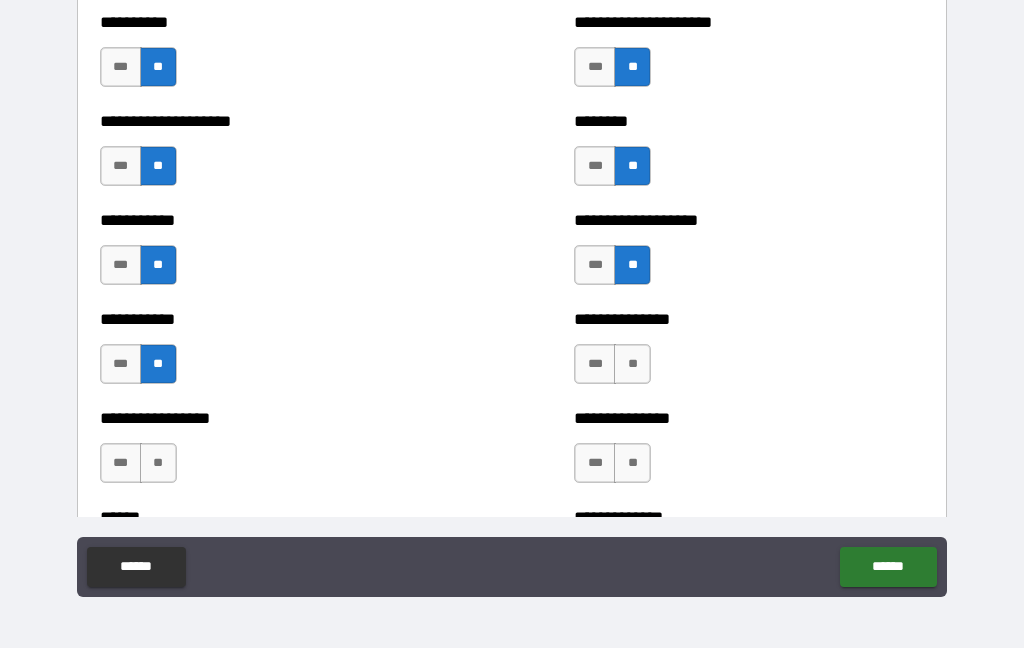 click on "**" at bounding box center (158, 463) 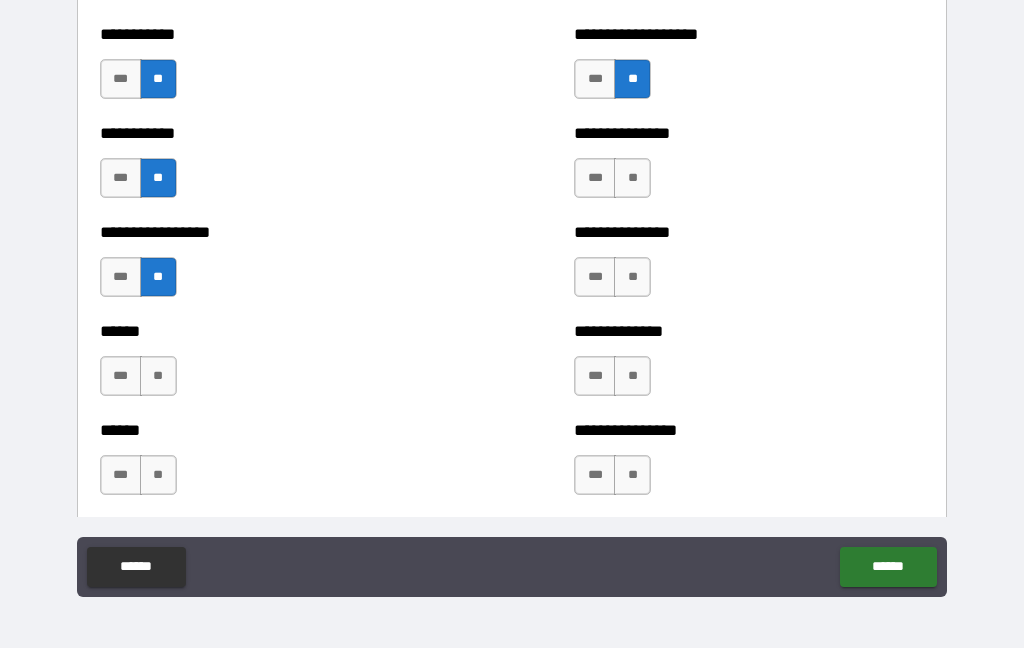 scroll, scrollTop: 2662, scrollLeft: 0, axis: vertical 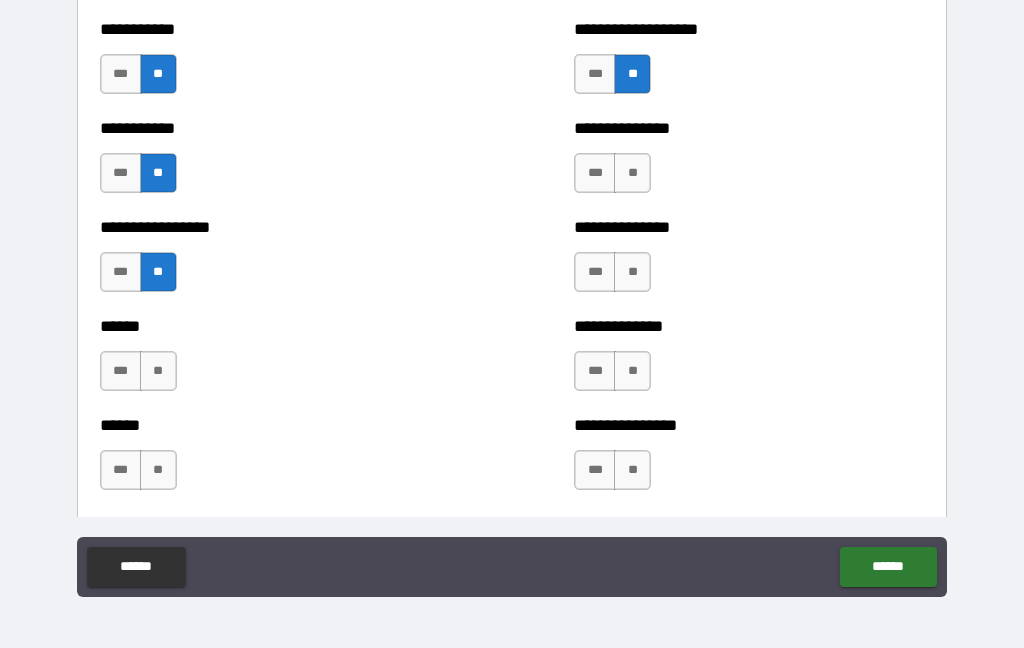 click on "**" at bounding box center (158, 371) 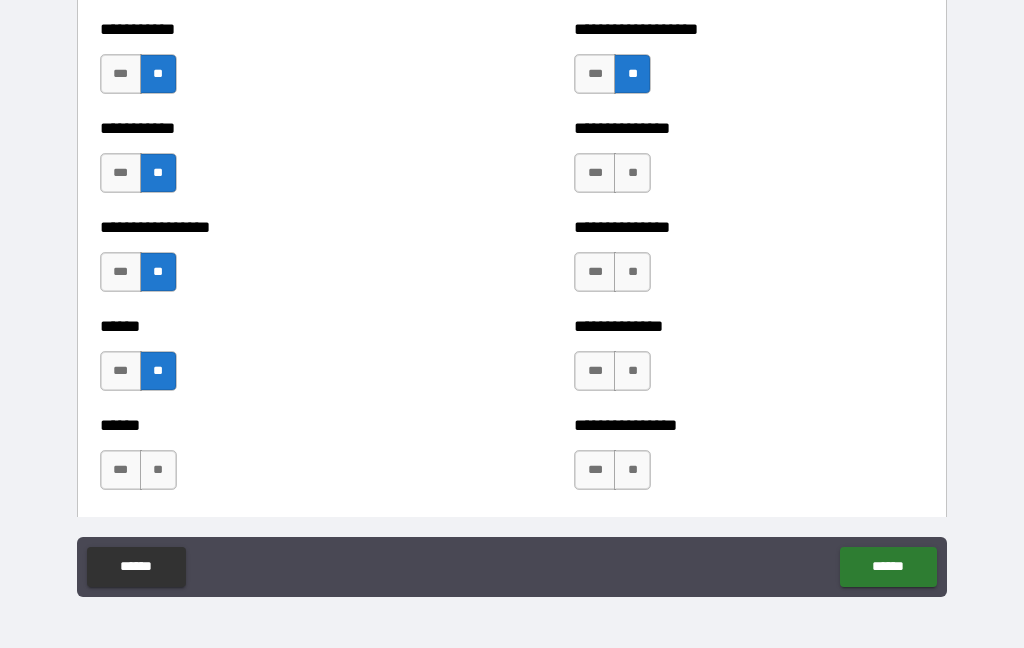 click on "**" at bounding box center (632, 272) 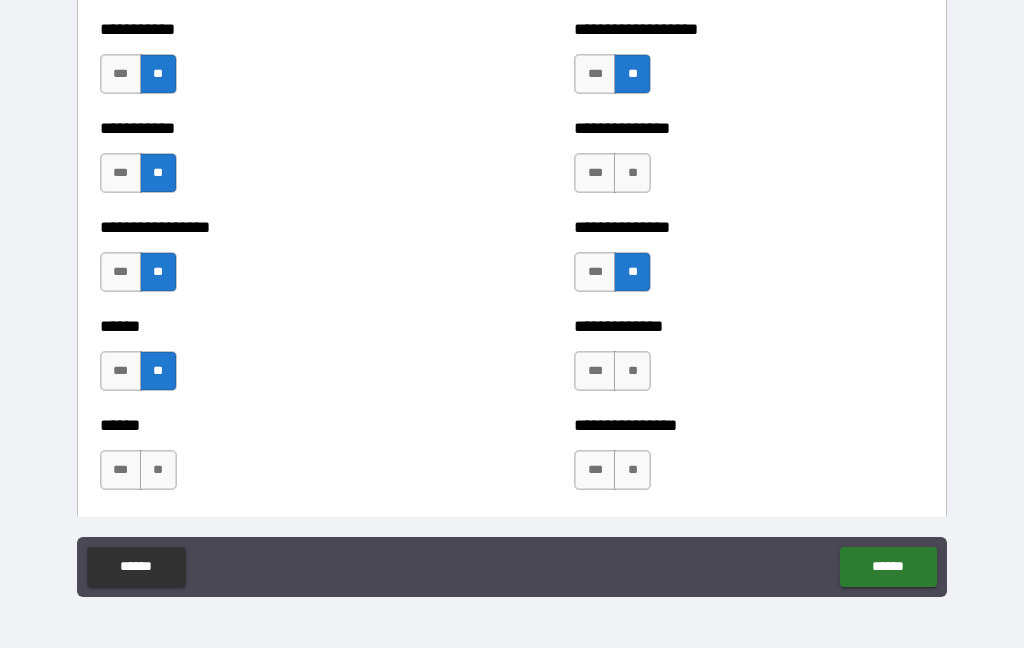 click on "**" at bounding box center [632, 173] 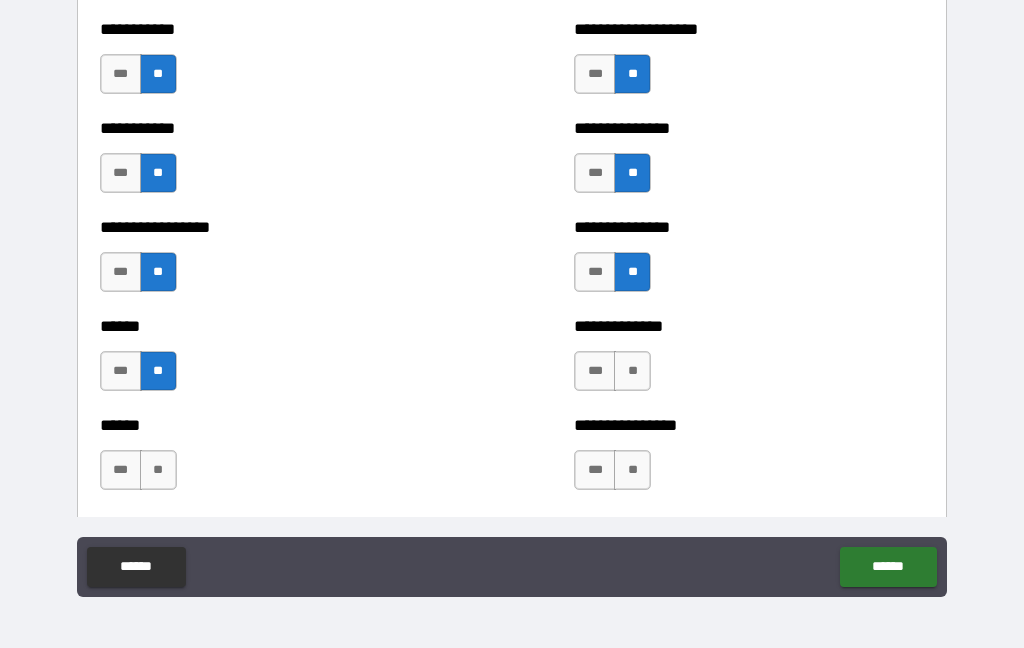 click on "**" at bounding box center [632, 371] 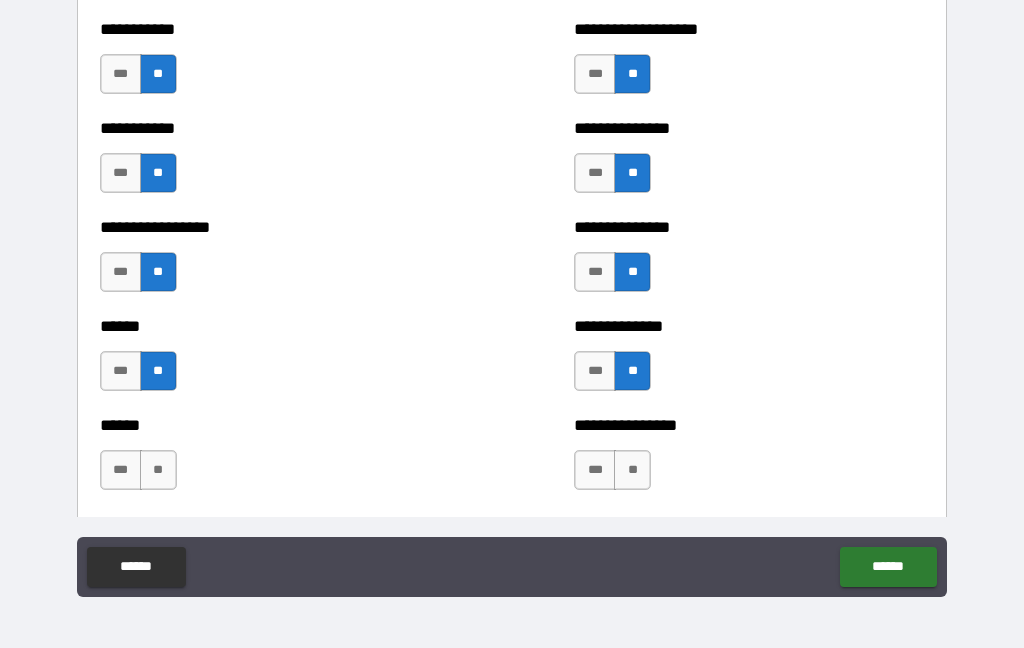 click on "**" at bounding box center (632, 470) 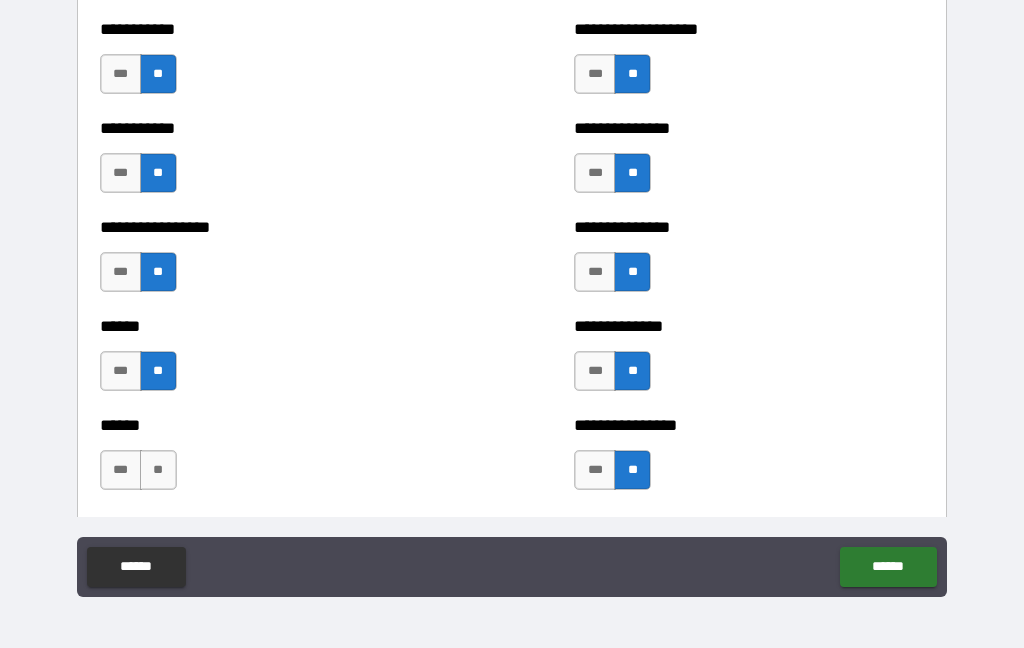 click on "**" at bounding box center (158, 470) 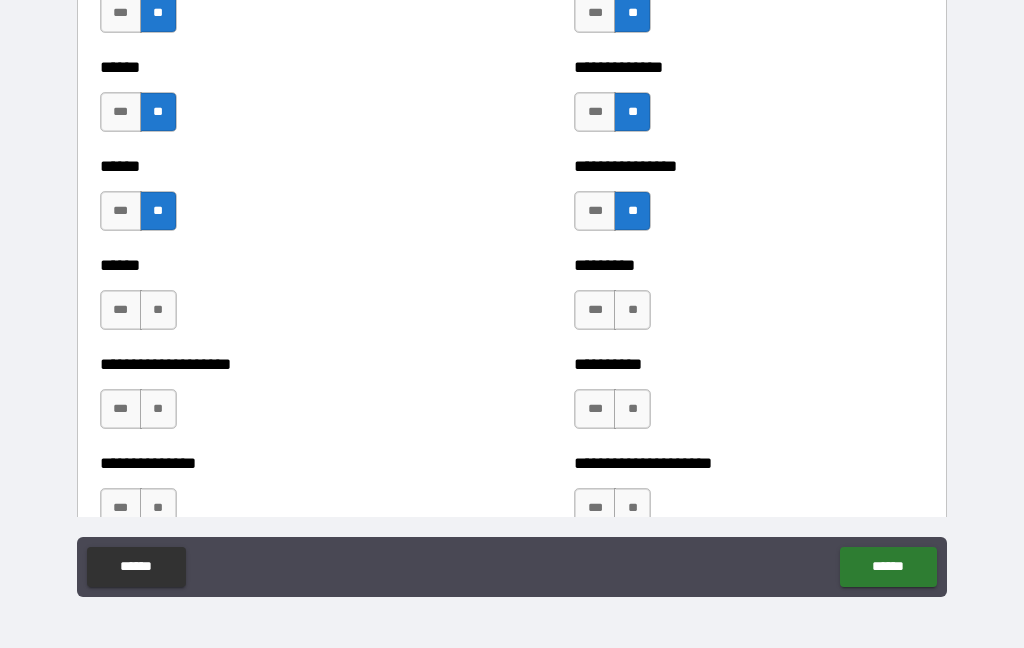 scroll, scrollTop: 2928, scrollLeft: 0, axis: vertical 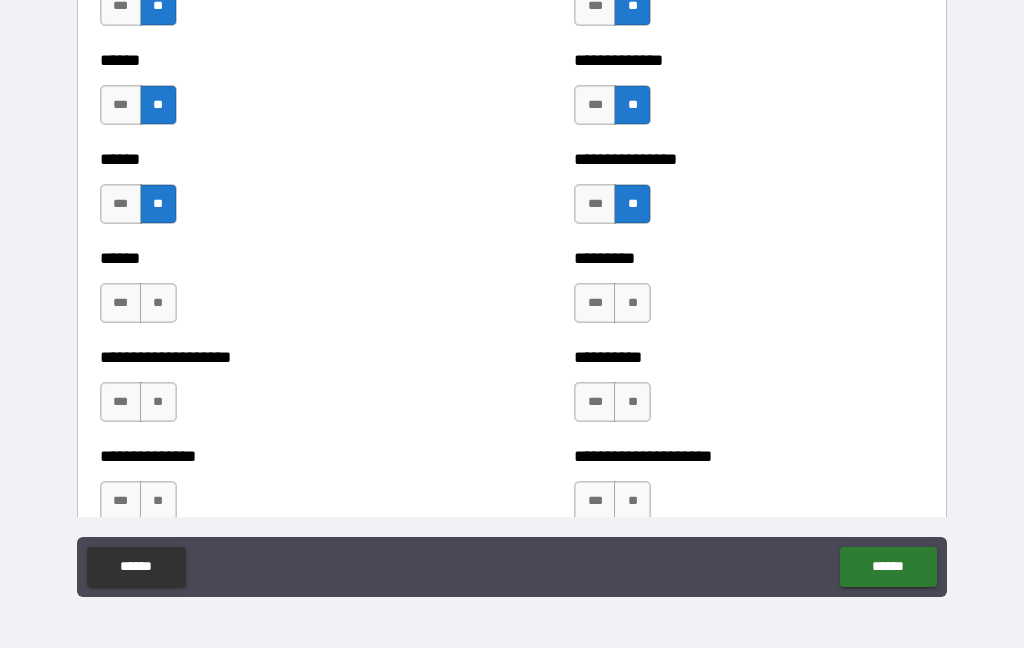 click on "**" at bounding box center [158, 303] 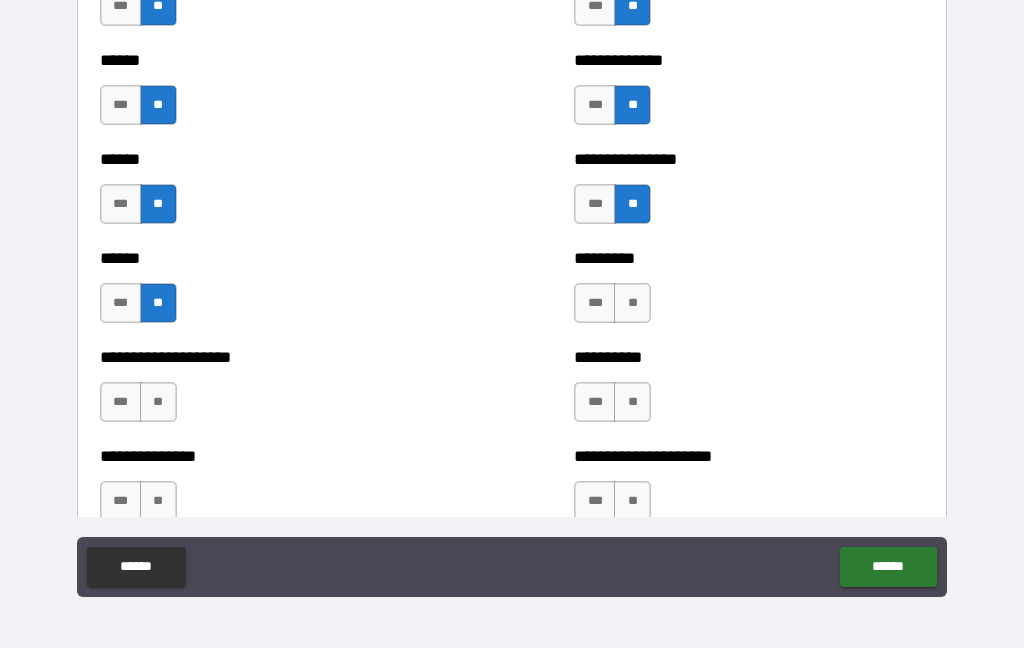click on "**" at bounding box center (158, 402) 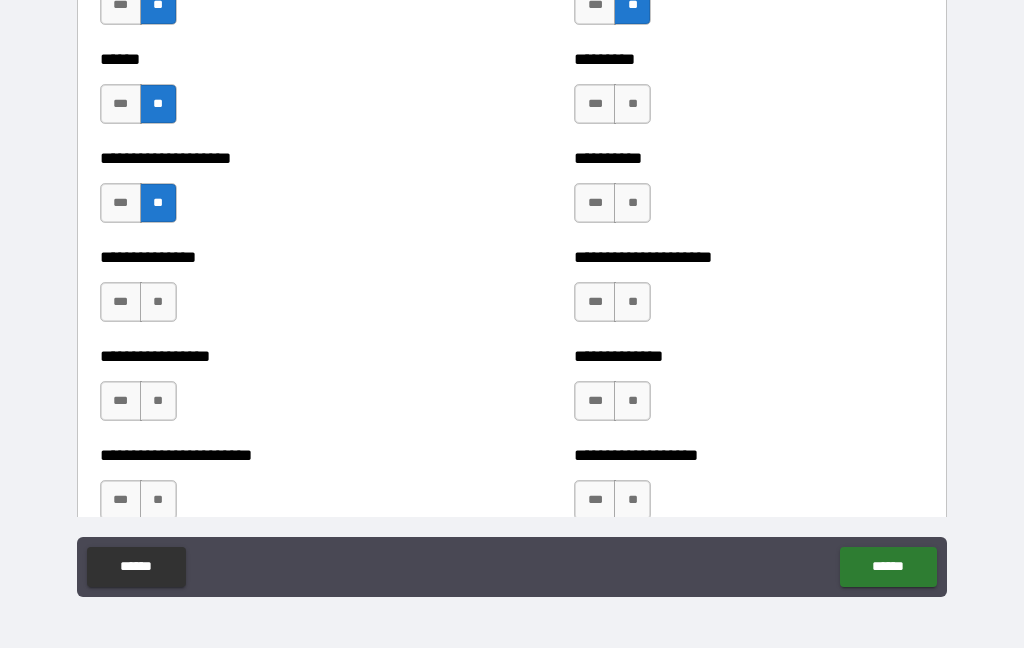 scroll, scrollTop: 3137, scrollLeft: 0, axis: vertical 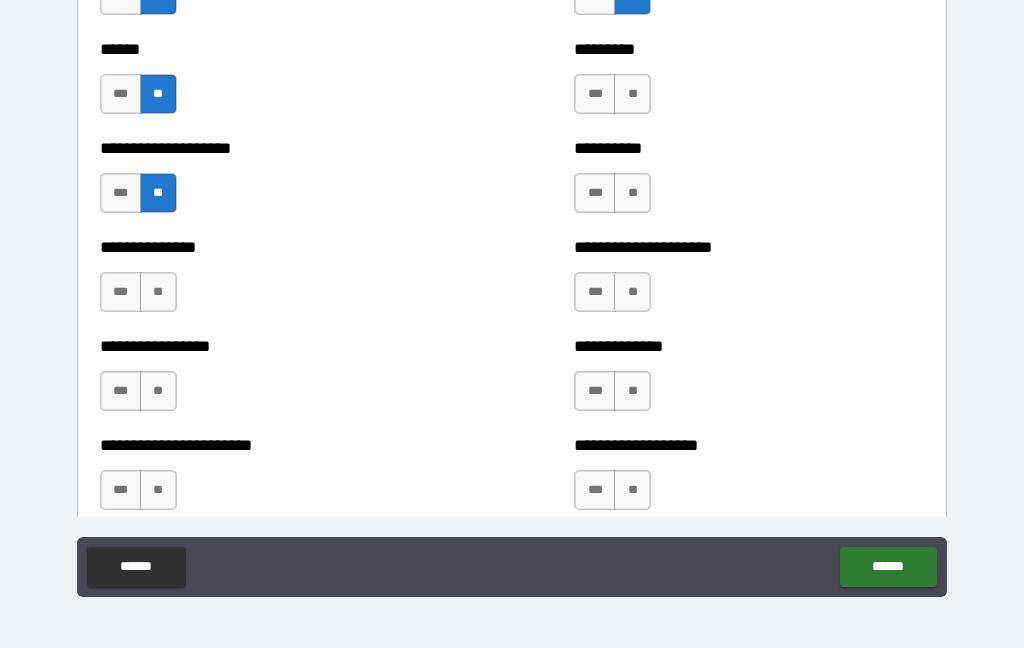 click on "***" at bounding box center (121, 292) 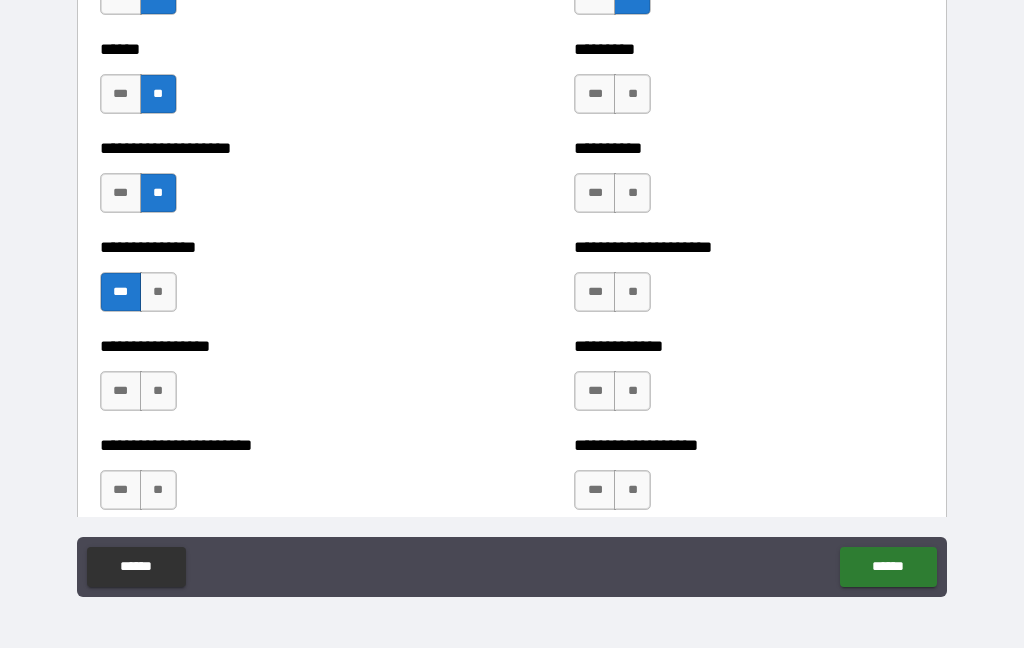 scroll, scrollTop: 3120, scrollLeft: 0, axis: vertical 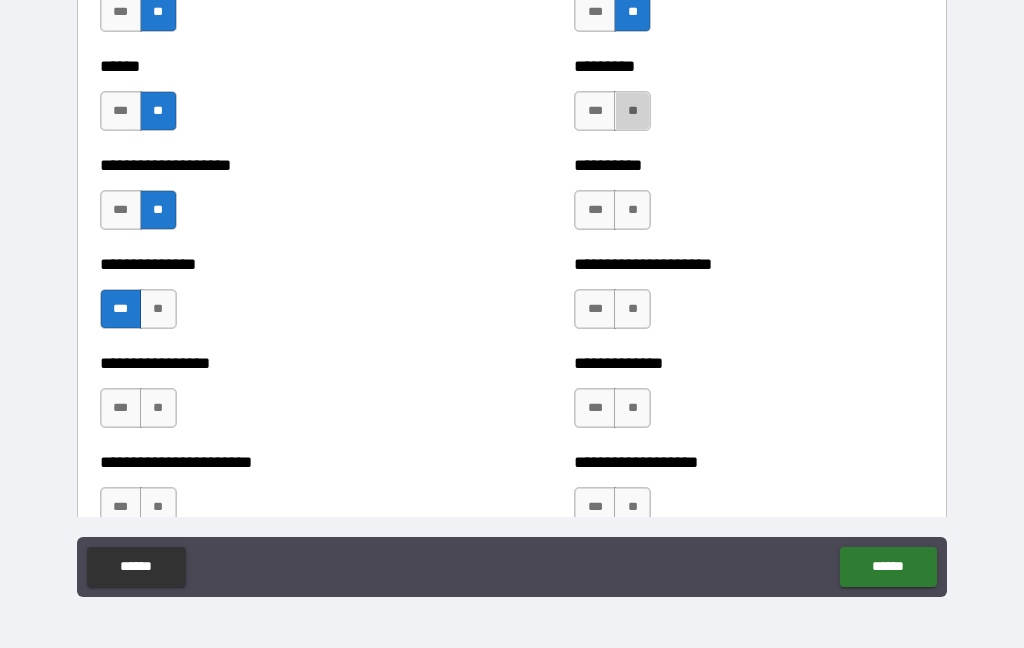 click on "**" at bounding box center (632, 111) 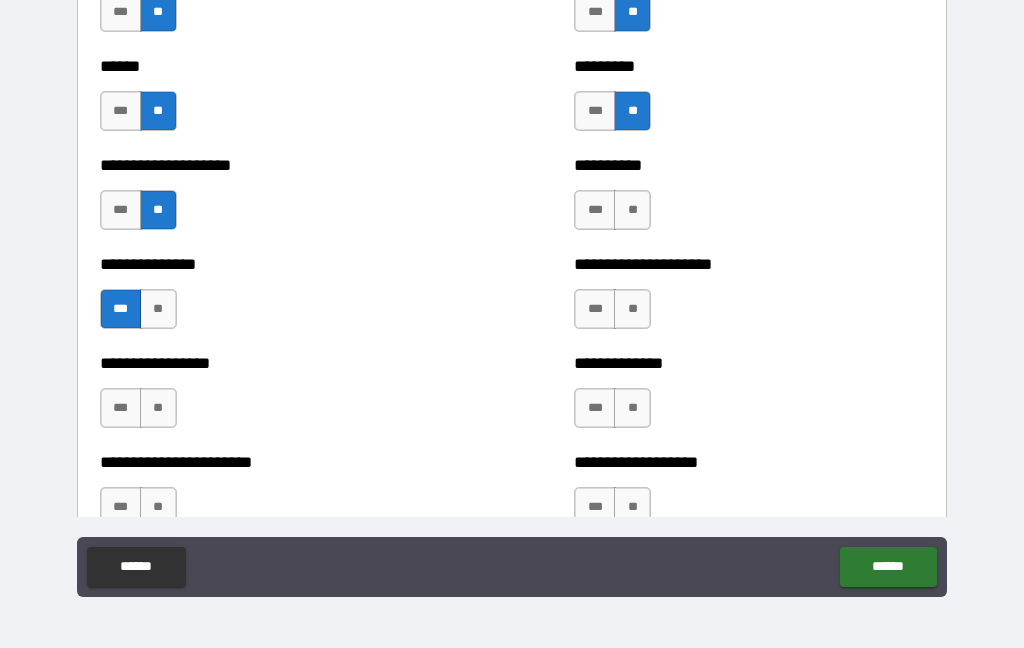 click on "**" at bounding box center (632, 210) 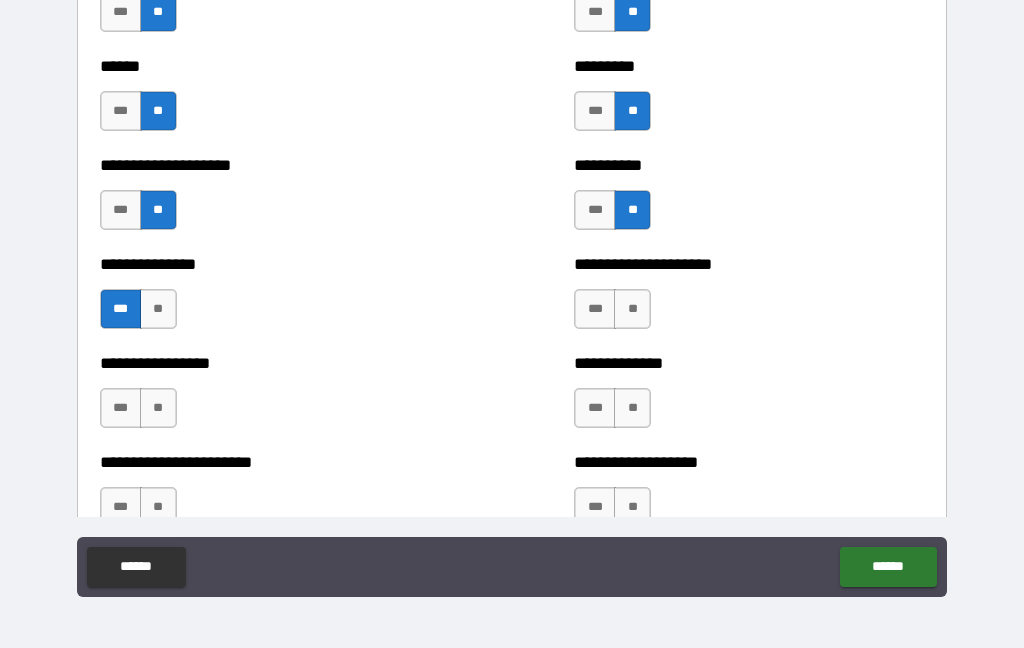 click on "**" at bounding box center (632, 309) 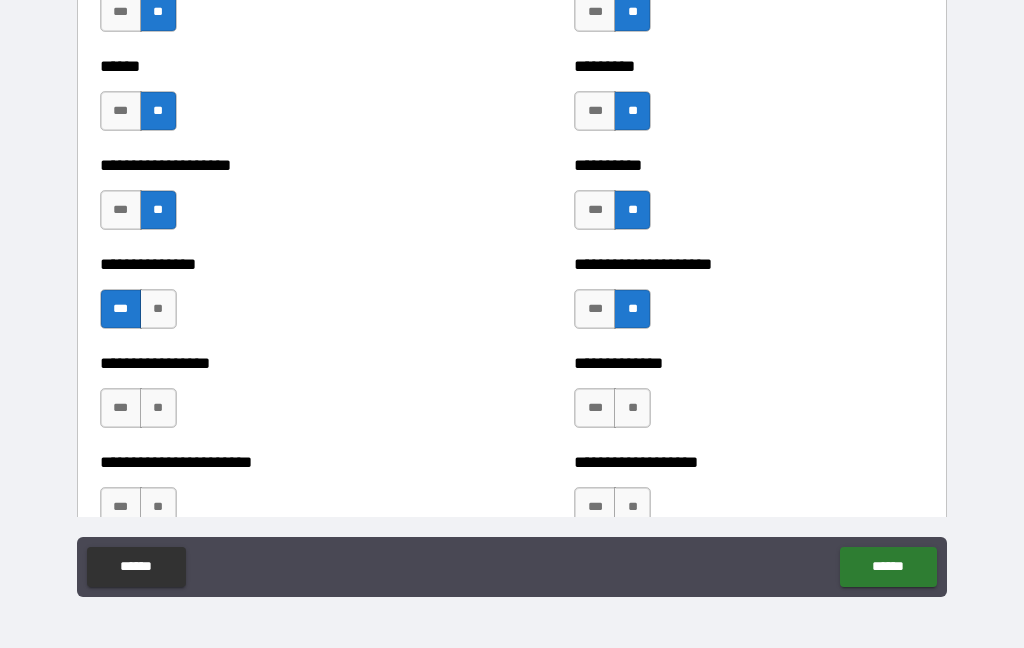 click on "**" at bounding box center (632, 408) 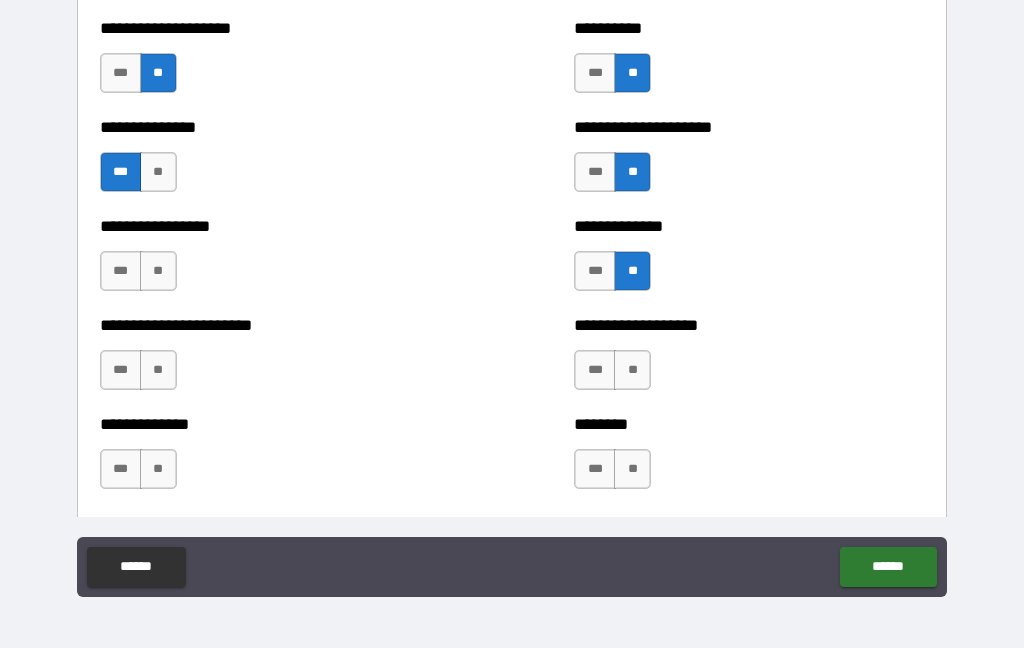 scroll, scrollTop: 3258, scrollLeft: 0, axis: vertical 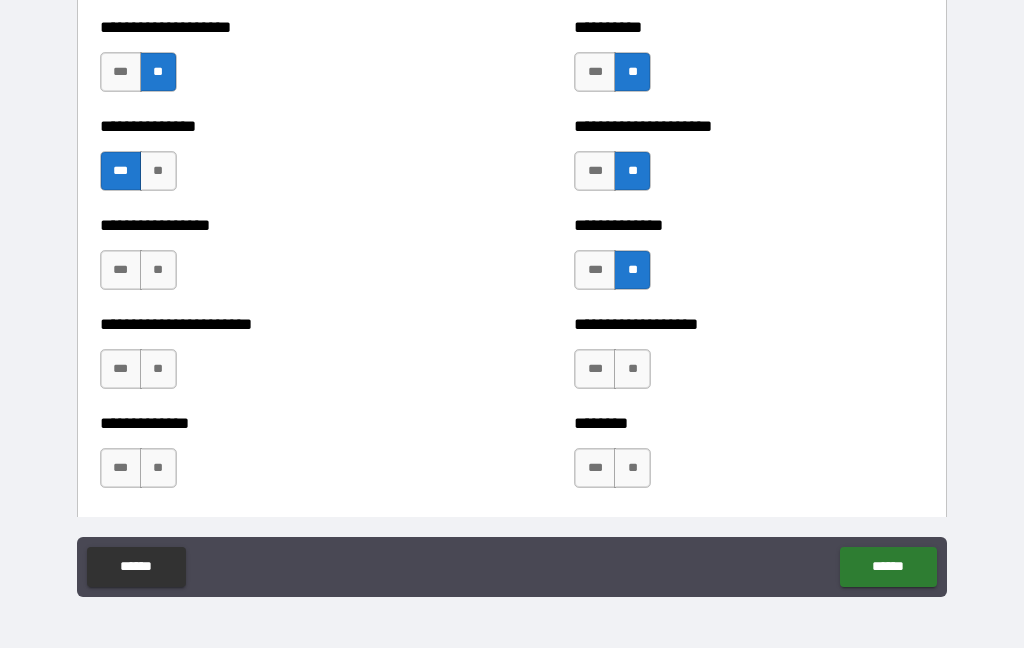 click on "**" at bounding box center (632, 369) 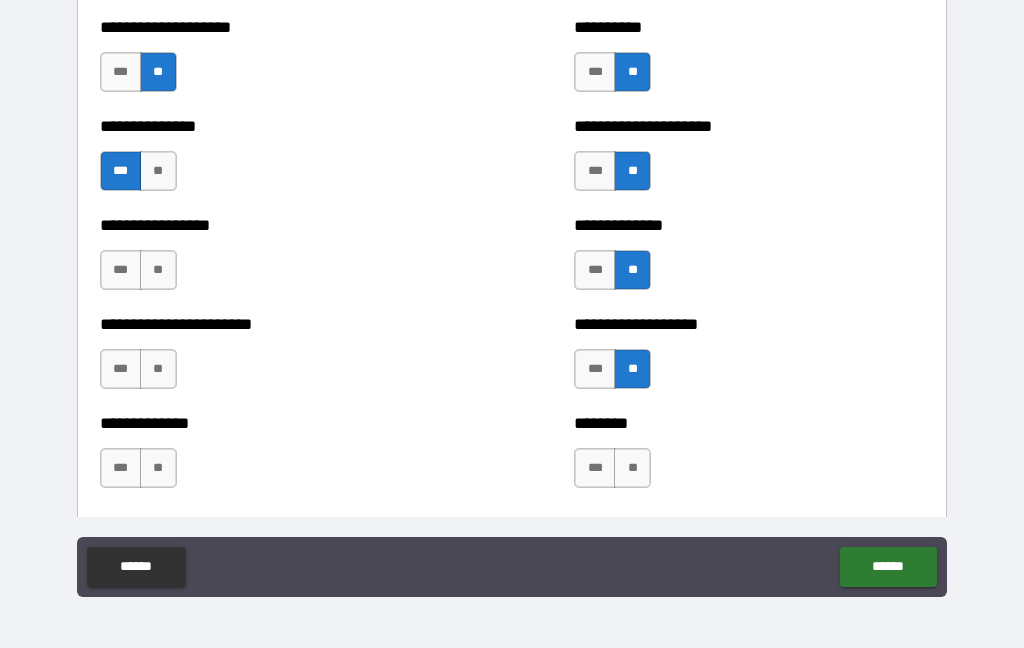 click on "**" at bounding box center [158, 270] 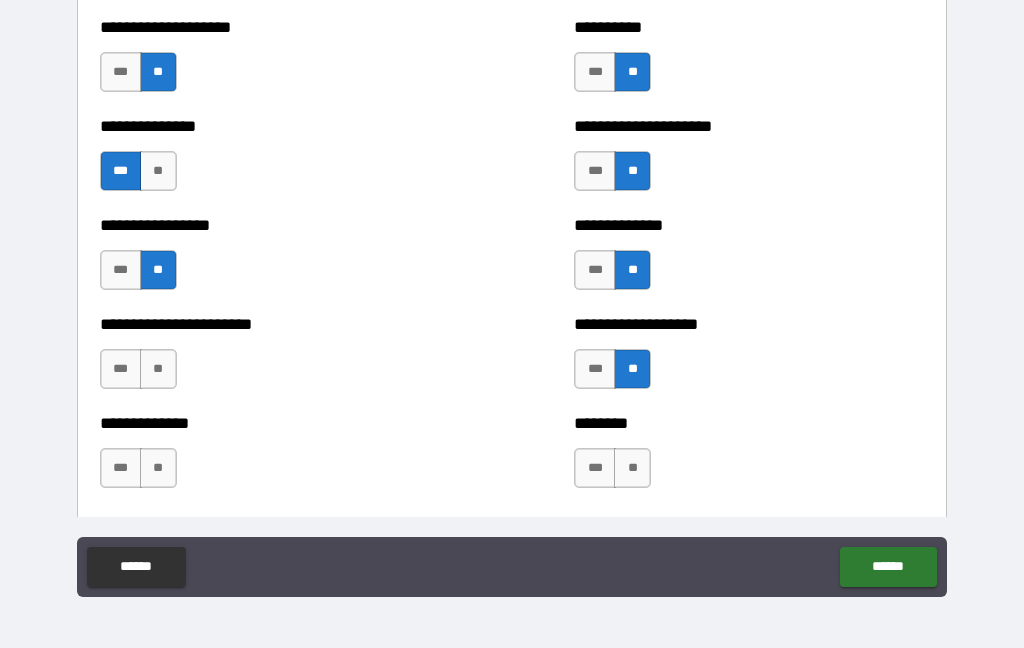 click on "**" at bounding box center [158, 369] 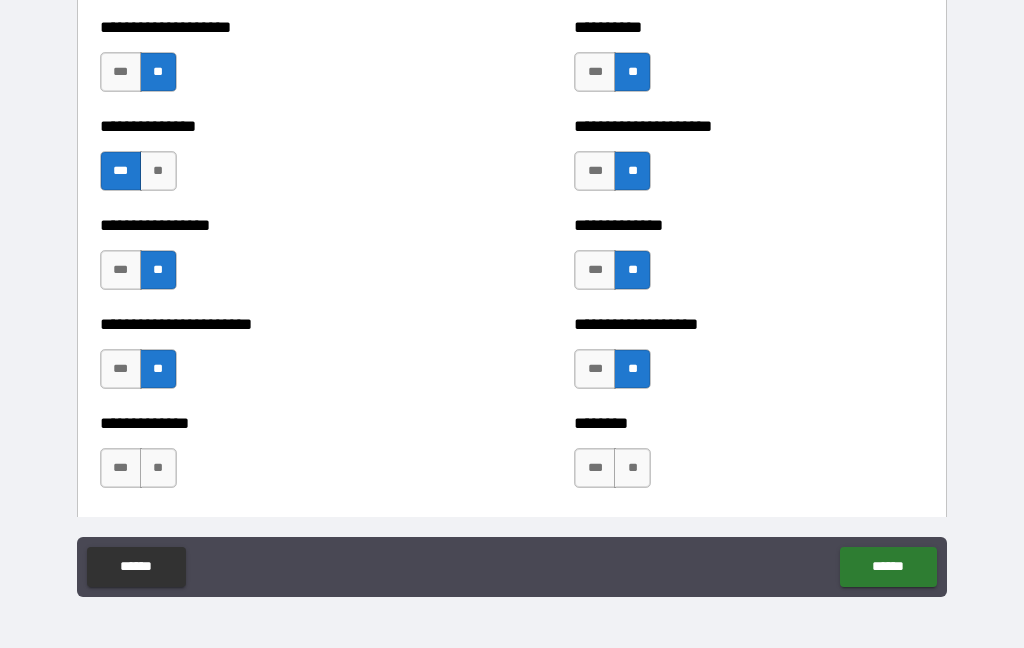click on "**" at bounding box center [158, 468] 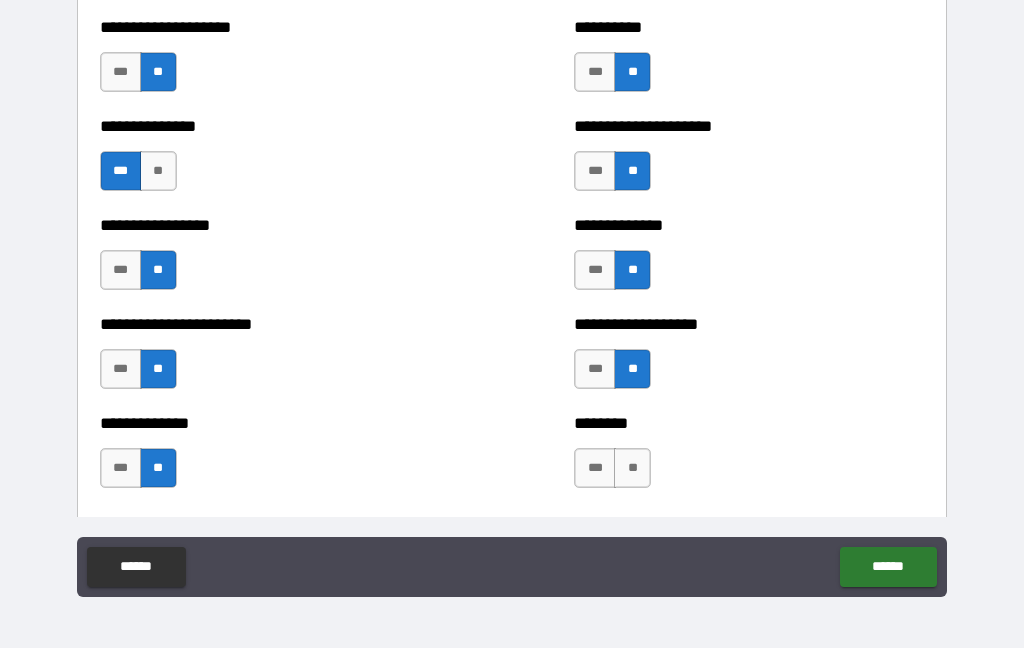 click on "***" at bounding box center (121, 468) 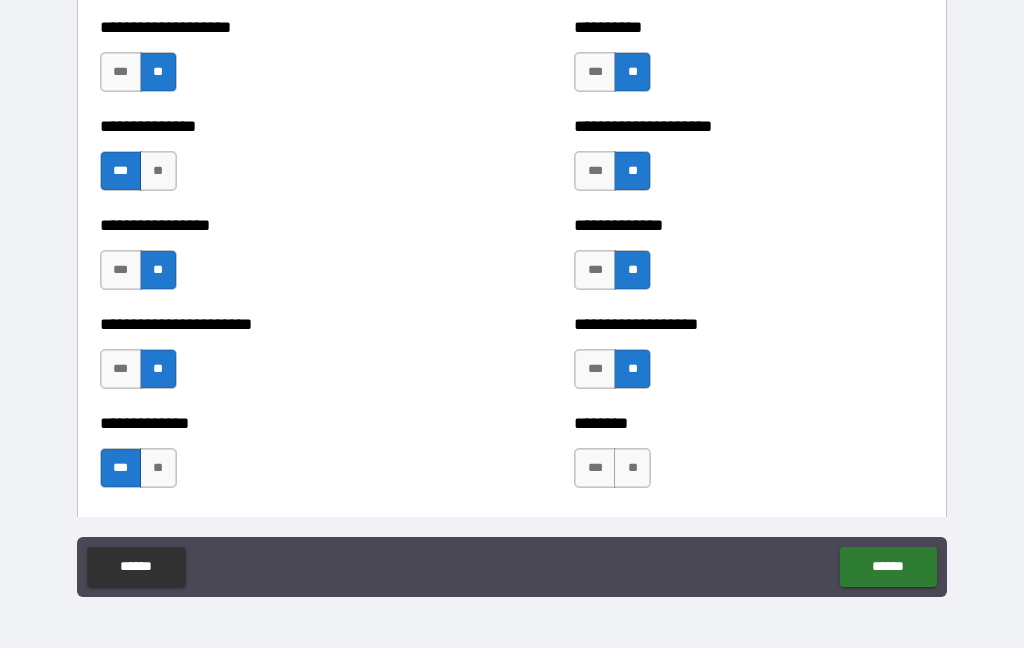 click on "**" at bounding box center (632, 468) 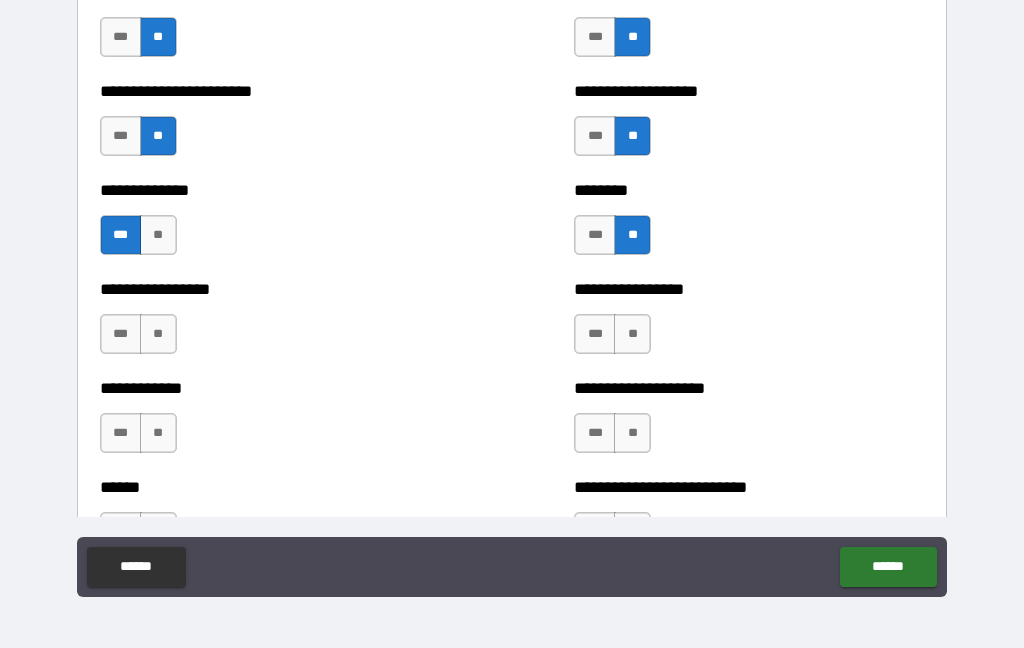 scroll, scrollTop: 3490, scrollLeft: 0, axis: vertical 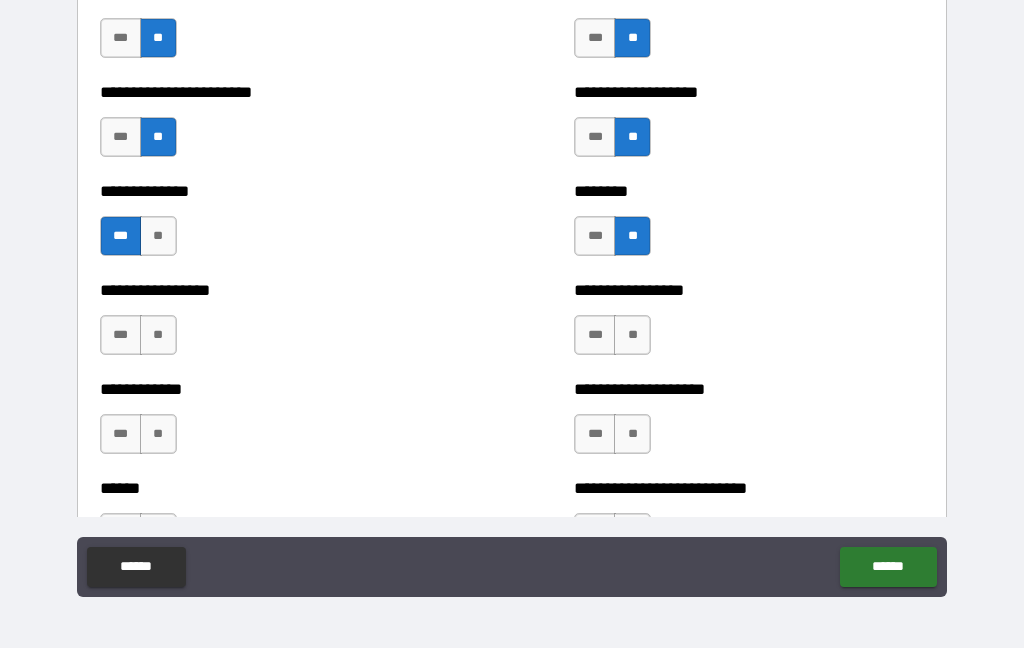 click on "**" at bounding box center [632, 335] 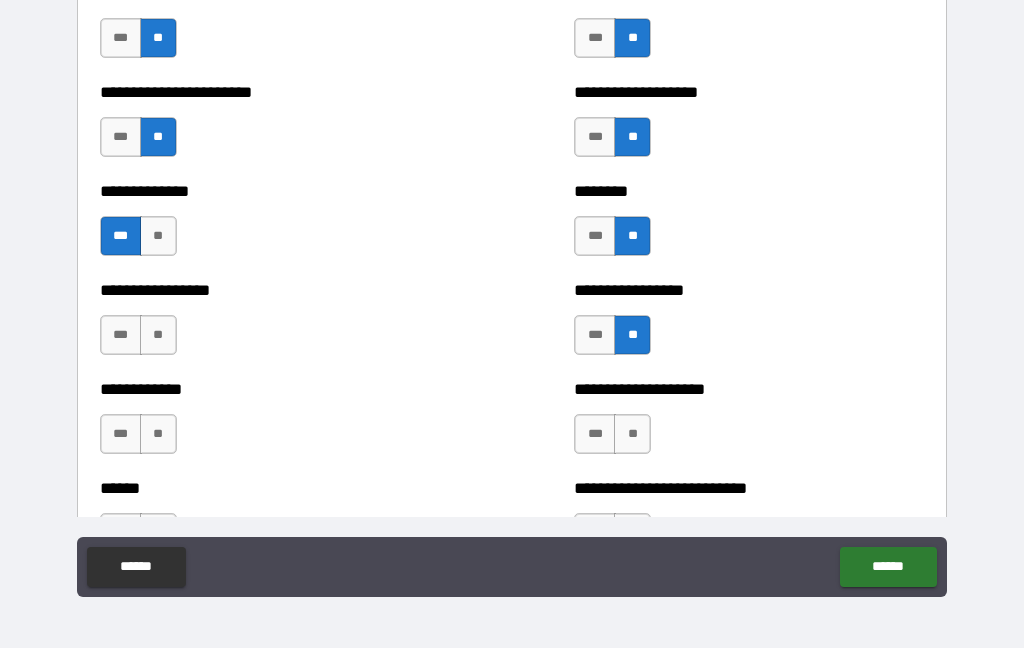 click on "**" at bounding box center (632, 434) 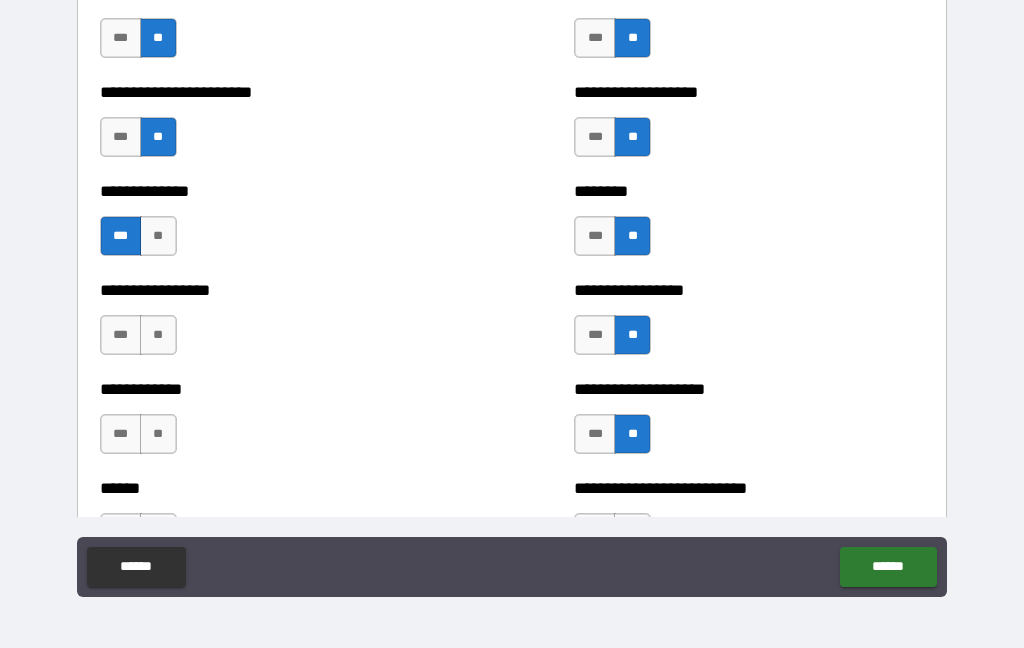 click on "**" at bounding box center [158, 335] 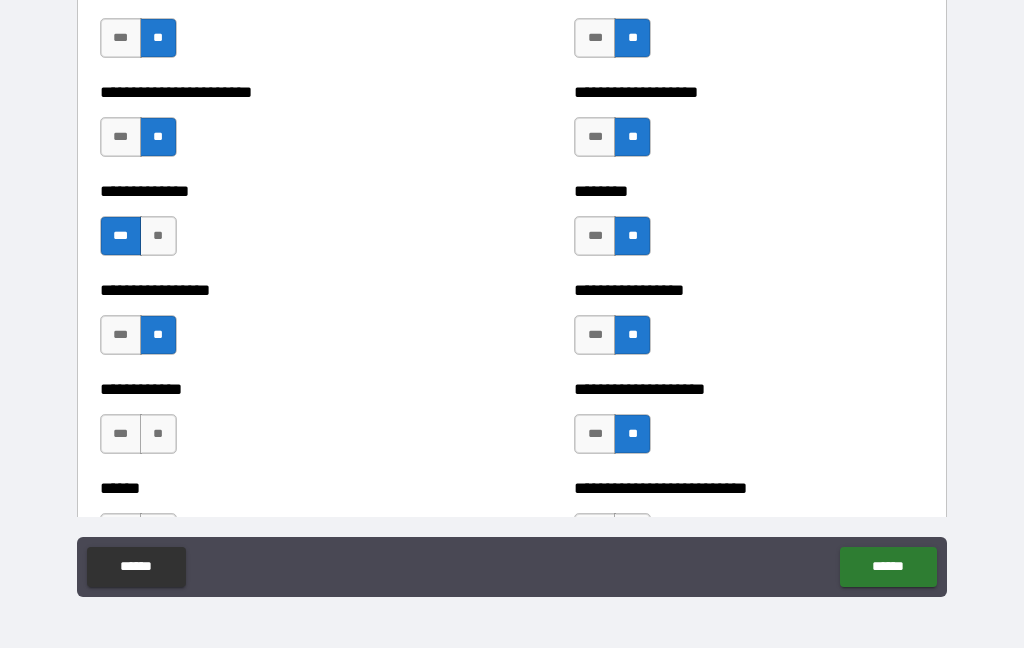 click on "**" at bounding box center (158, 434) 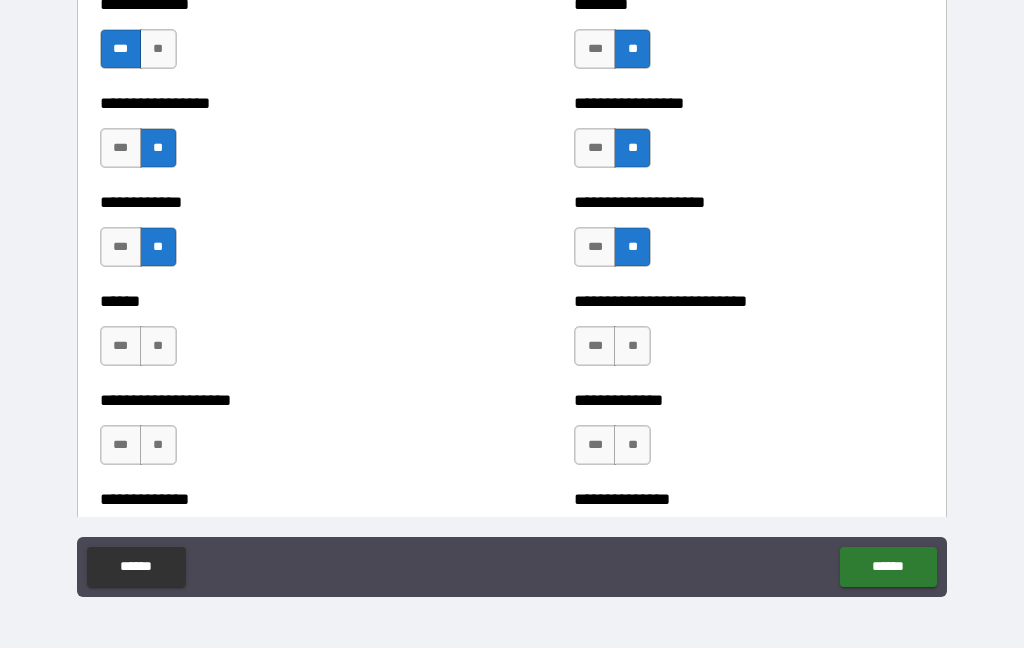 scroll, scrollTop: 3677, scrollLeft: 0, axis: vertical 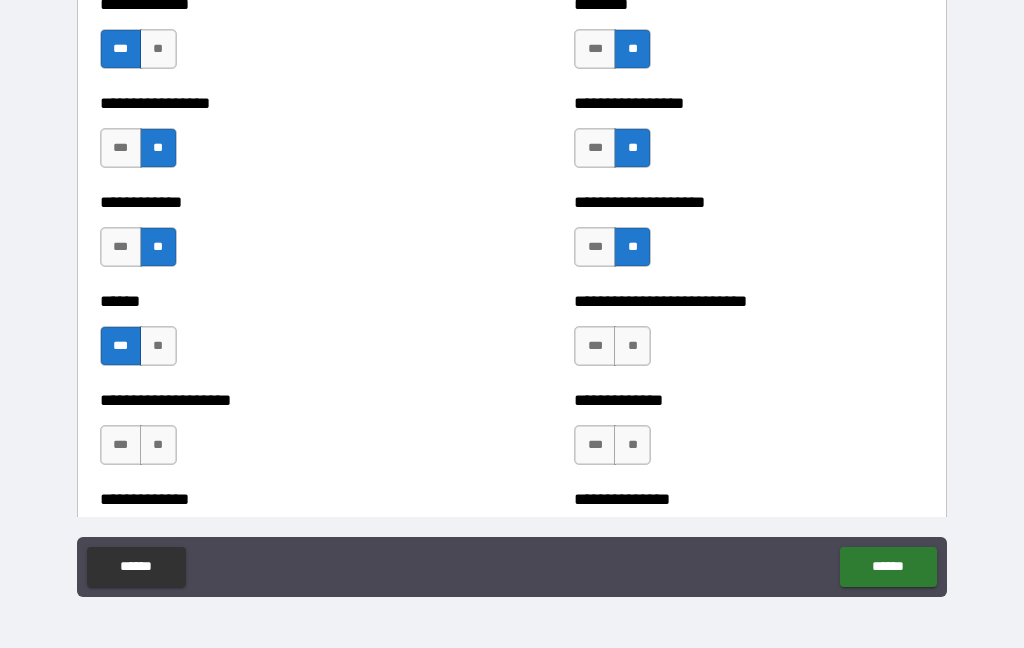 click on "**" at bounding box center [632, 346] 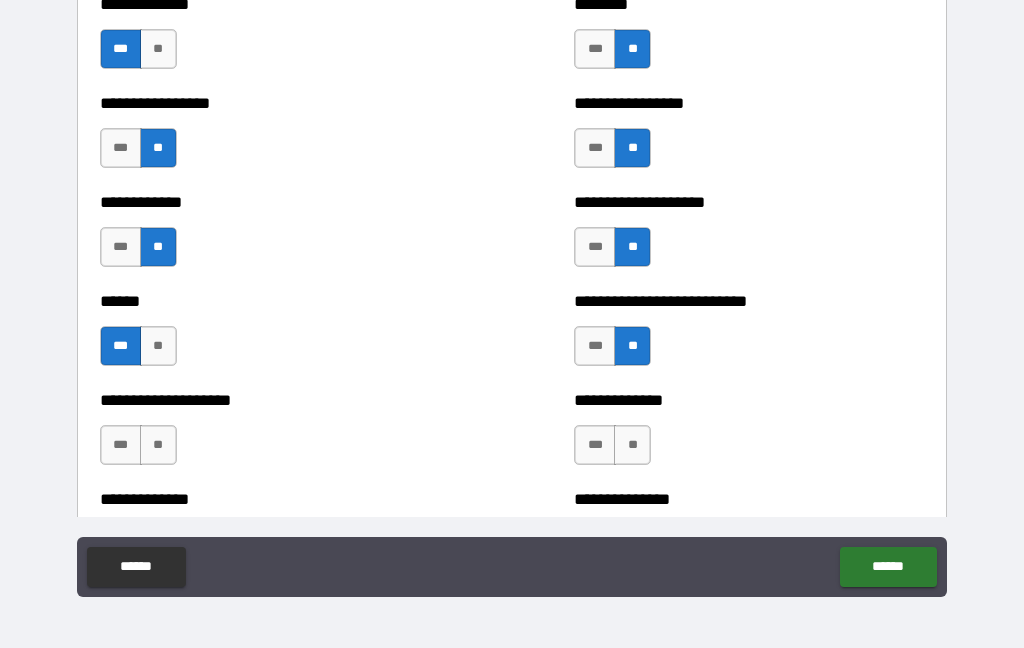 click on "***" at bounding box center (595, 445) 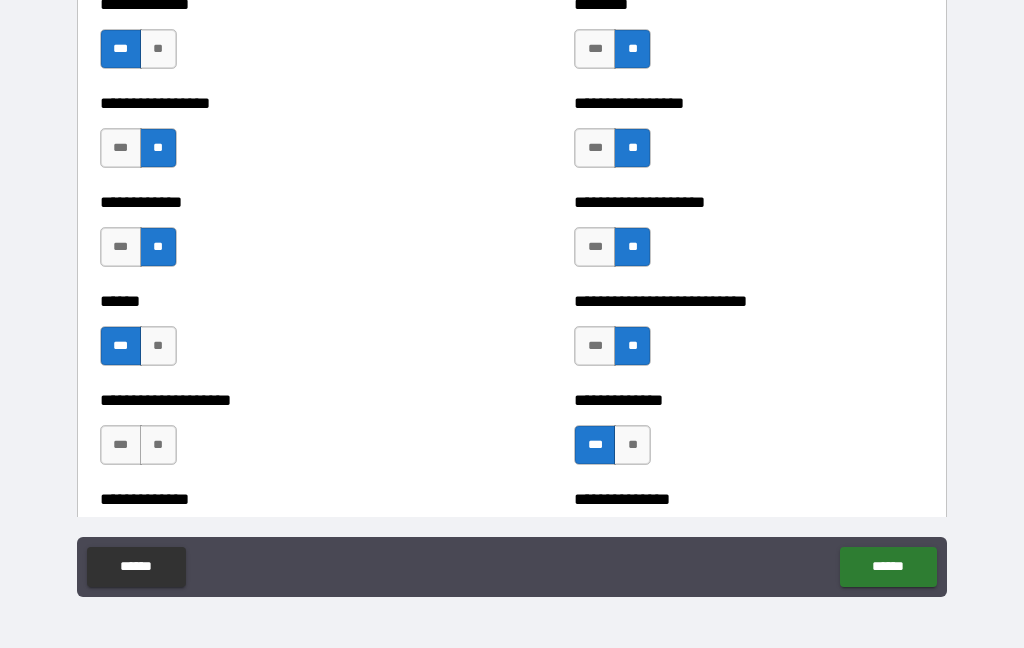 click on "**" at bounding box center [158, 445] 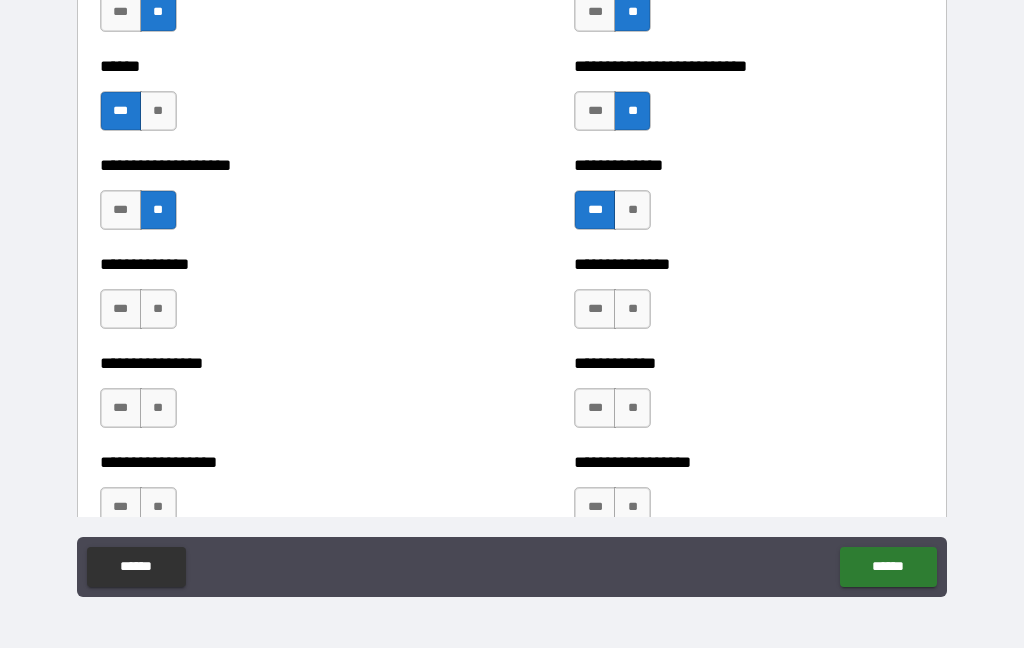 scroll, scrollTop: 3914, scrollLeft: 0, axis: vertical 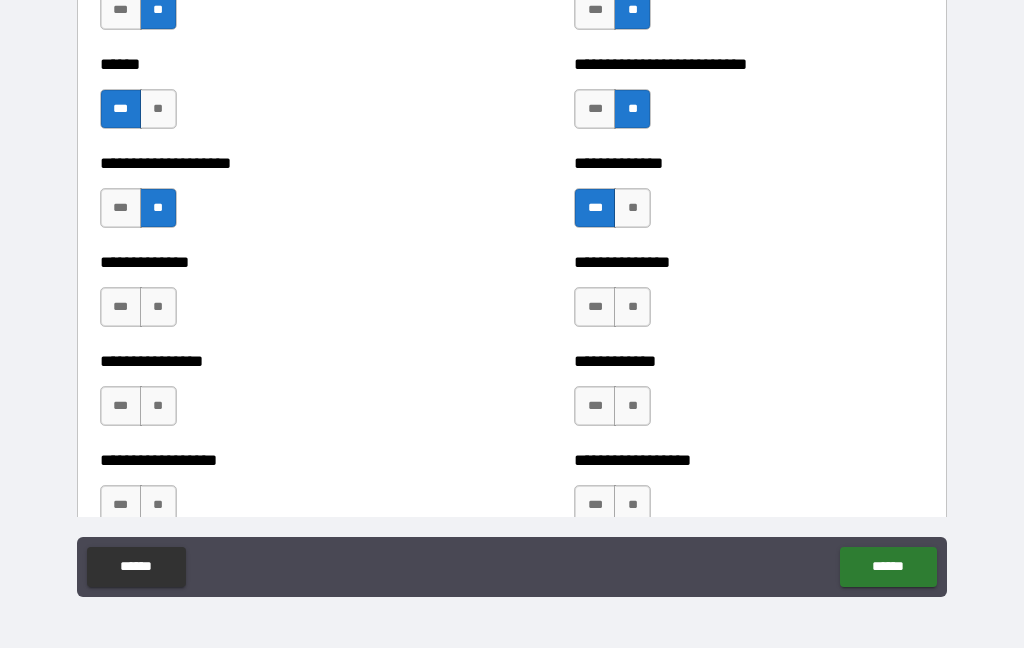 click on "**" at bounding box center [158, 307] 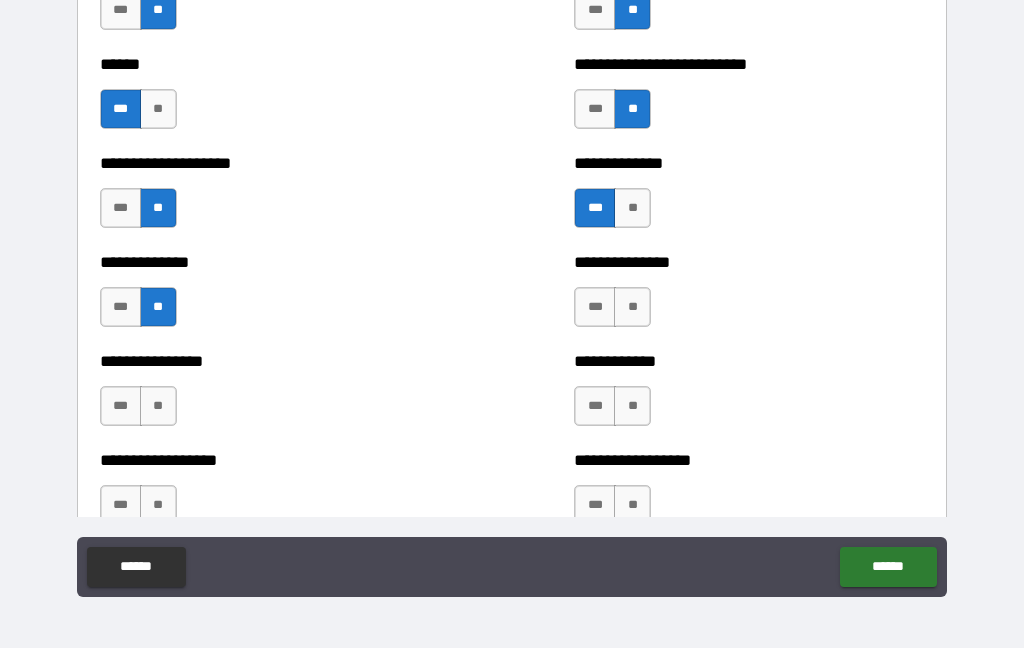 click on "**" at bounding box center (632, 307) 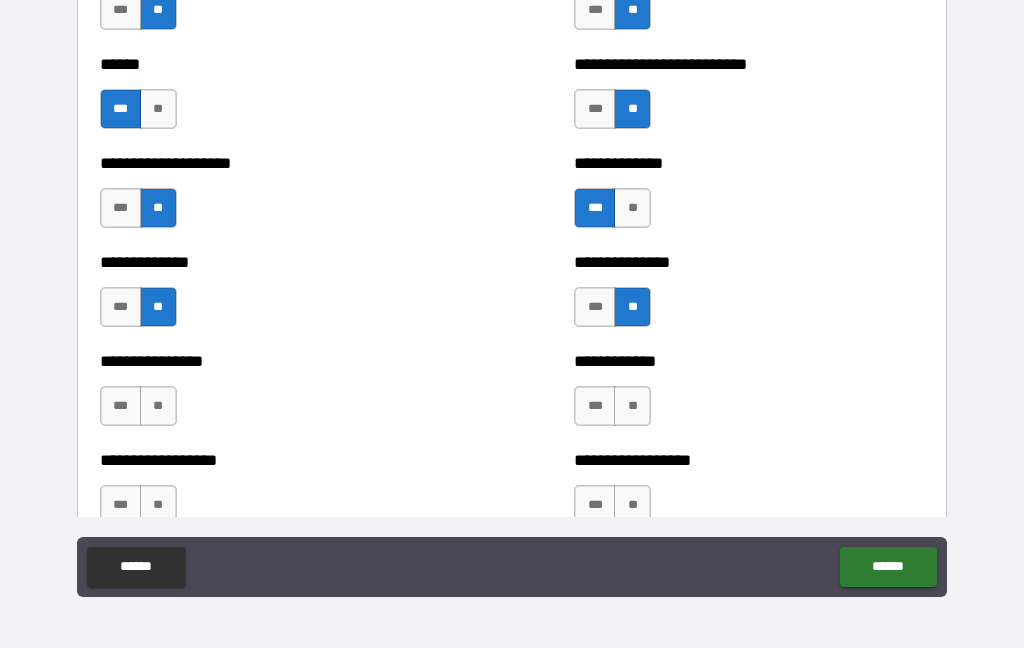 click on "**" at bounding box center (632, 406) 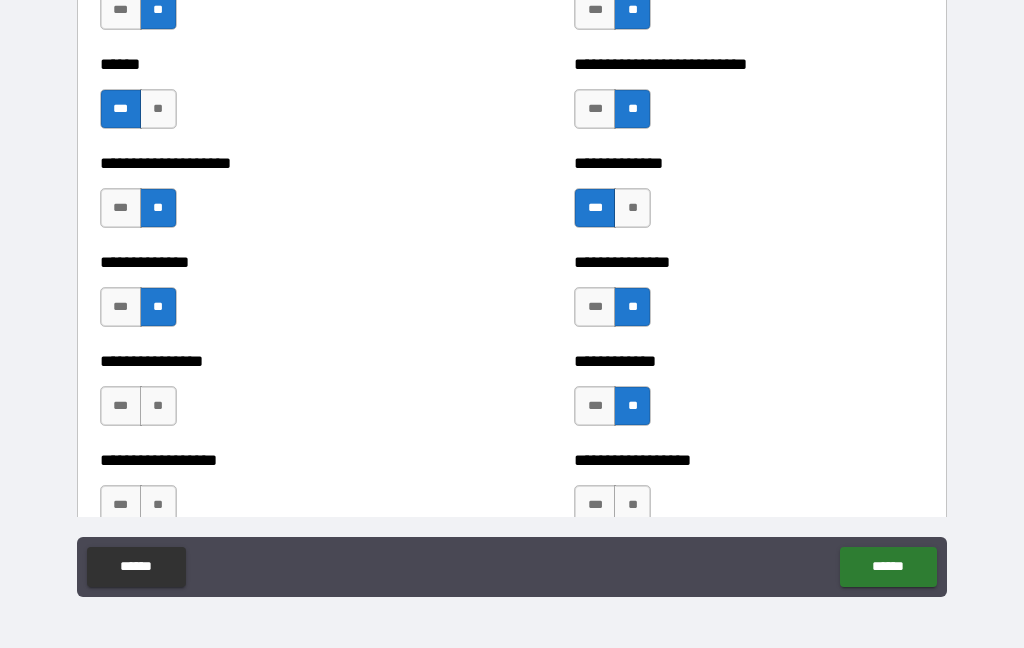 click on "**" at bounding box center (158, 406) 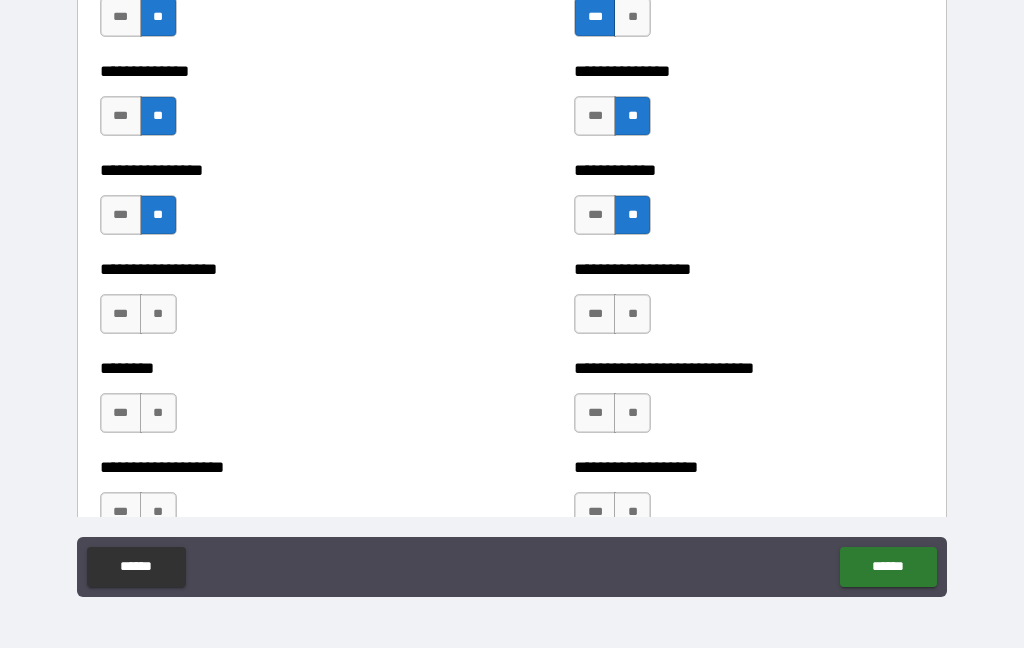 scroll, scrollTop: 4106, scrollLeft: 0, axis: vertical 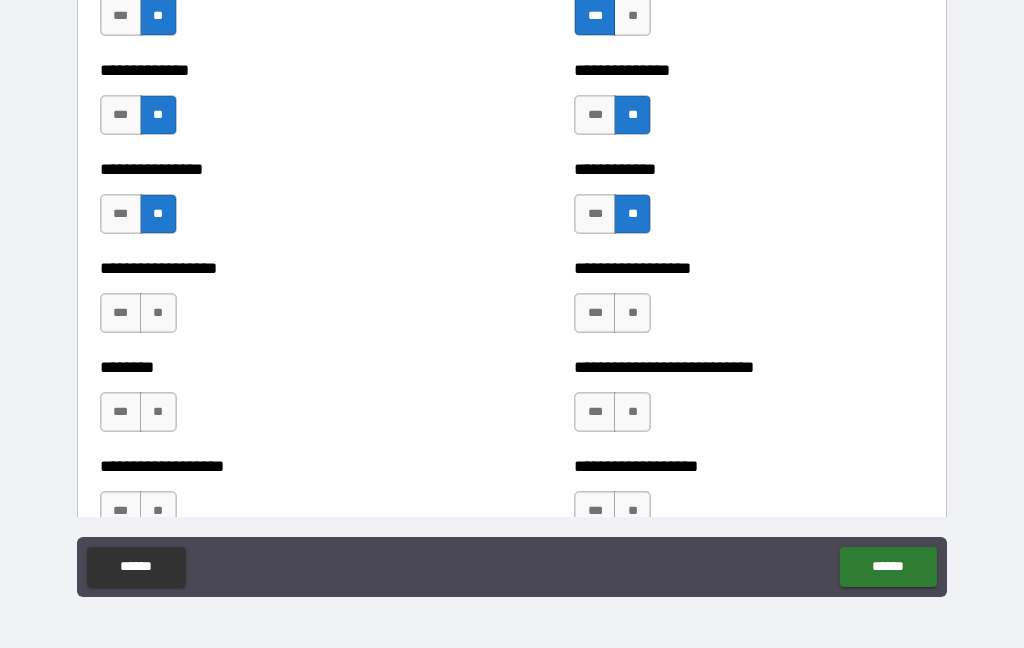 click on "***" at bounding box center [595, 313] 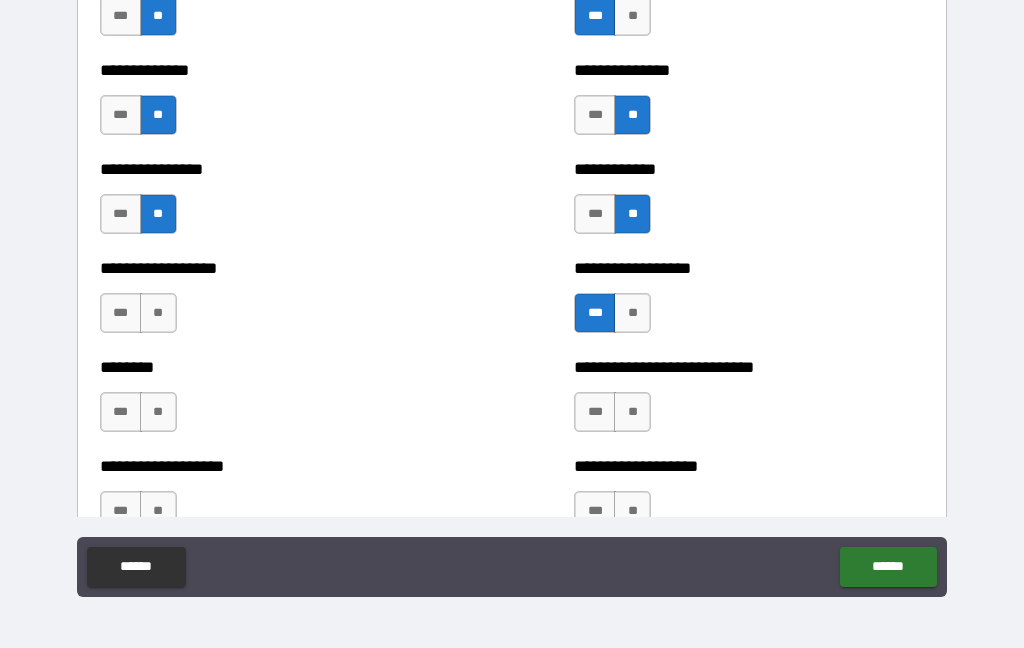 click on "***" at bounding box center (595, 412) 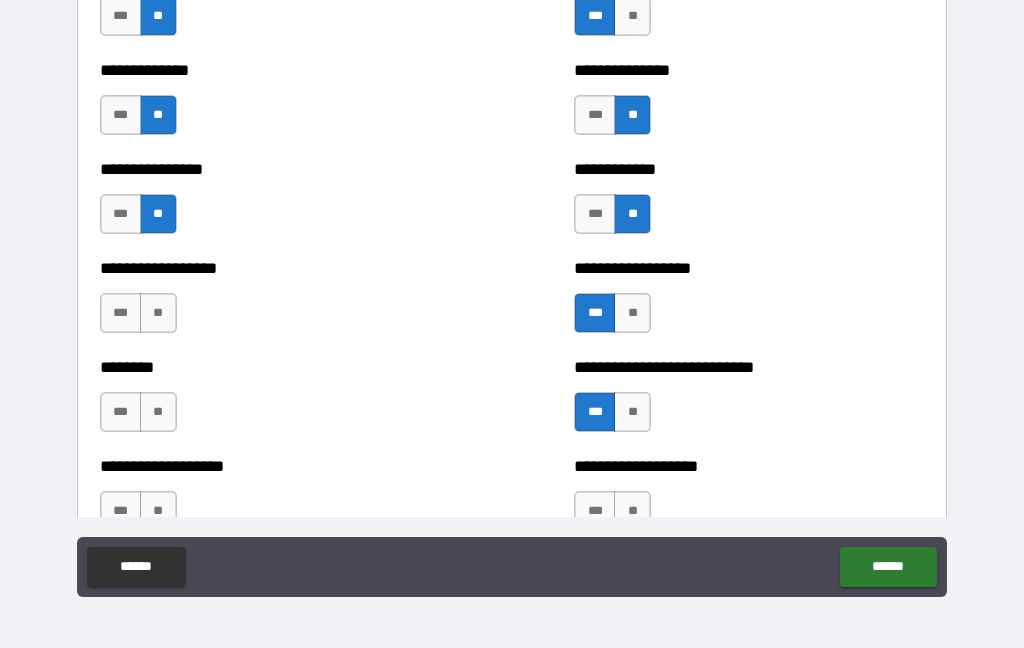 click on "**" at bounding box center [158, 313] 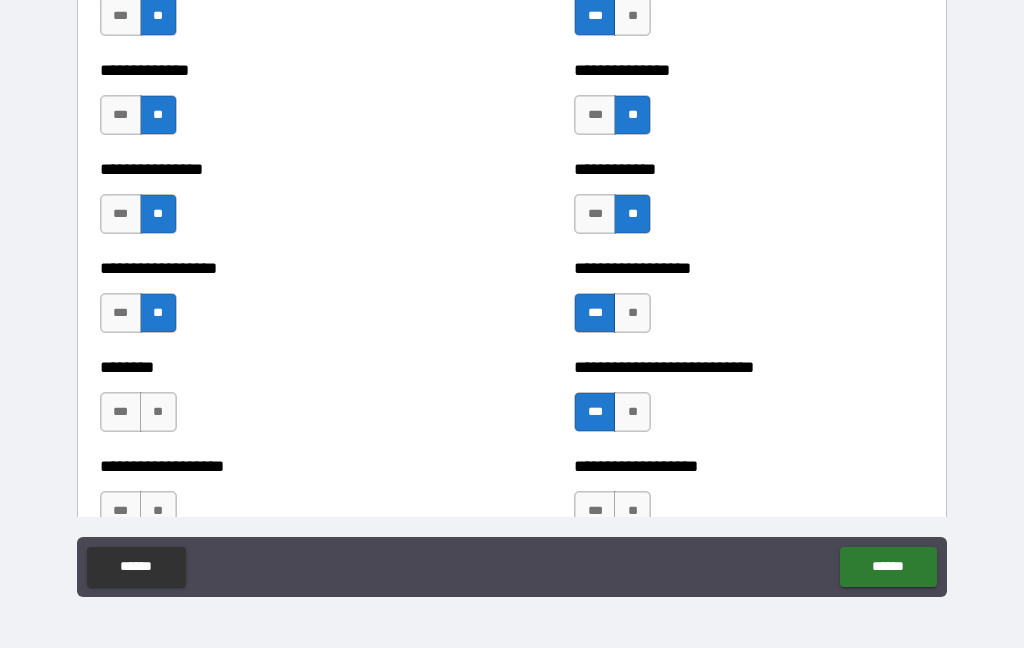 click on "**" at bounding box center (158, 412) 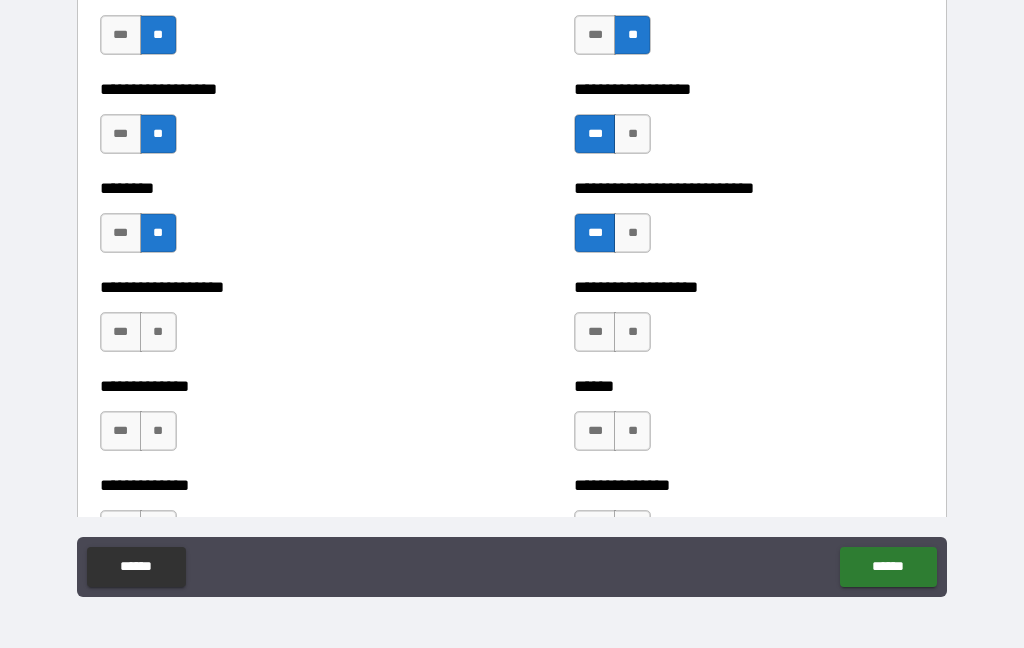 scroll, scrollTop: 4297, scrollLeft: 0, axis: vertical 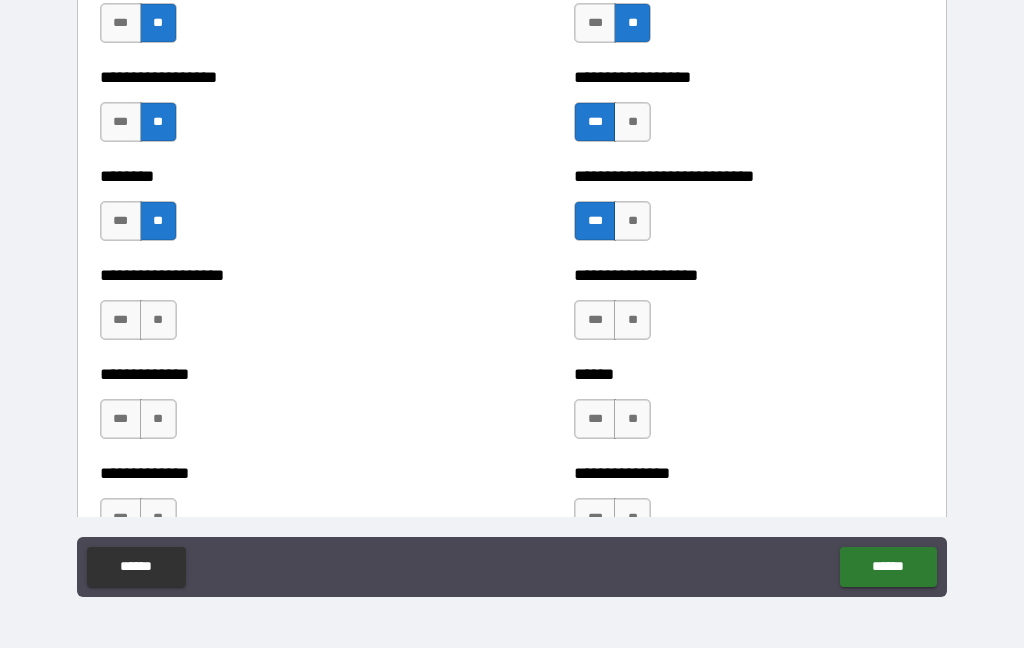 click on "**" at bounding box center (158, 320) 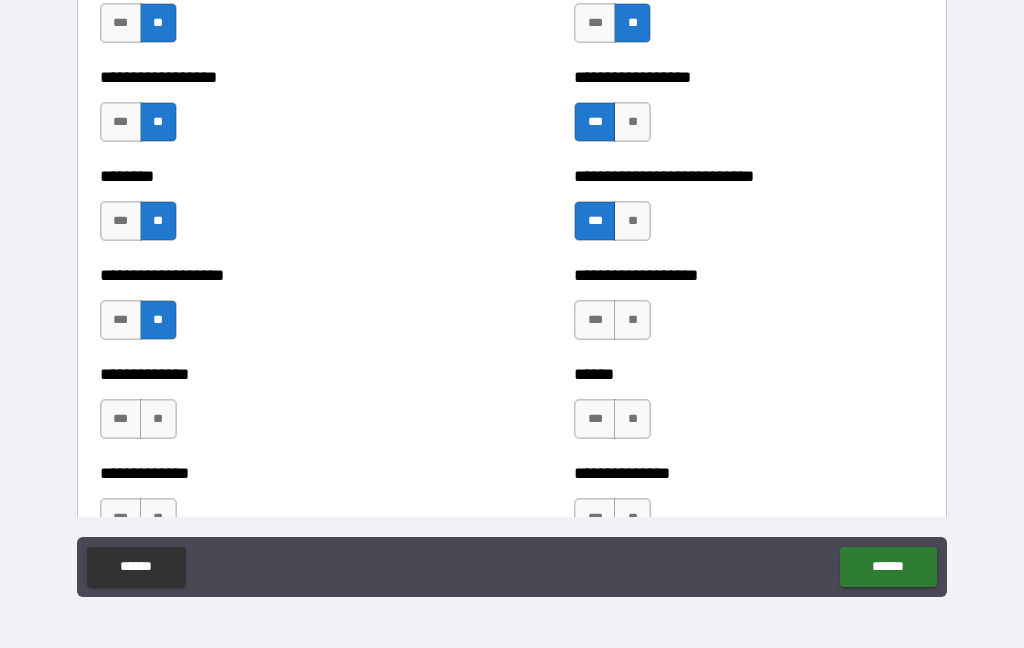 click on "***" at bounding box center [595, 320] 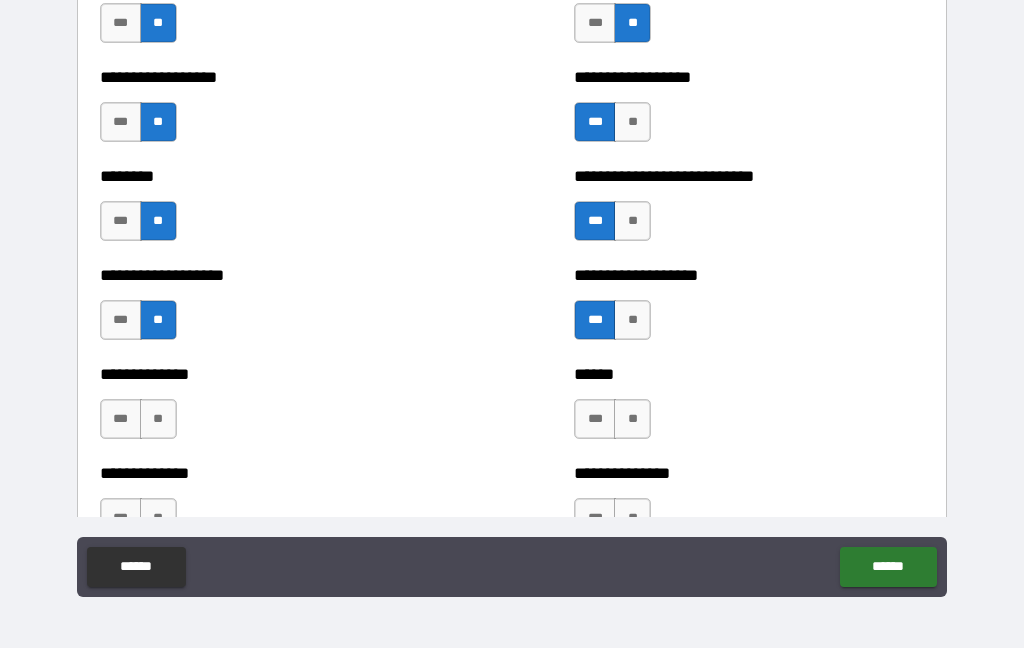click on "**" at bounding box center (632, 419) 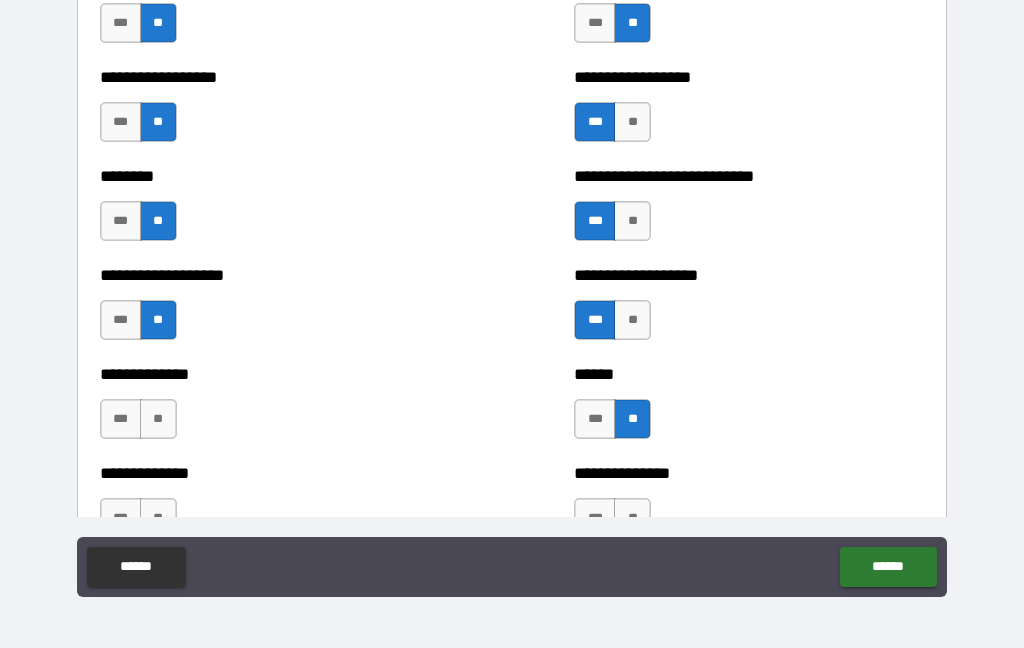 click on "**" at bounding box center (158, 419) 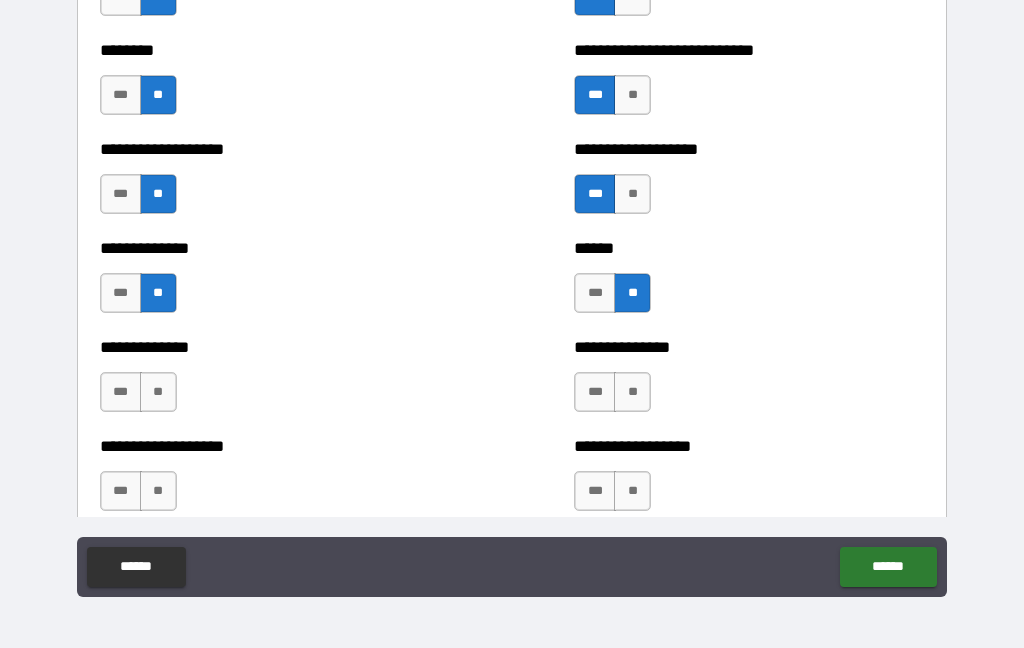 scroll, scrollTop: 4445, scrollLeft: 0, axis: vertical 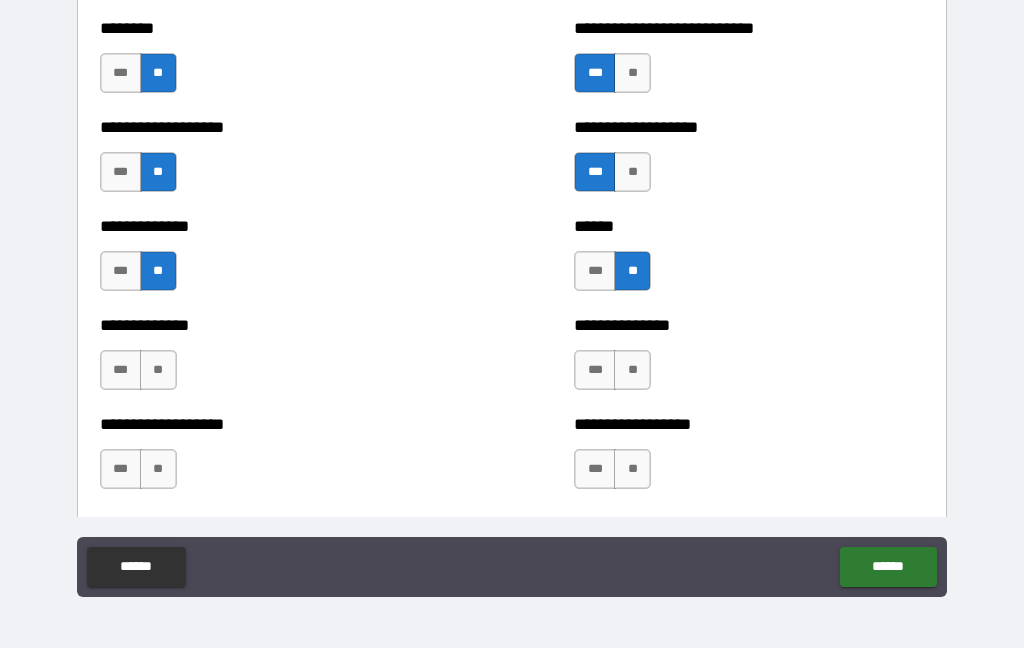 click on "**" at bounding box center [158, 370] 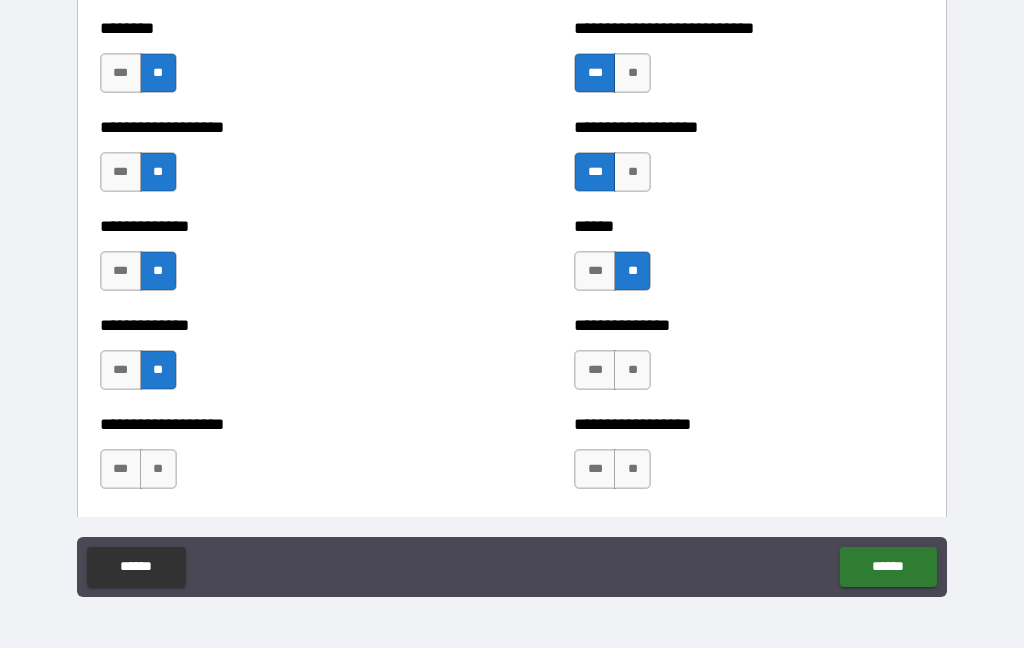 click on "**" at bounding box center [632, 370] 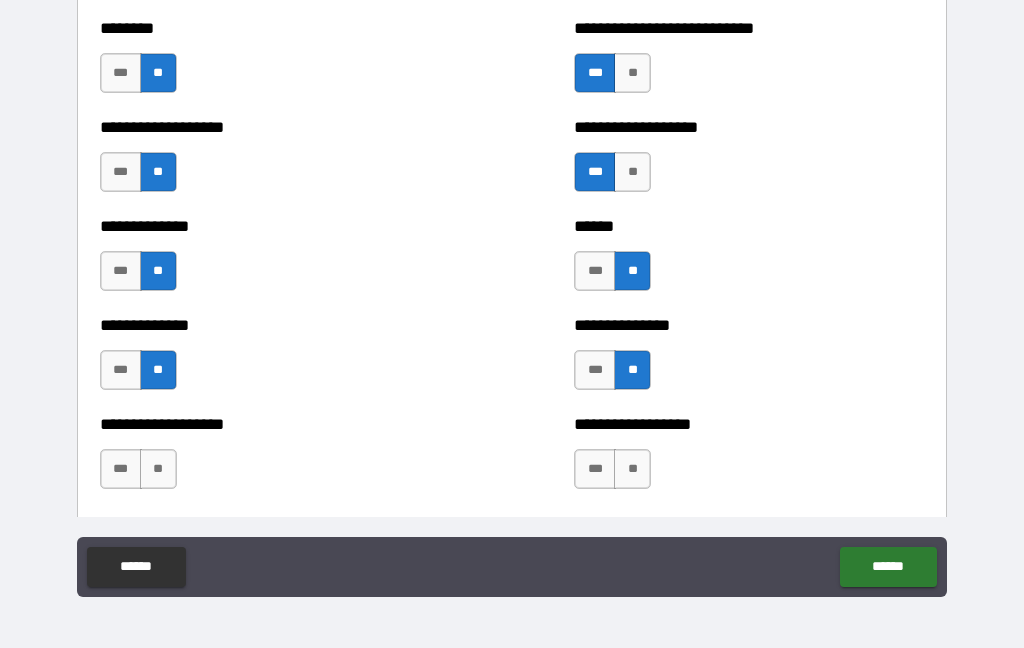 click on "**" at bounding box center [632, 469] 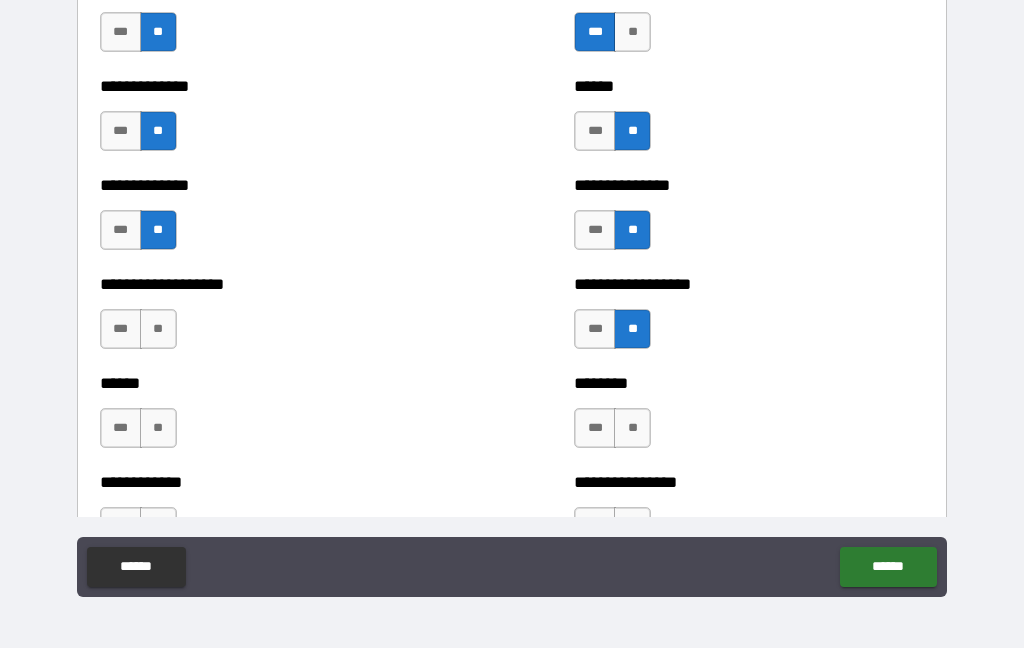 scroll, scrollTop: 4586, scrollLeft: 0, axis: vertical 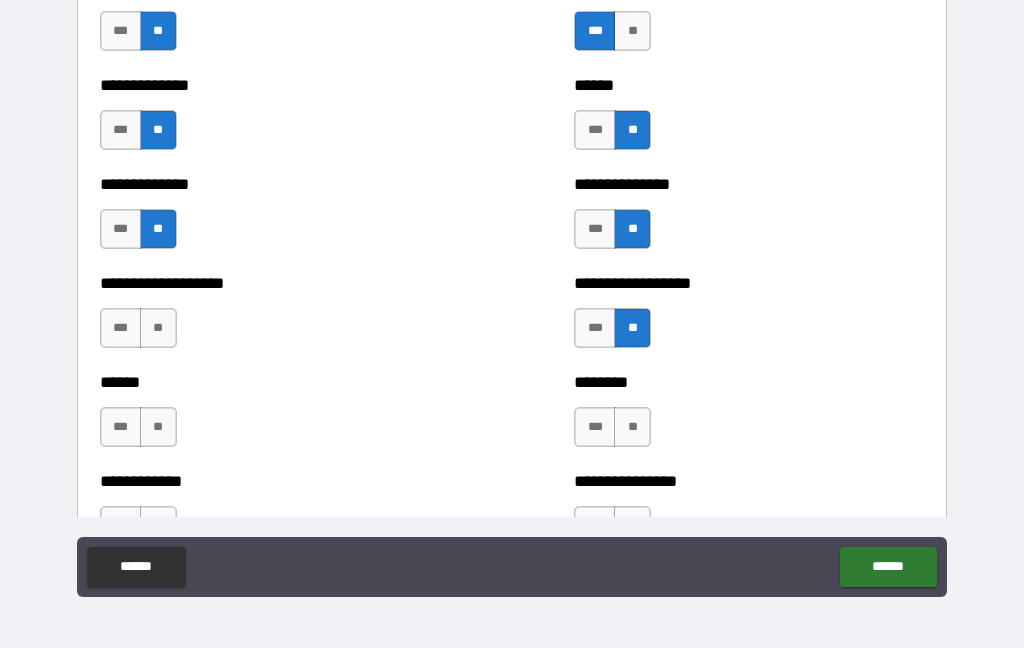 click on "**" at bounding box center (158, 328) 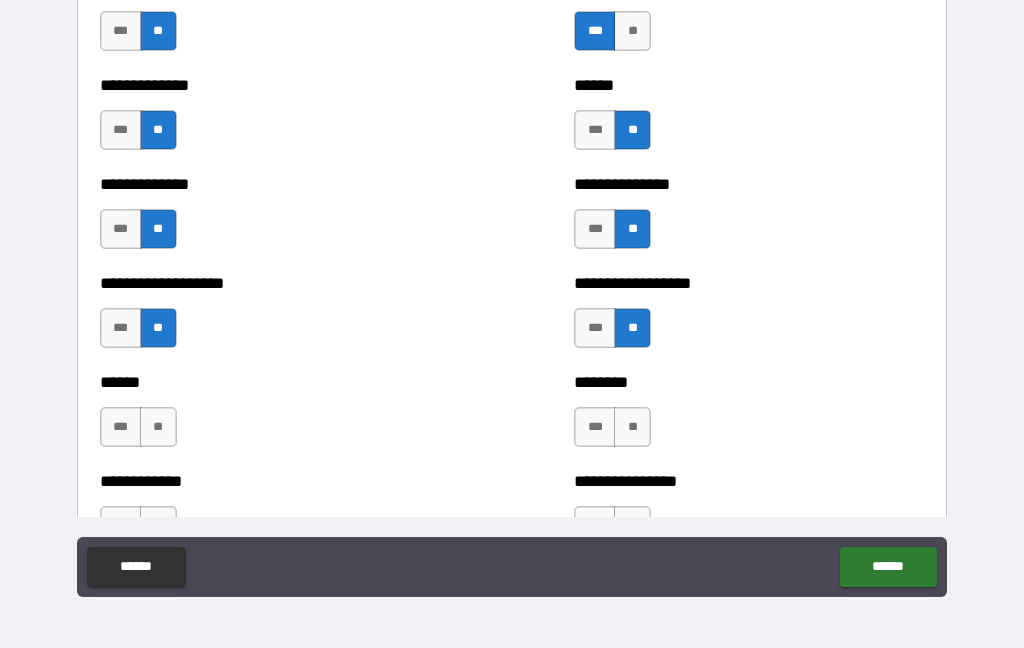 click on "**" at bounding box center [158, 427] 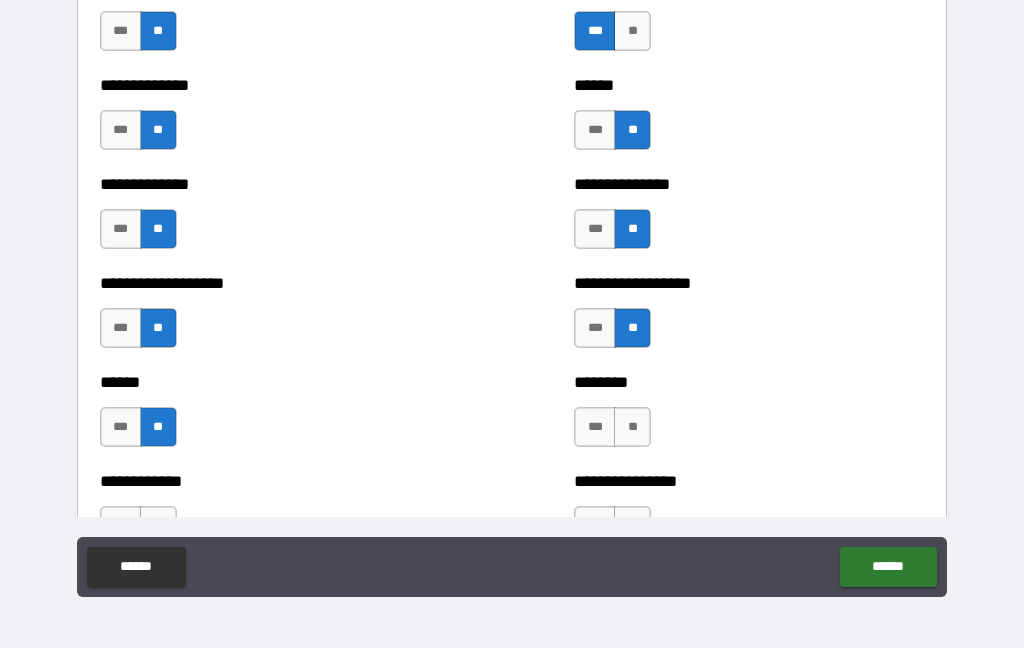 click on "**" at bounding box center (632, 427) 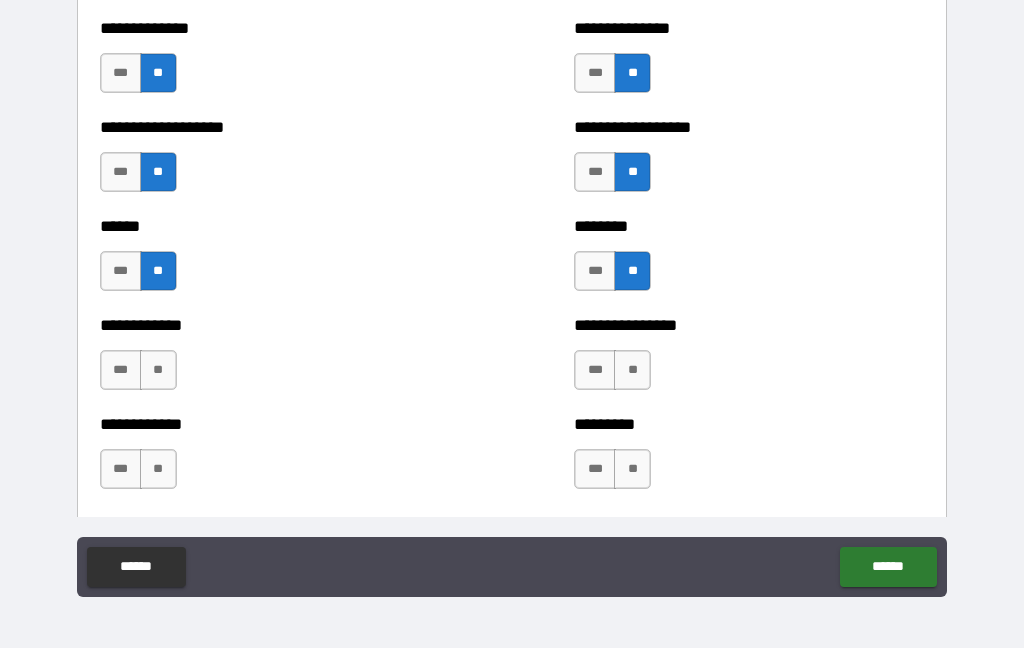 scroll, scrollTop: 4755, scrollLeft: 0, axis: vertical 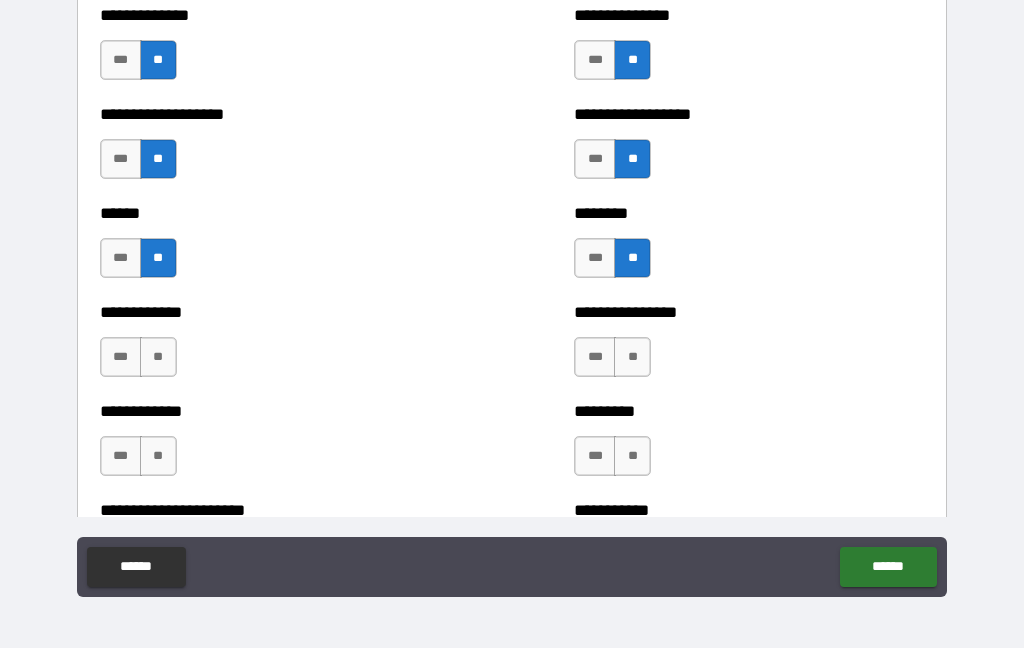 click on "**" at bounding box center [632, 357] 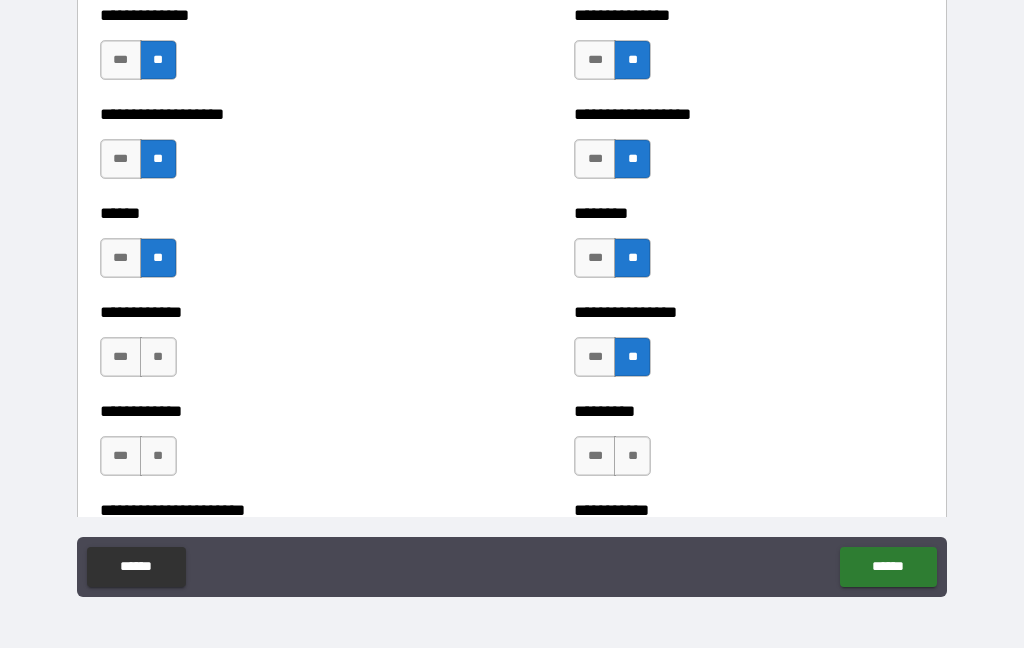 click on "**" at bounding box center [632, 456] 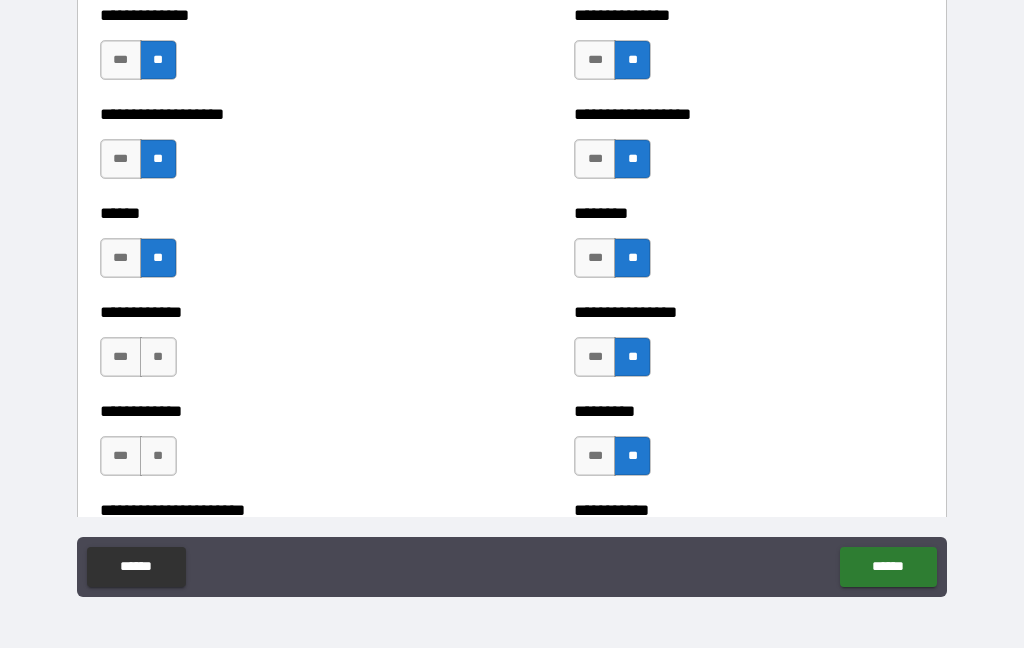 click on "**" at bounding box center (158, 456) 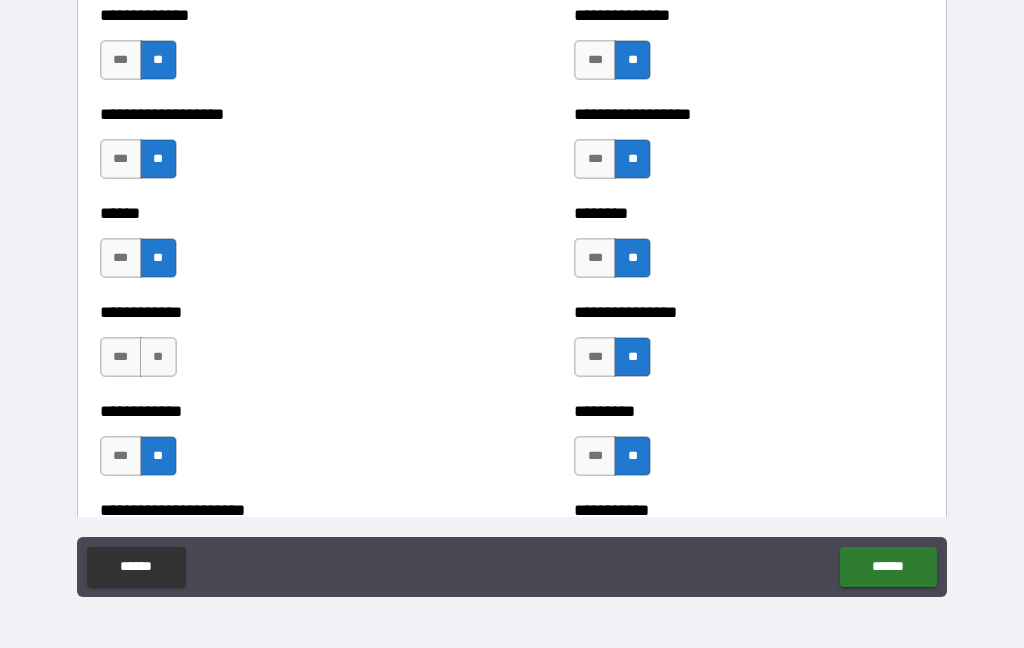 click on "**" at bounding box center (158, 357) 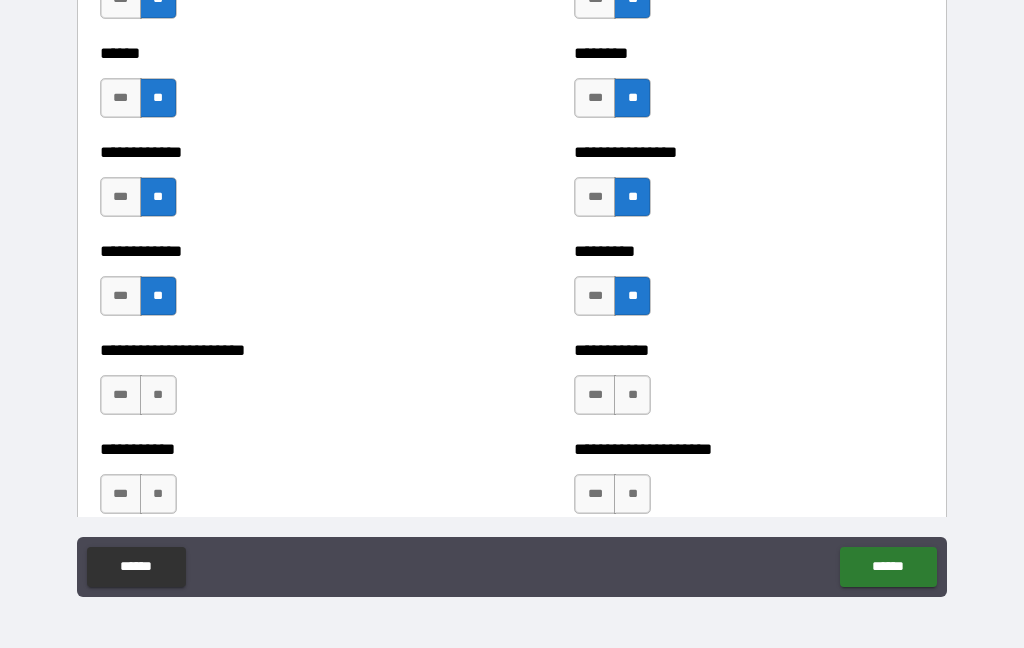 scroll, scrollTop: 4928, scrollLeft: 0, axis: vertical 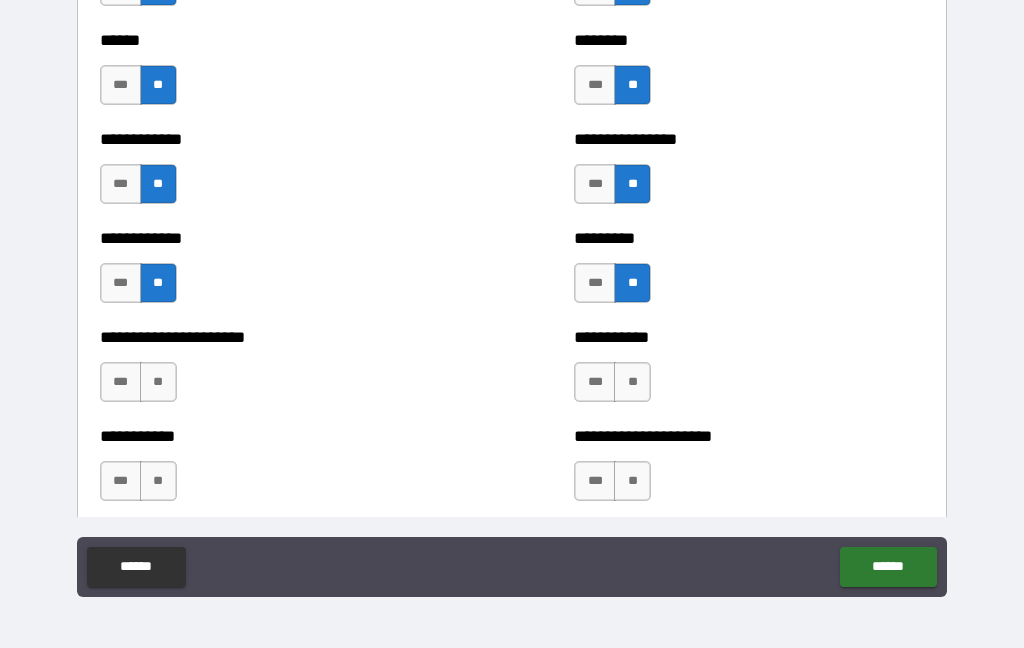 click on "**" at bounding box center (158, 382) 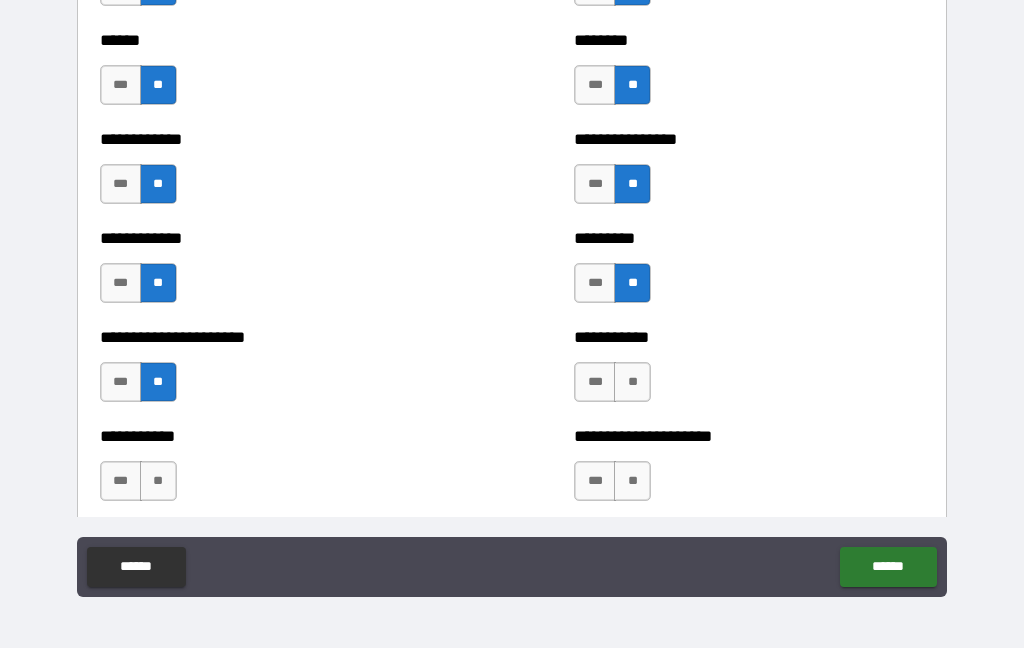 click on "**" at bounding box center [158, 481] 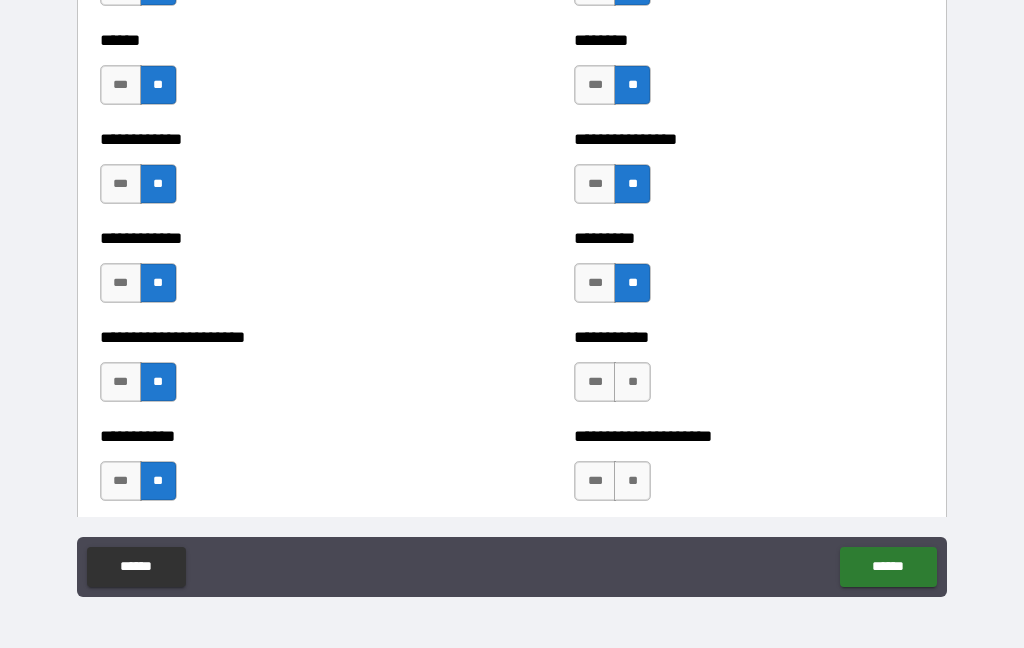click on "**" at bounding box center [632, 382] 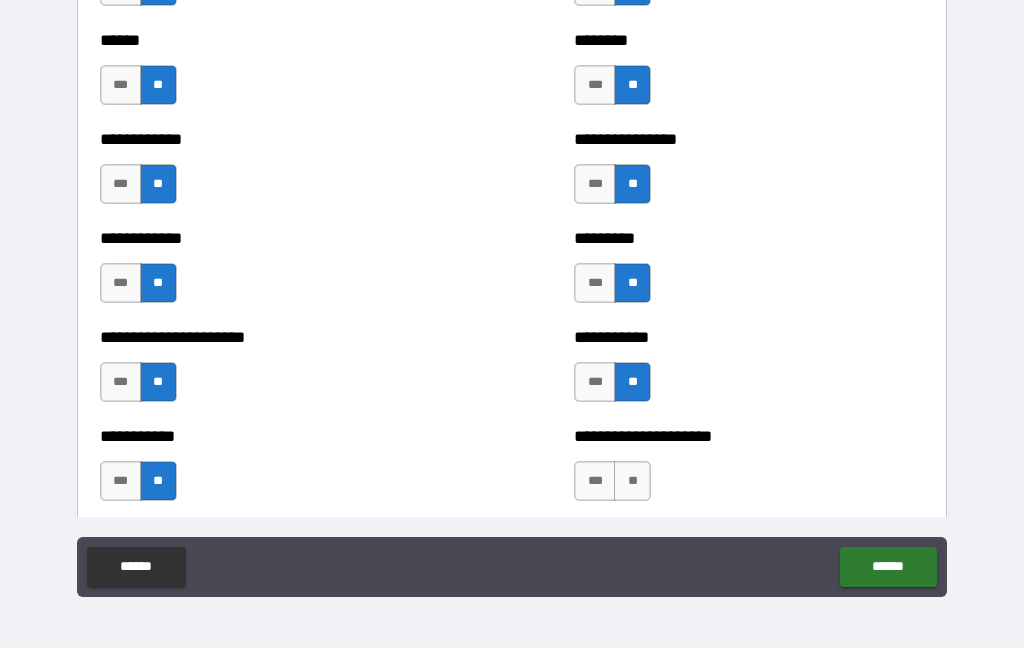 click on "**" at bounding box center (632, 481) 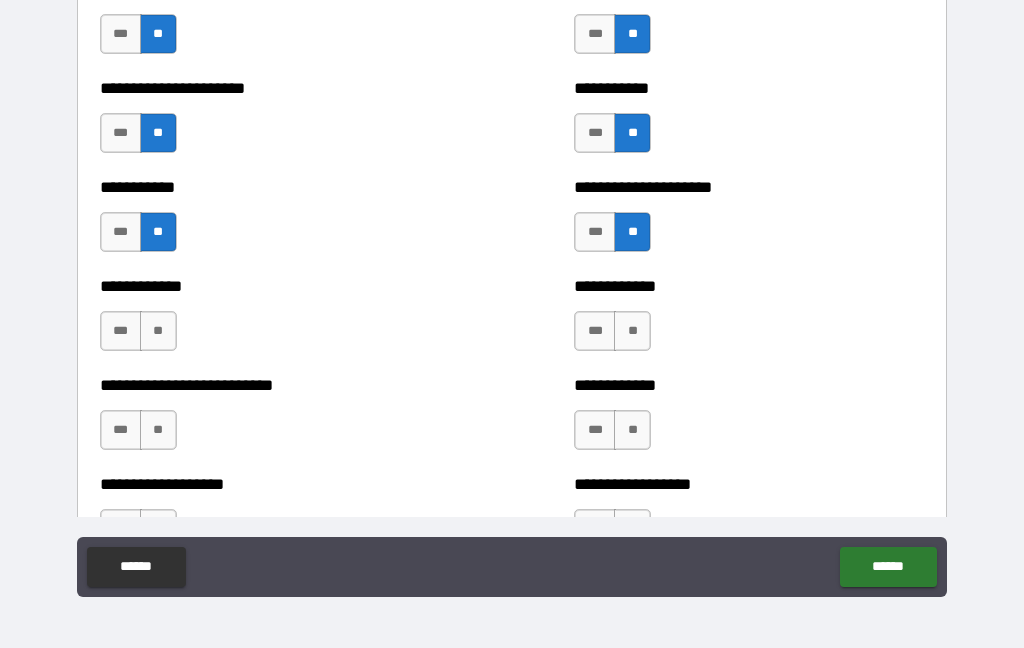 scroll, scrollTop: 5177, scrollLeft: 0, axis: vertical 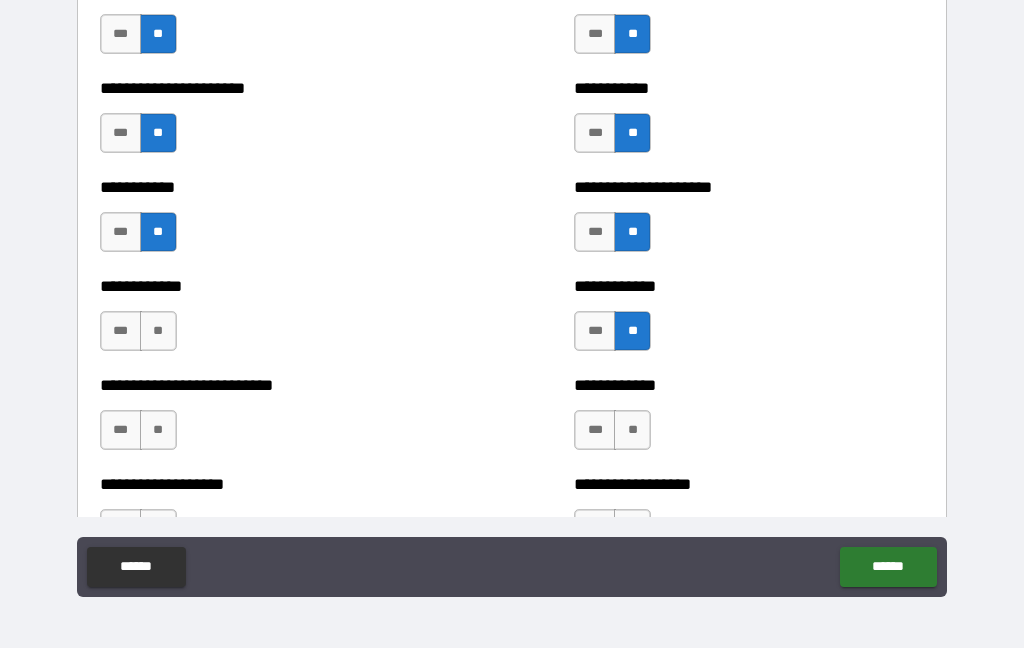 click on "**" at bounding box center [632, 430] 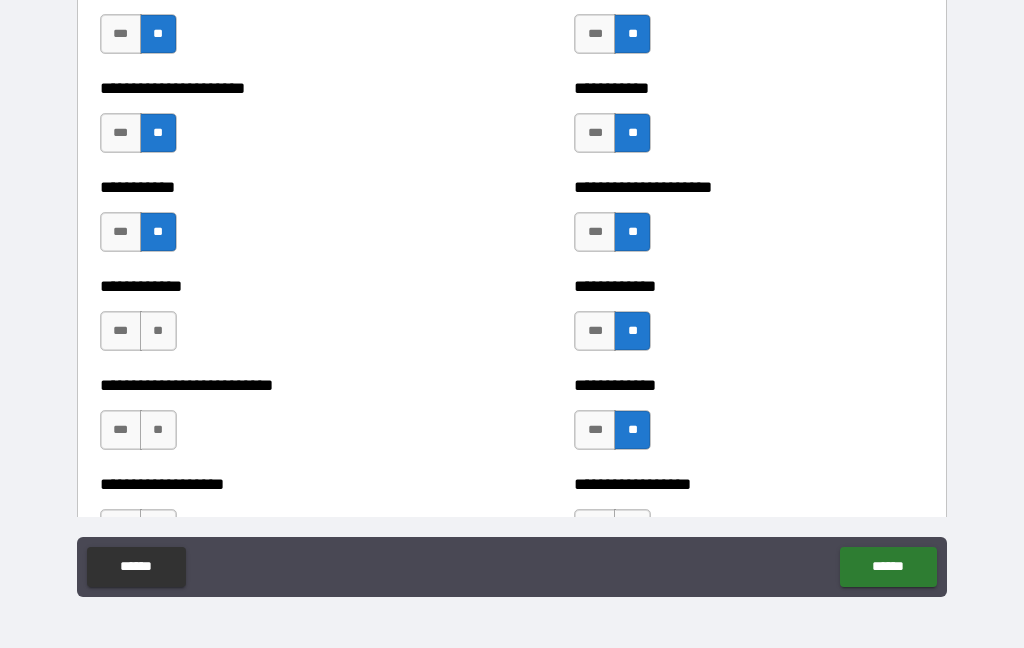 click on "**" at bounding box center (158, 331) 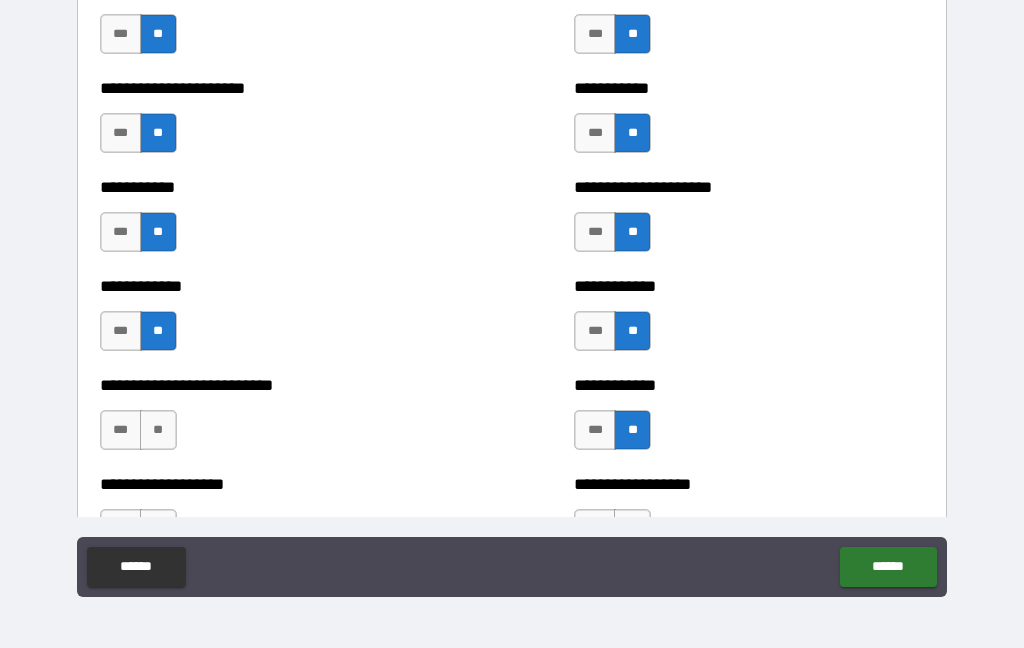 click on "**" at bounding box center [158, 430] 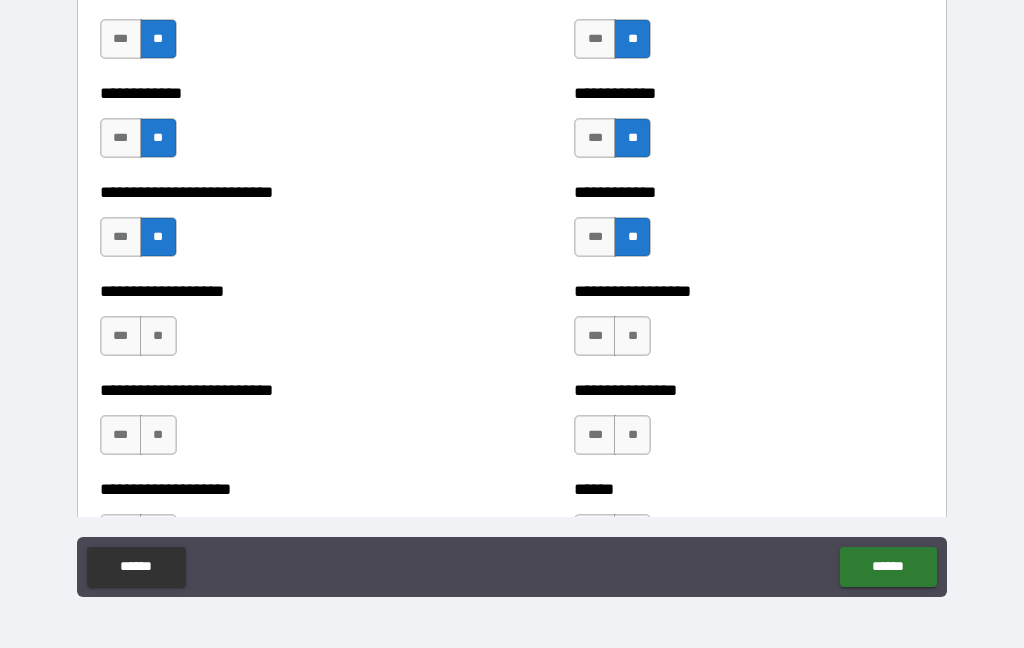 scroll, scrollTop: 5374, scrollLeft: 0, axis: vertical 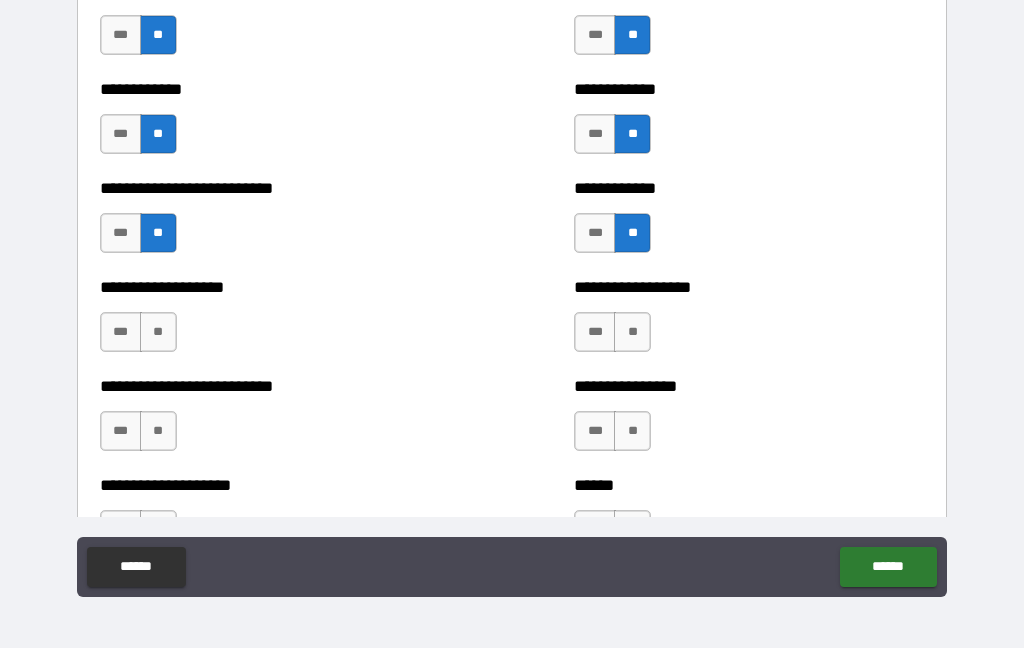 click on "**" at bounding box center [158, 332] 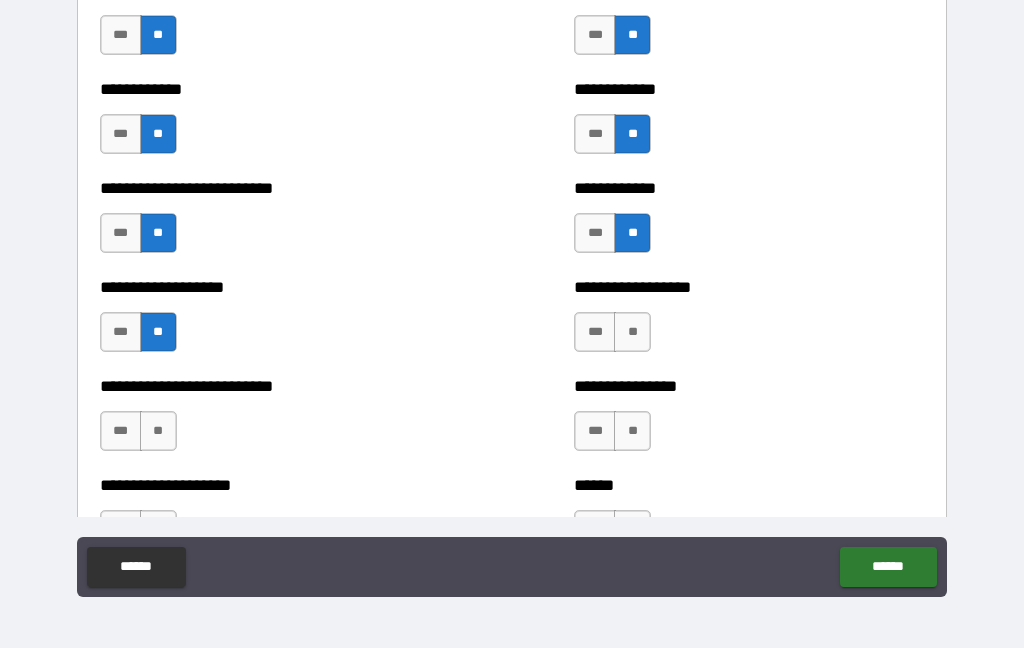 click on "**" at bounding box center [632, 332] 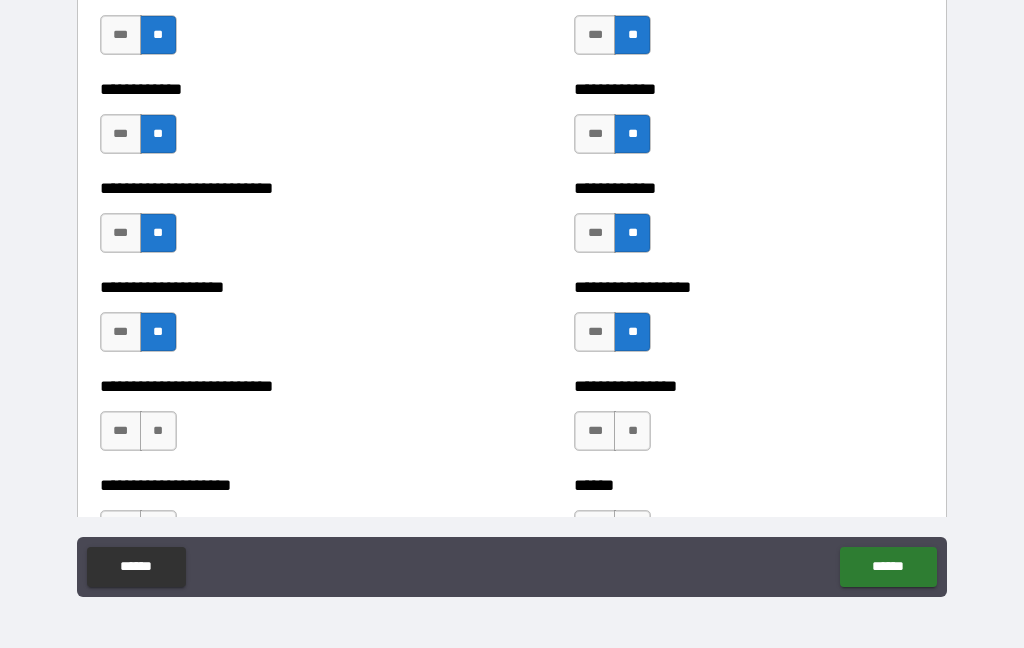 click on "**" at bounding box center (632, 431) 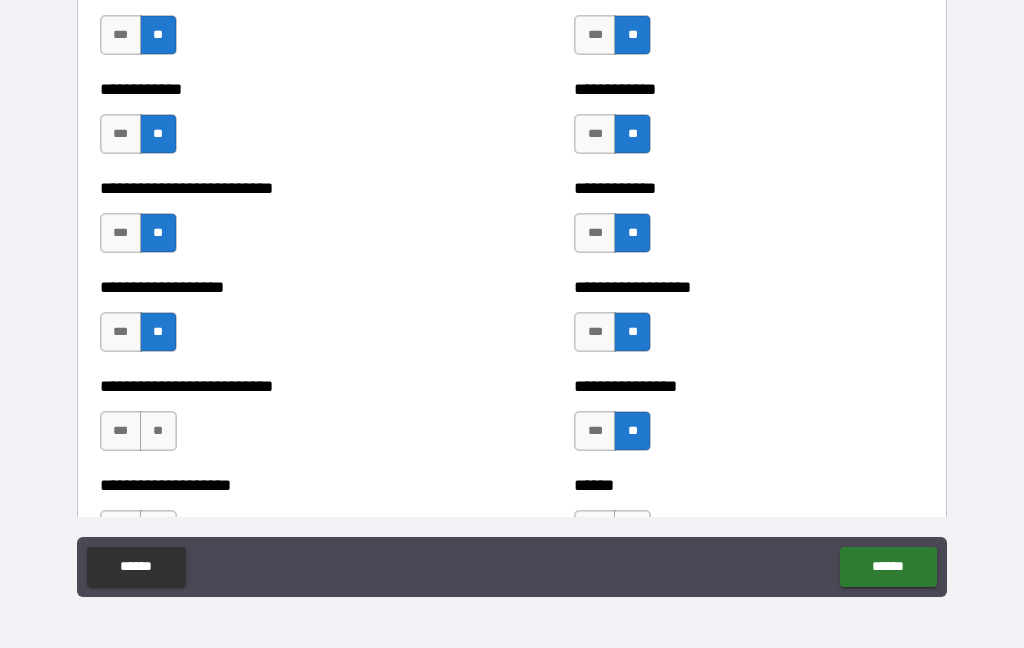 click on "**" at bounding box center (158, 431) 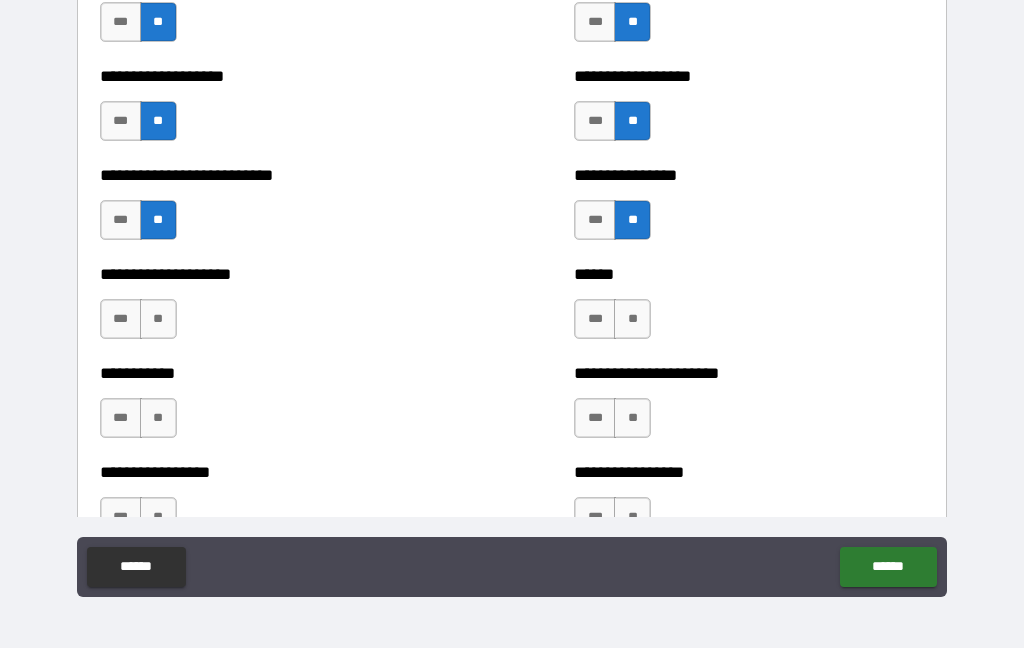 scroll, scrollTop: 5587, scrollLeft: 0, axis: vertical 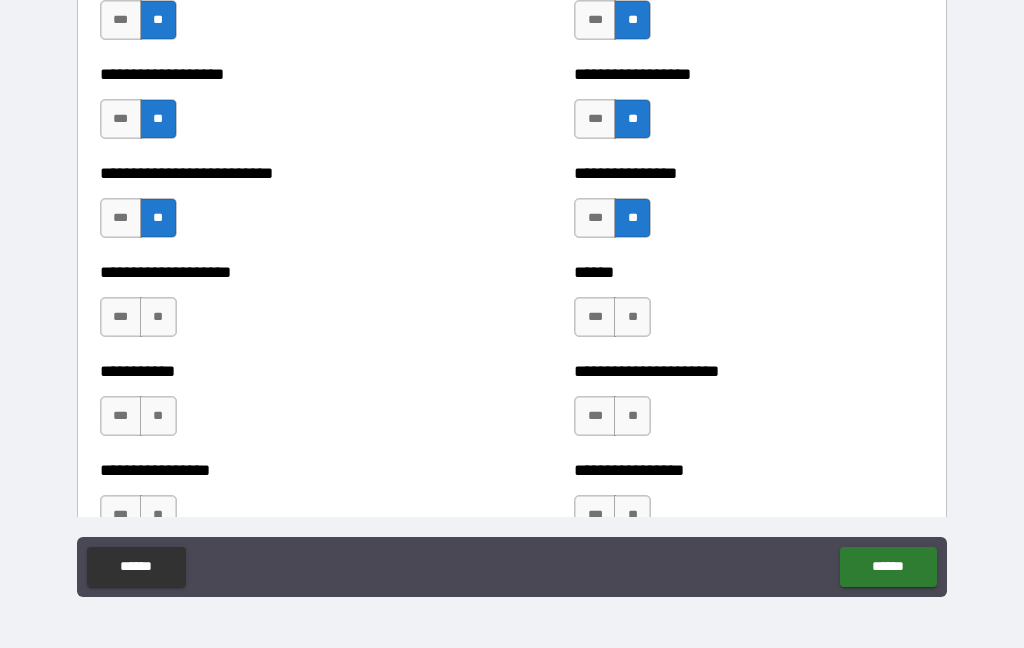 click on "**" at bounding box center [158, 317] 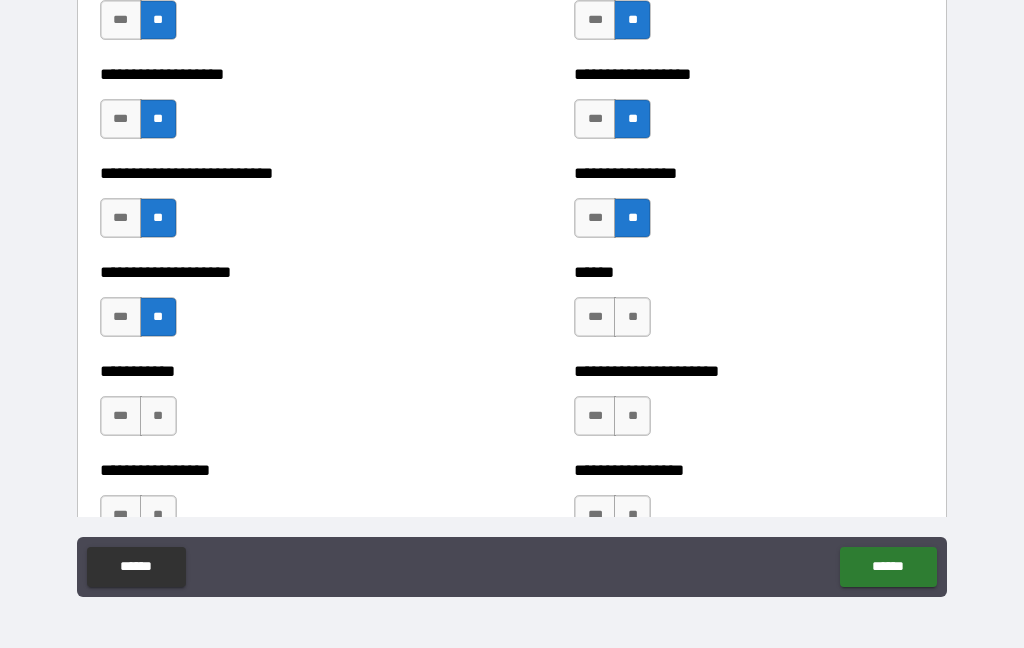 click on "**" at bounding box center [158, 416] 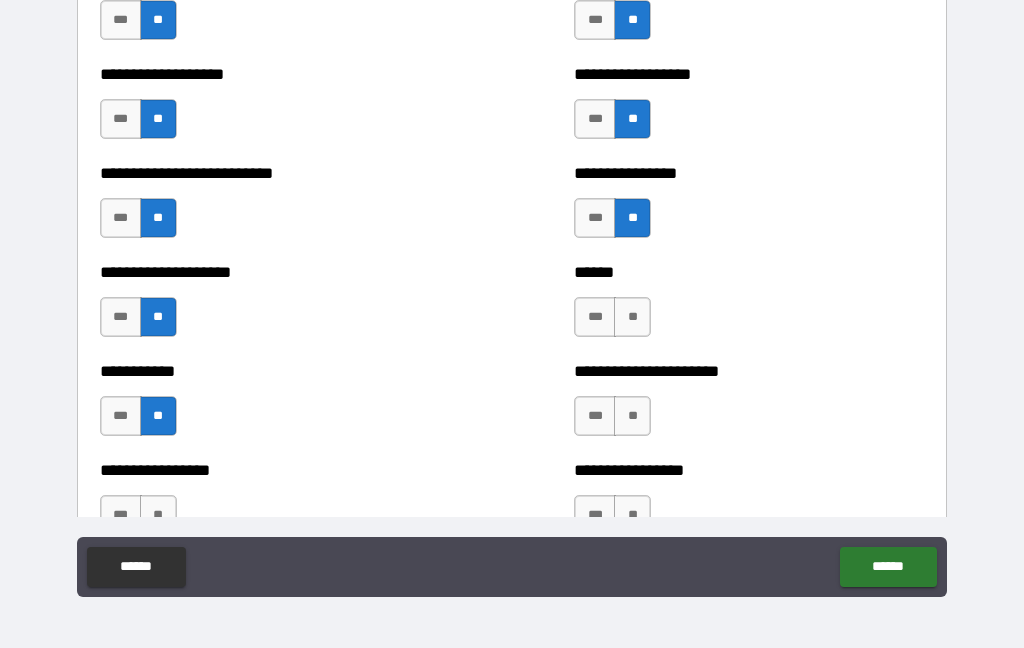 click on "**" at bounding box center [632, 317] 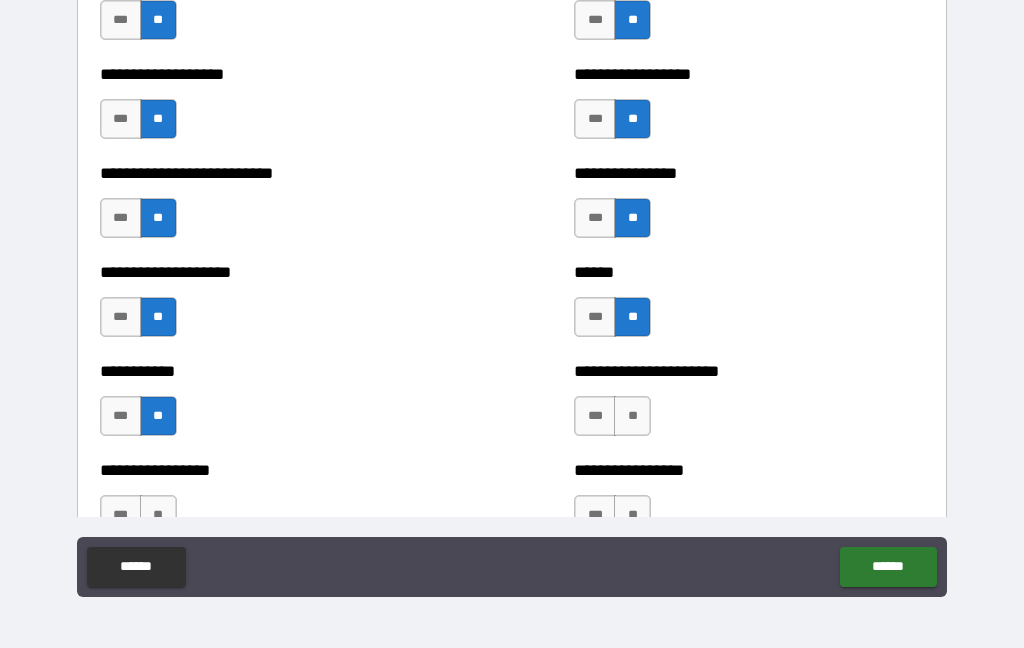 click on "**" at bounding box center (632, 416) 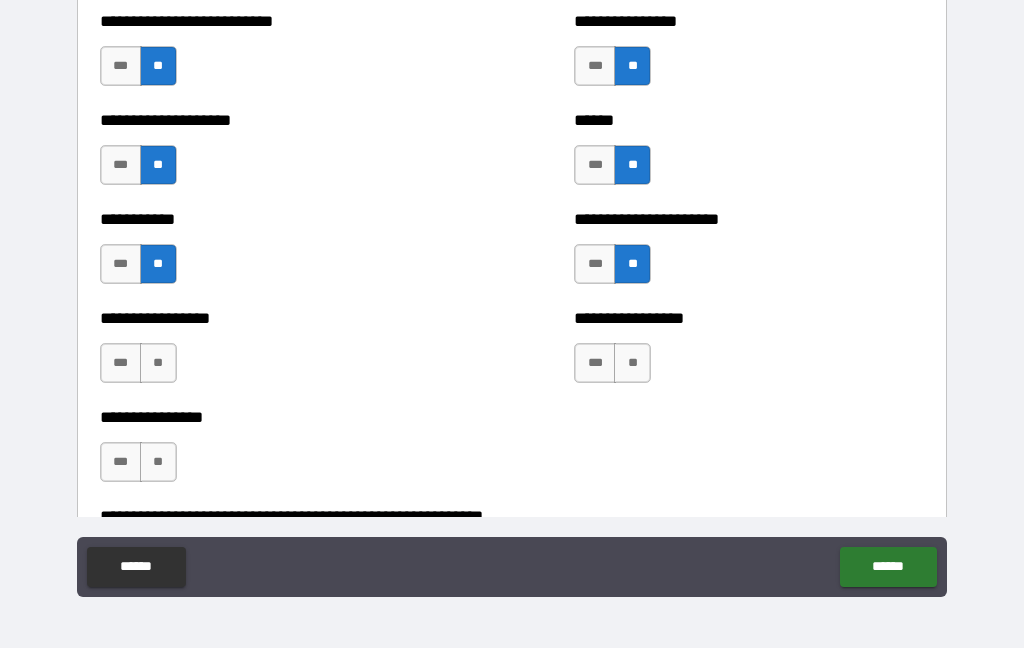 scroll, scrollTop: 5788, scrollLeft: 0, axis: vertical 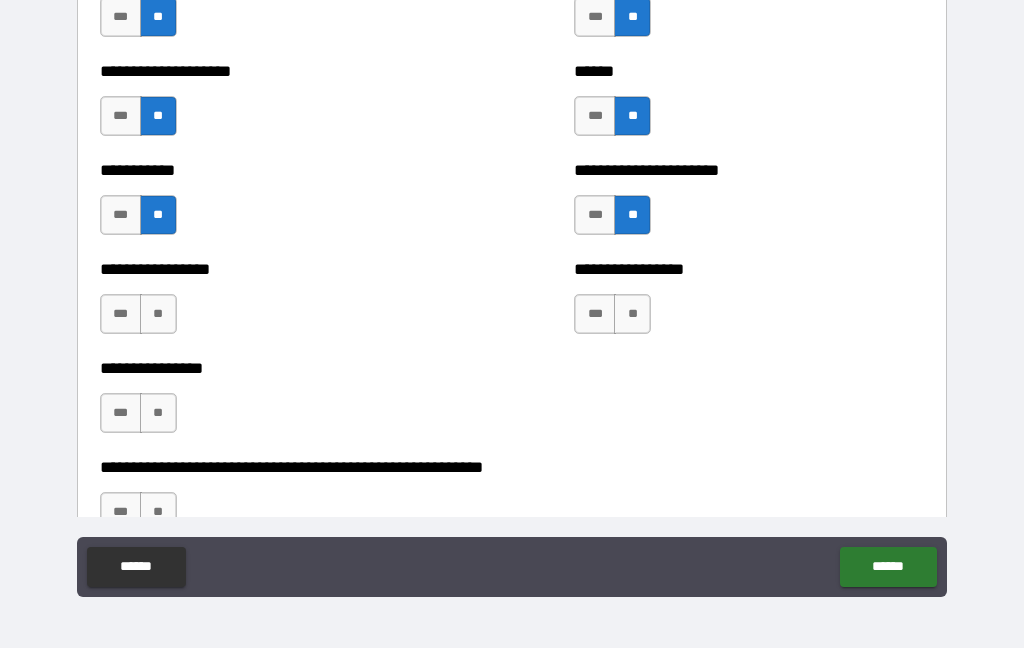 click on "**" at bounding box center (632, 314) 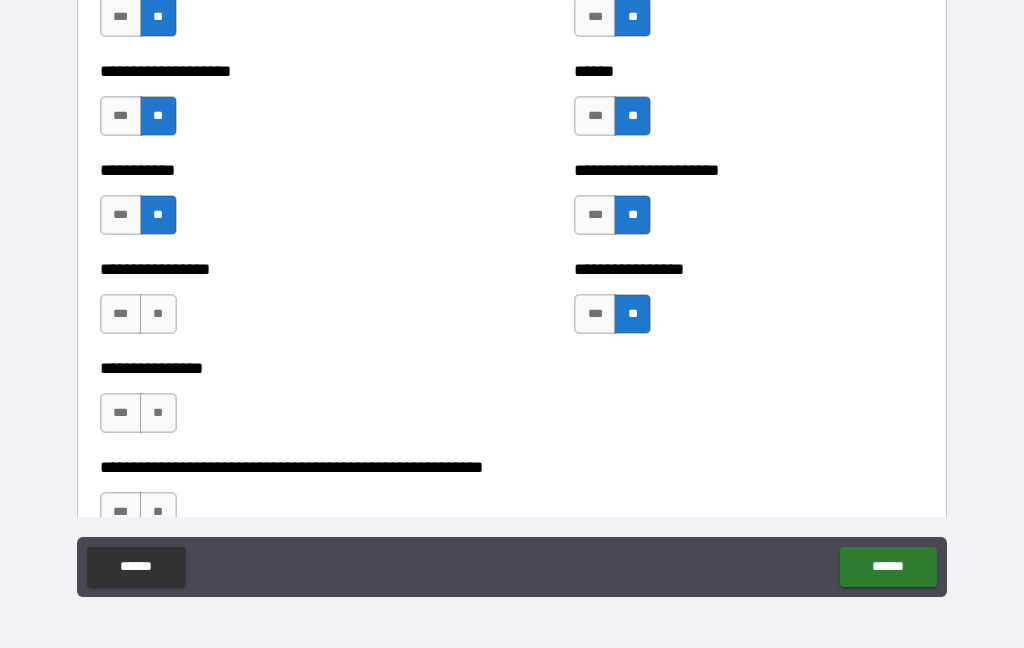click on "***" at bounding box center (121, 314) 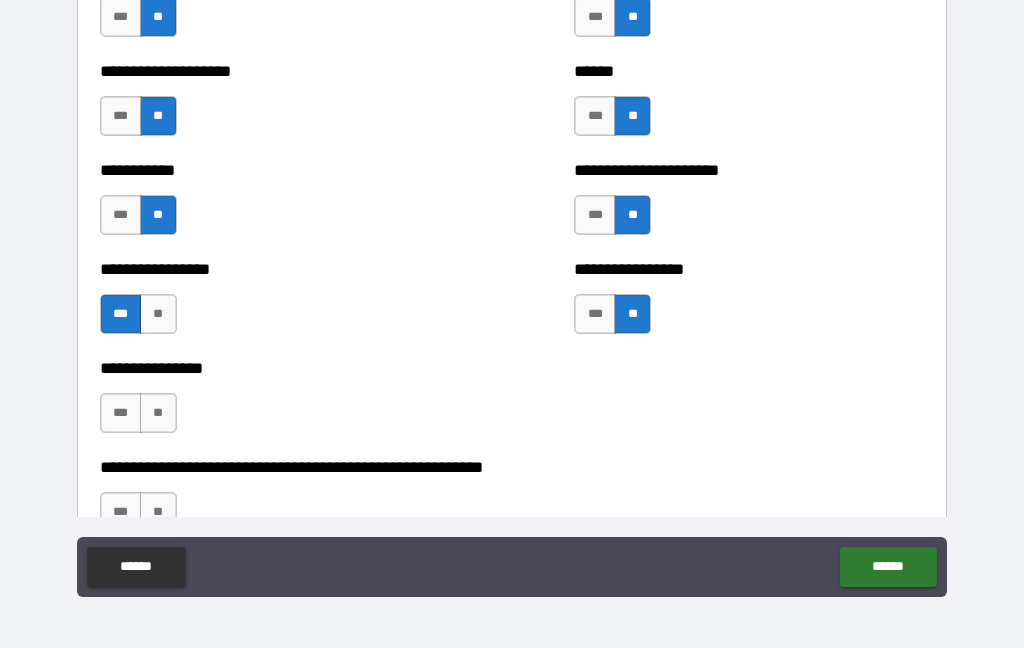 click on "**" at bounding box center (158, 413) 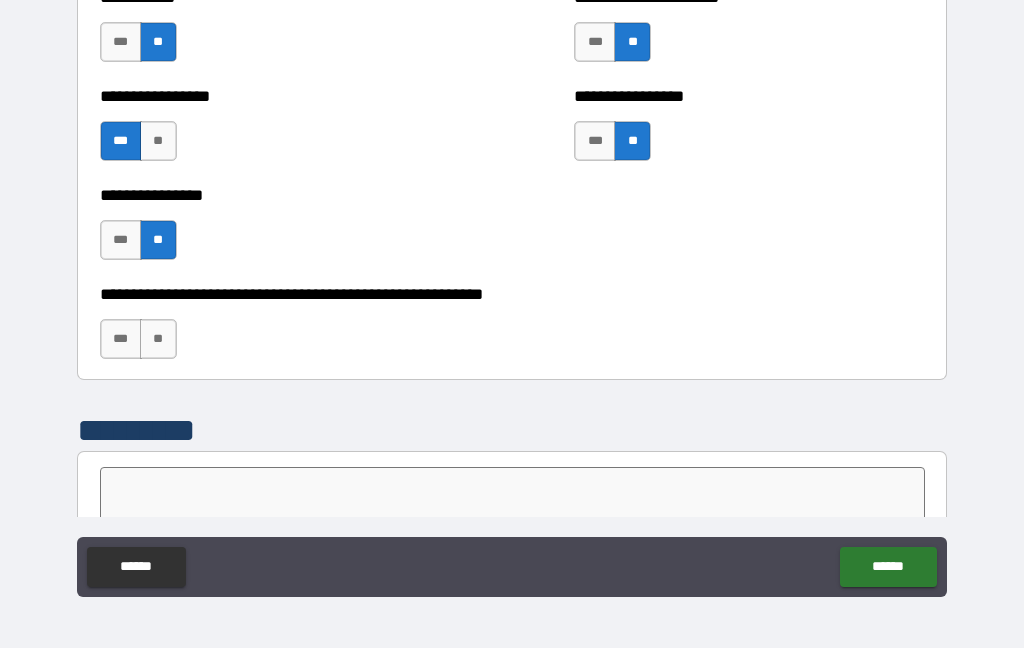 scroll, scrollTop: 5962, scrollLeft: 0, axis: vertical 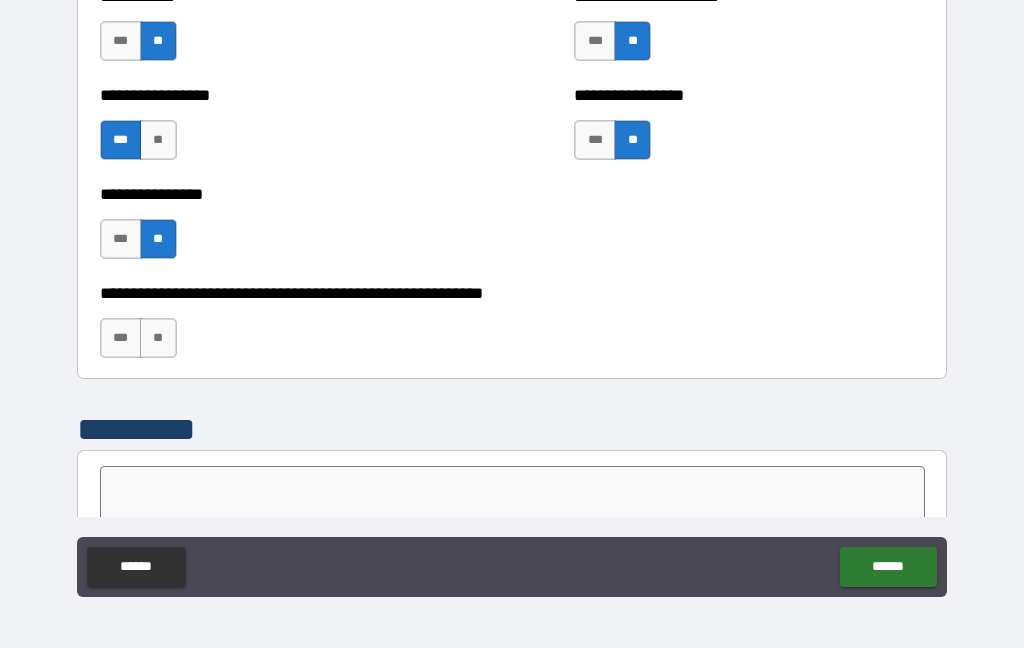 click on "**" at bounding box center [158, 338] 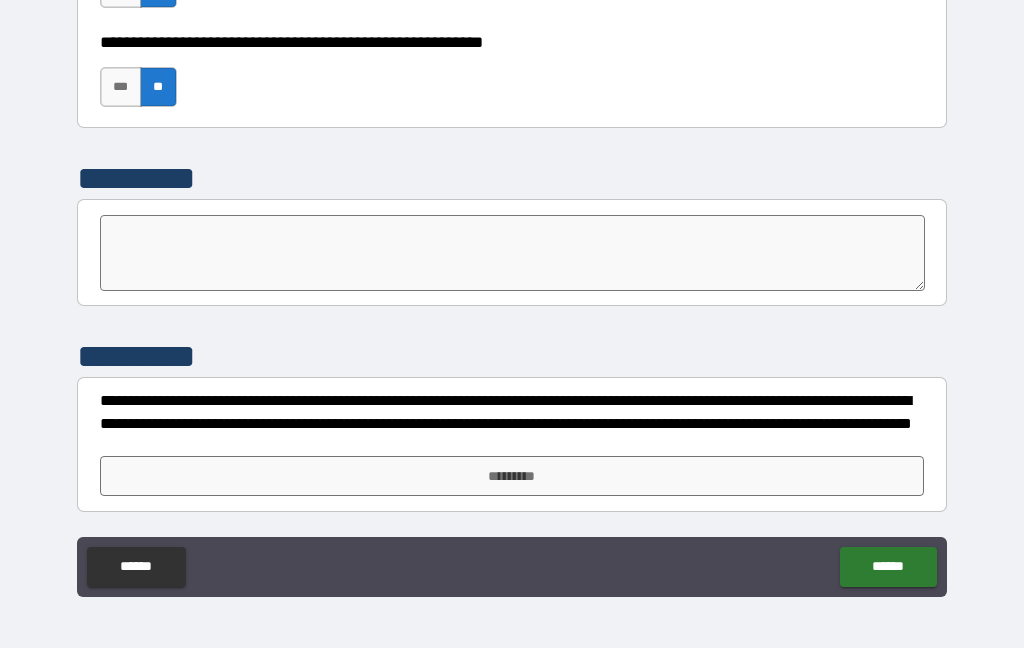 scroll, scrollTop: 6213, scrollLeft: 0, axis: vertical 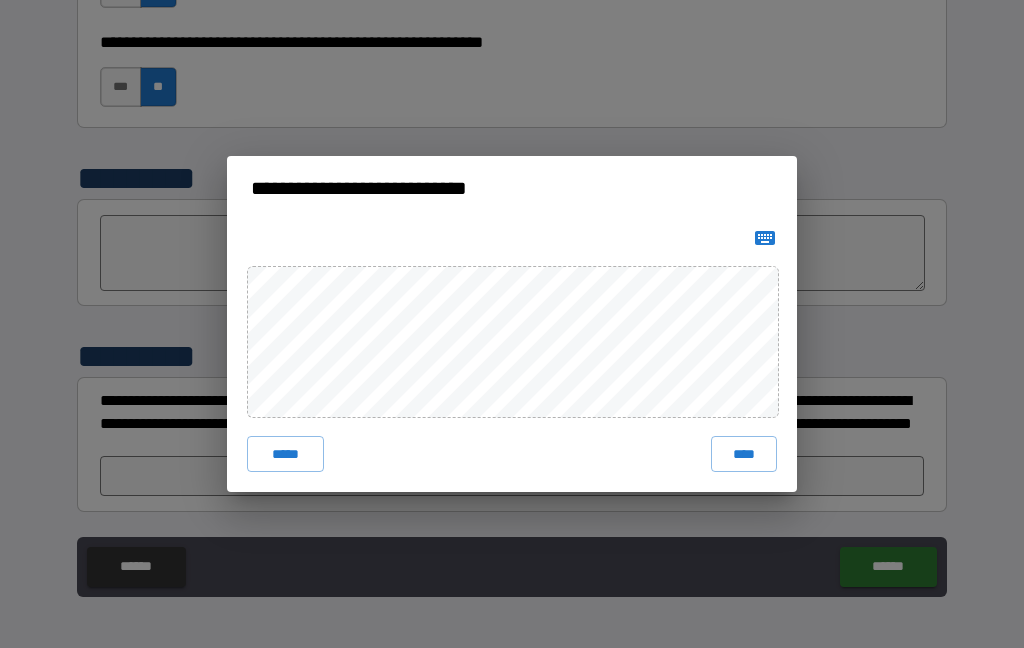 click on "****" at bounding box center (744, 454) 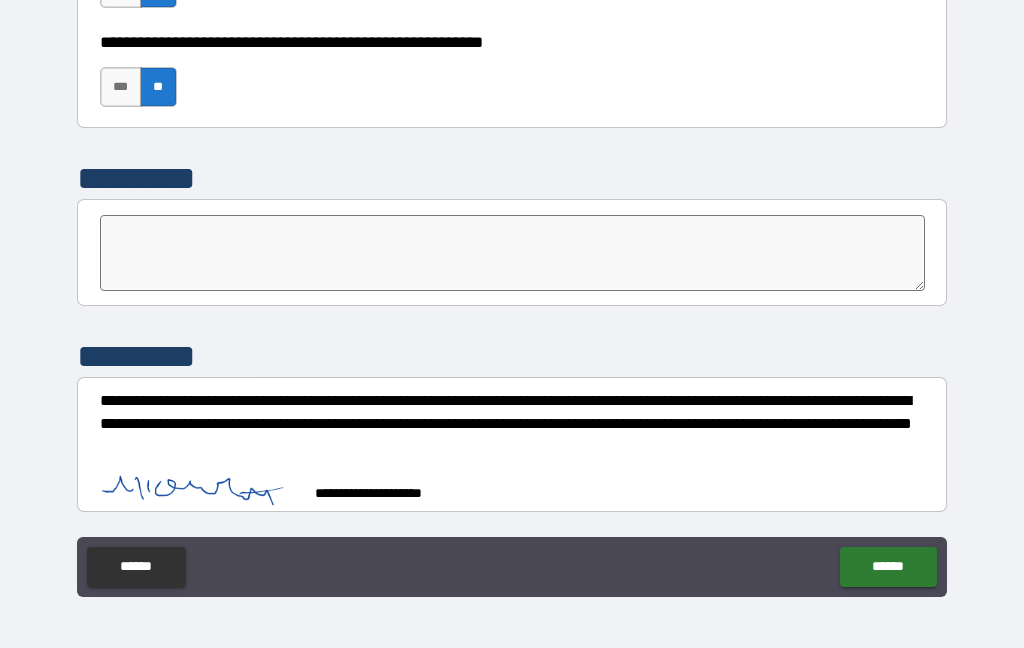 scroll, scrollTop: 6203, scrollLeft: 0, axis: vertical 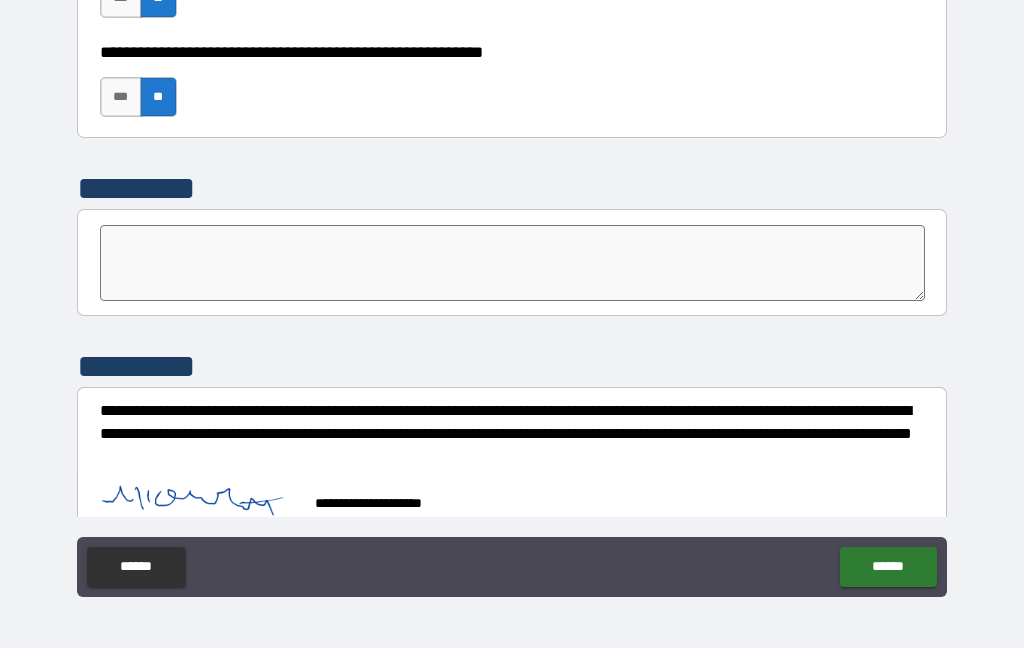 click on "******" at bounding box center [888, 567] 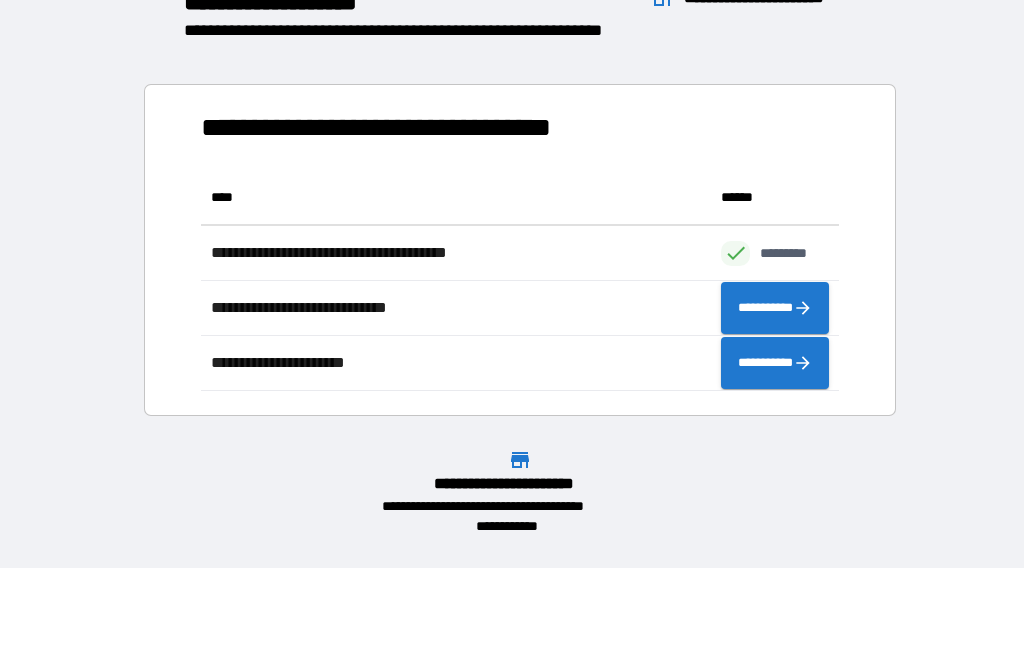 scroll, scrollTop: 1, scrollLeft: 1, axis: both 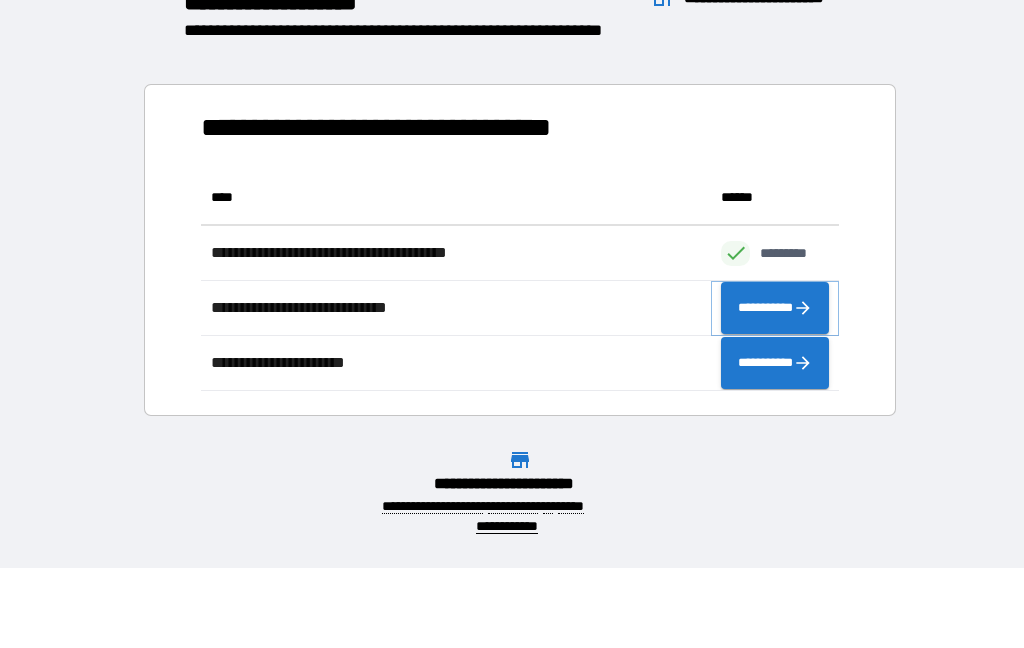 click on "**********" at bounding box center (775, 308) 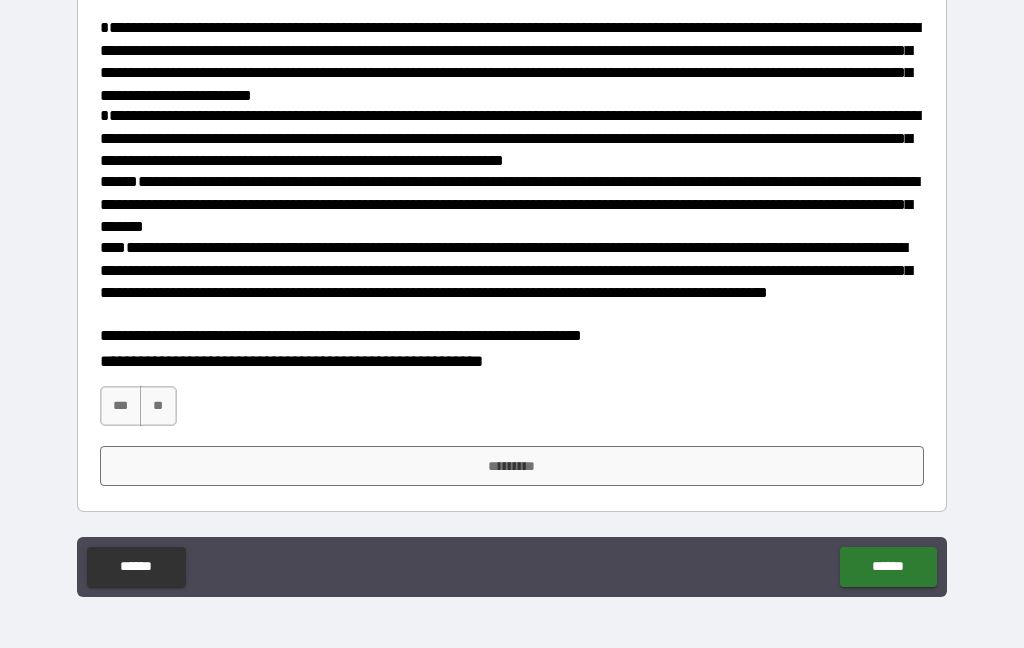 scroll, scrollTop: 275, scrollLeft: 0, axis: vertical 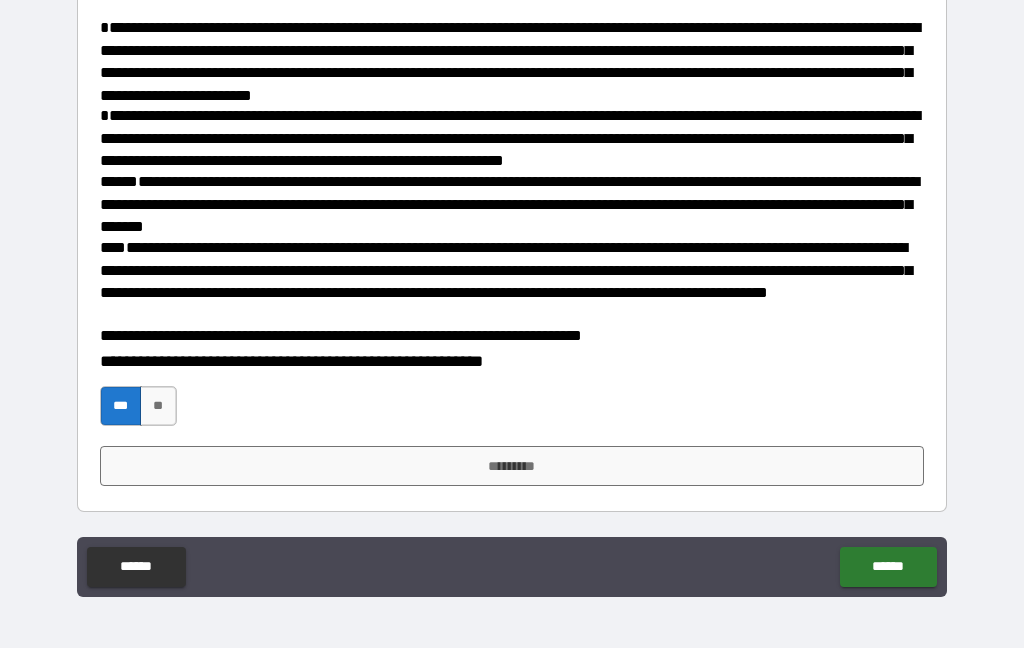 click on "*********" at bounding box center (512, 466) 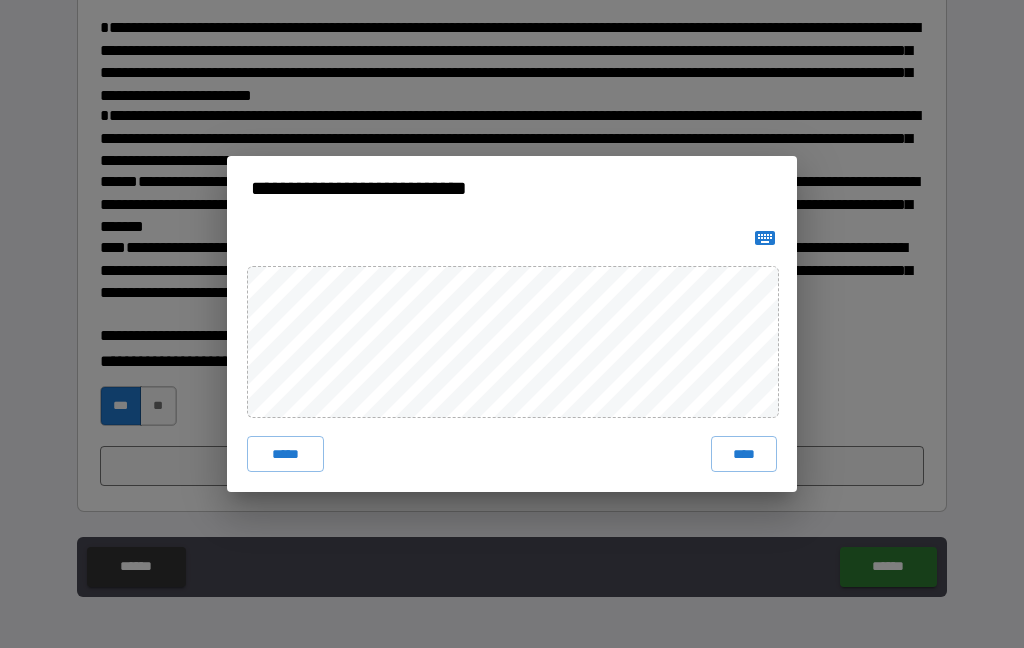 click on "****" at bounding box center [744, 454] 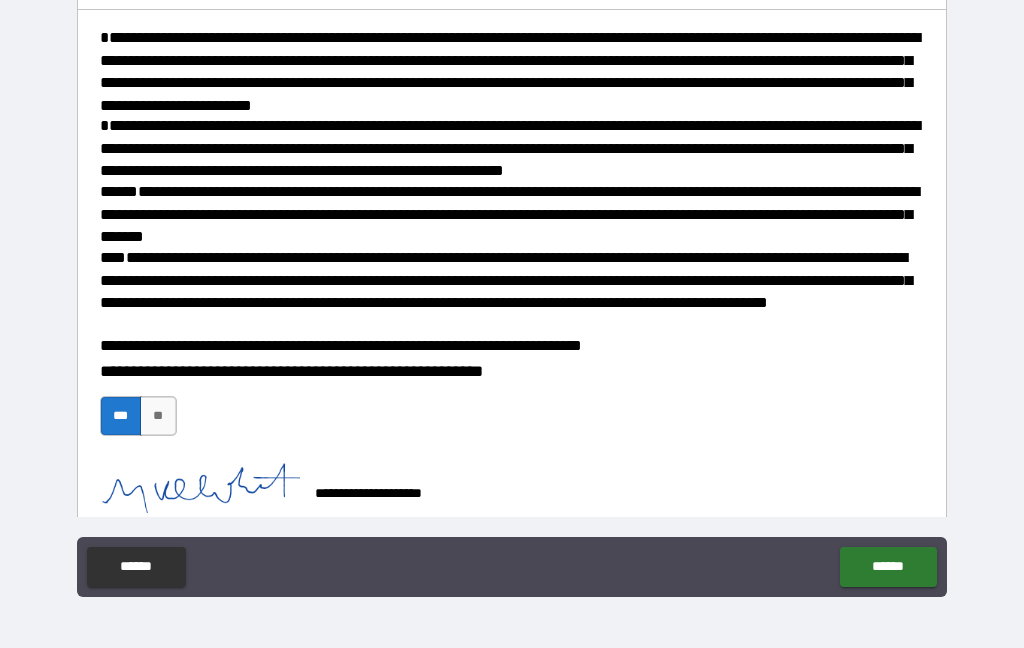 click on "******" at bounding box center (888, 567) 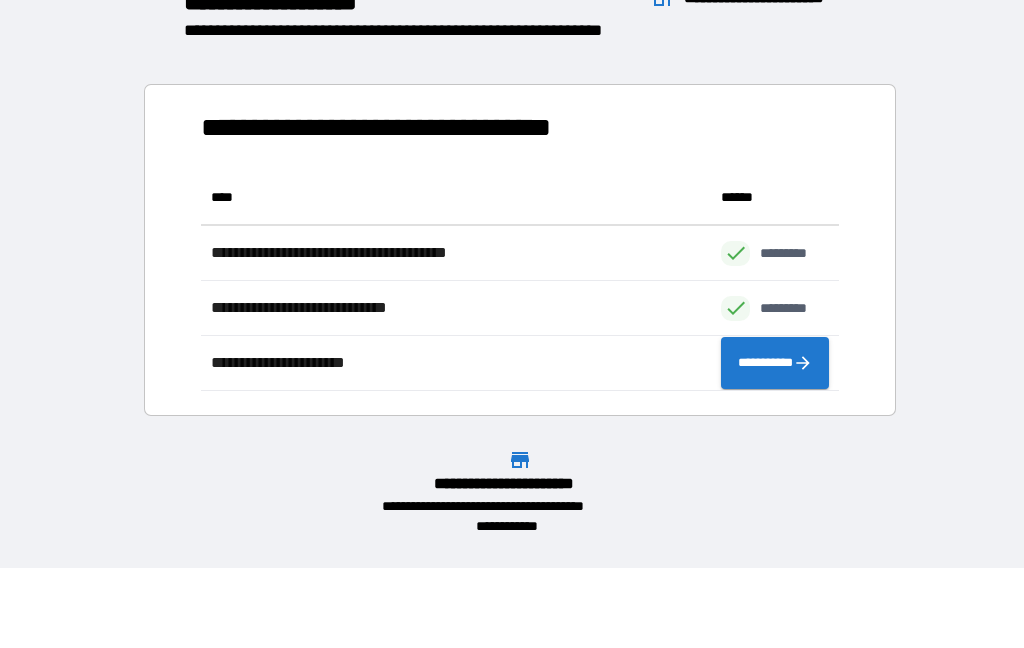 scroll, scrollTop: 221, scrollLeft: 638, axis: both 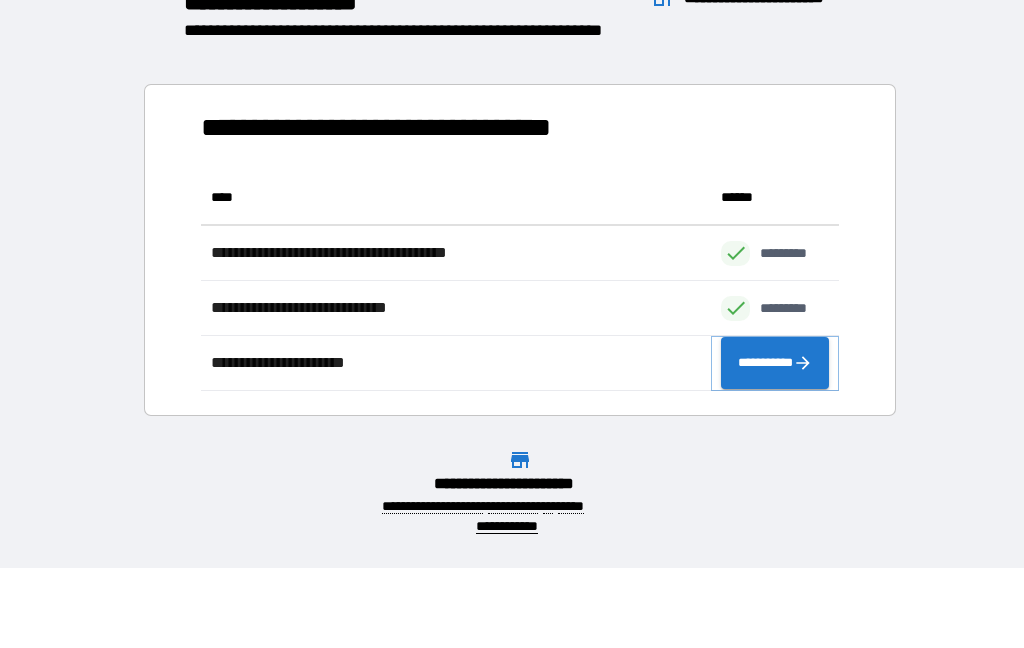 click on "**********" at bounding box center [775, 363] 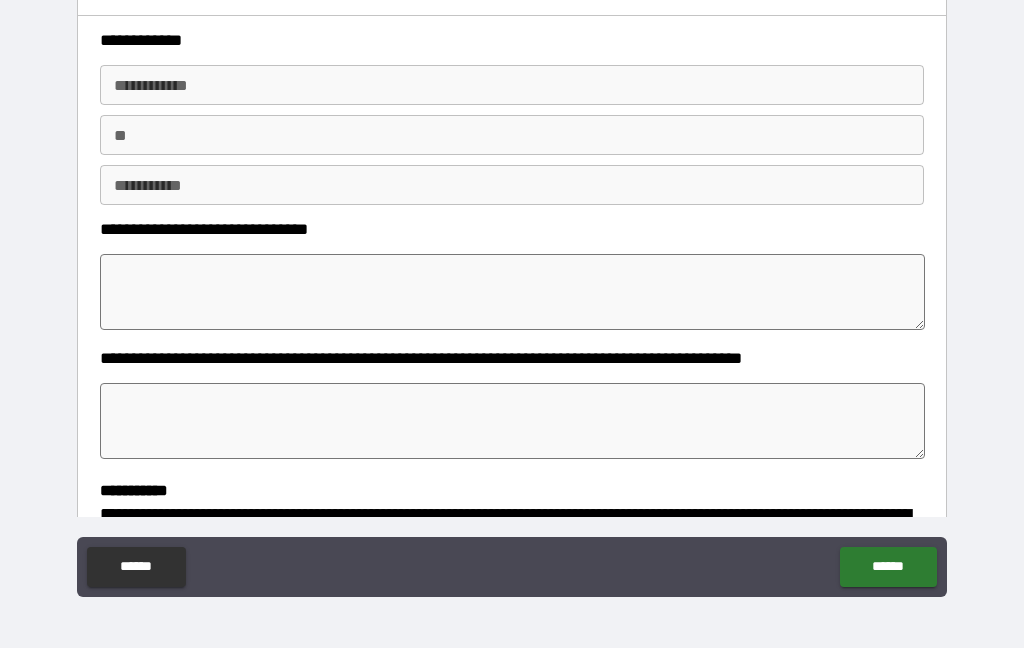 type on "*" 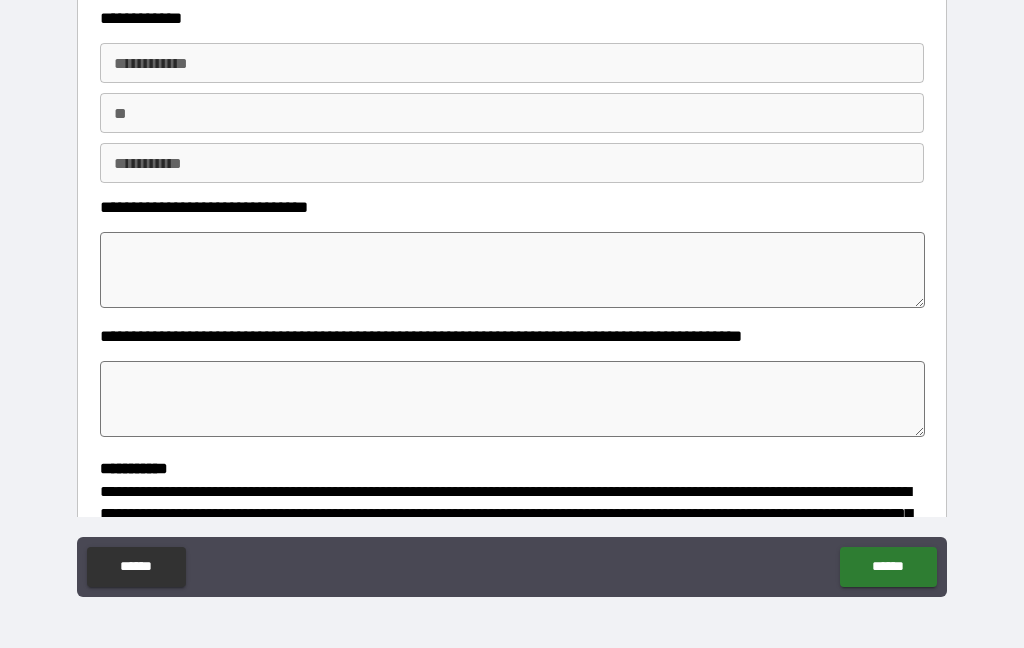scroll, scrollTop: 23, scrollLeft: 0, axis: vertical 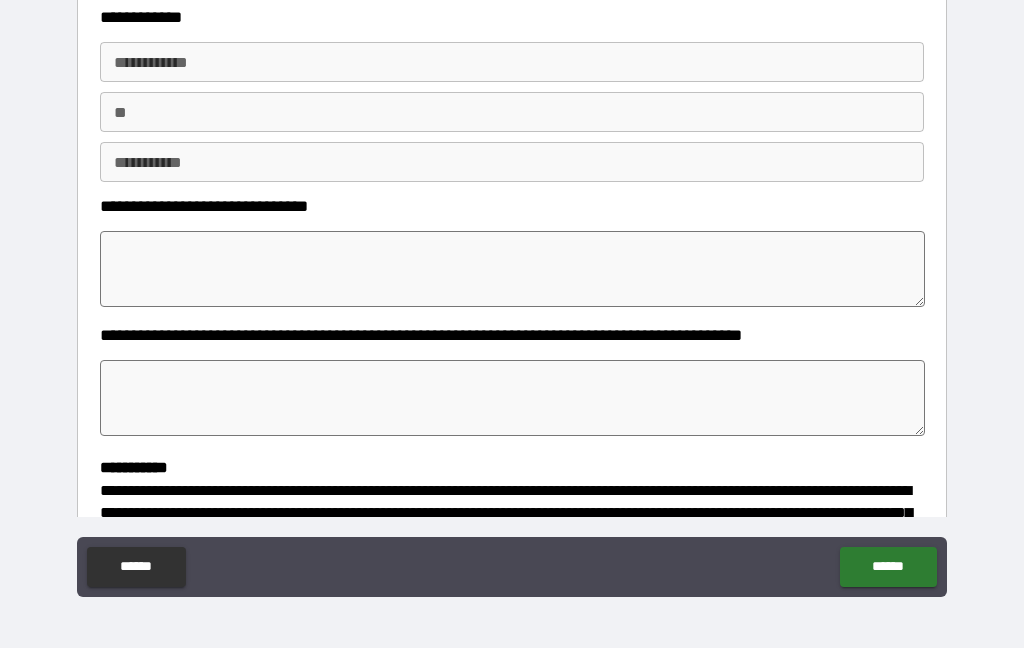 click on "**********" at bounding box center (512, 62) 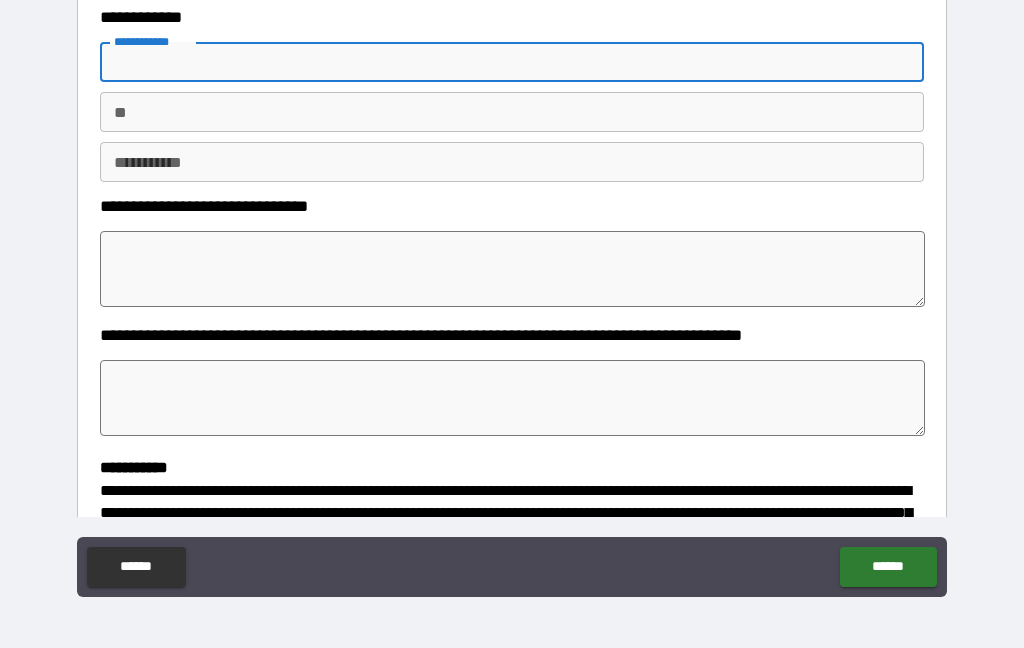 type on "*" 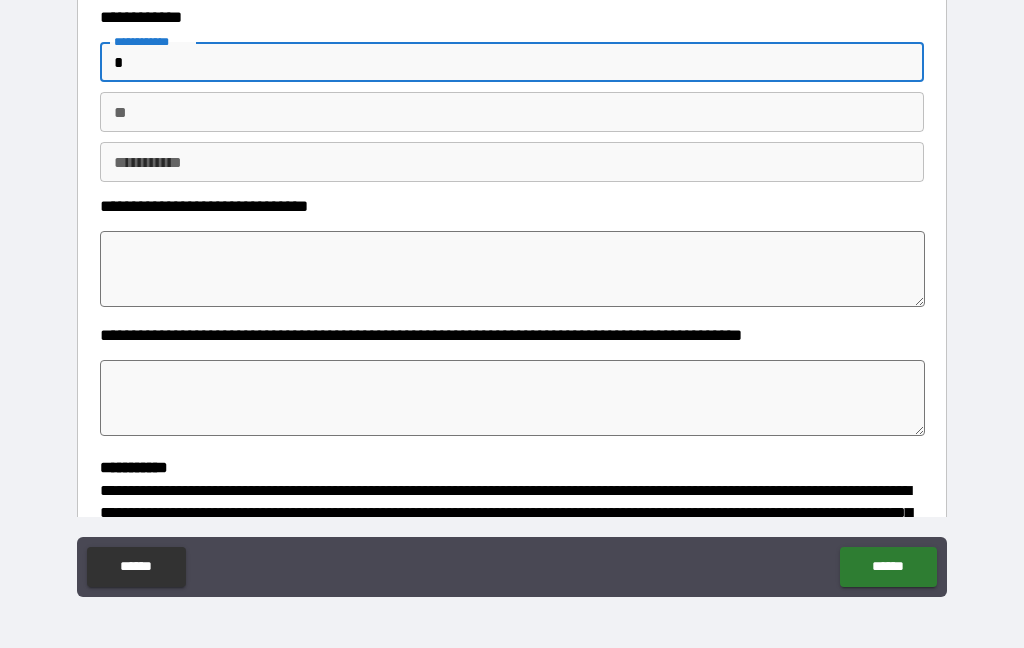 type on "*" 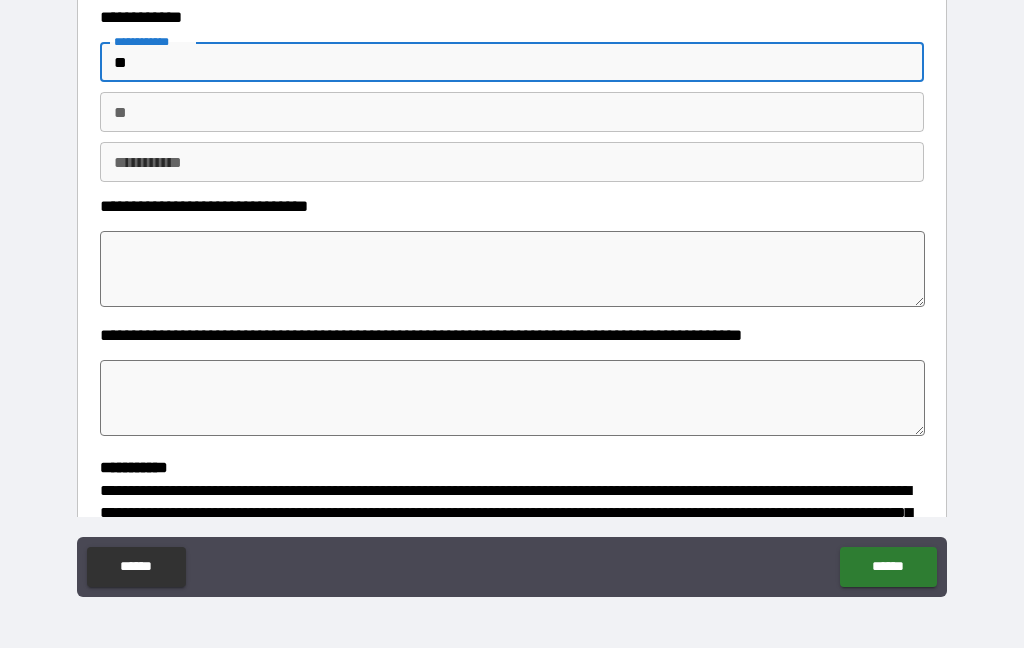type on "*" 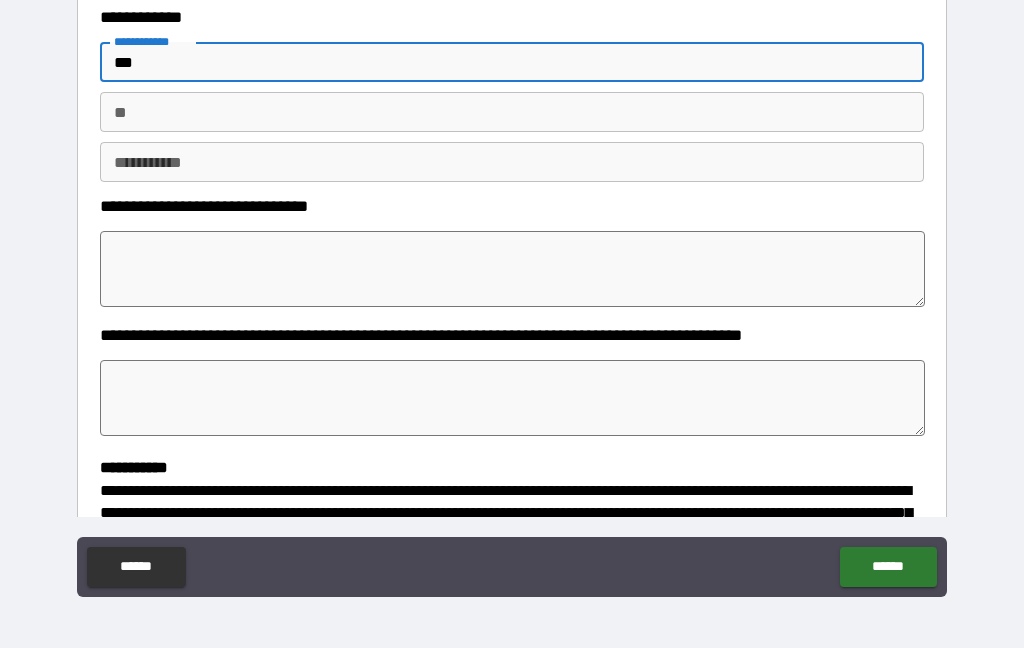 type on "*" 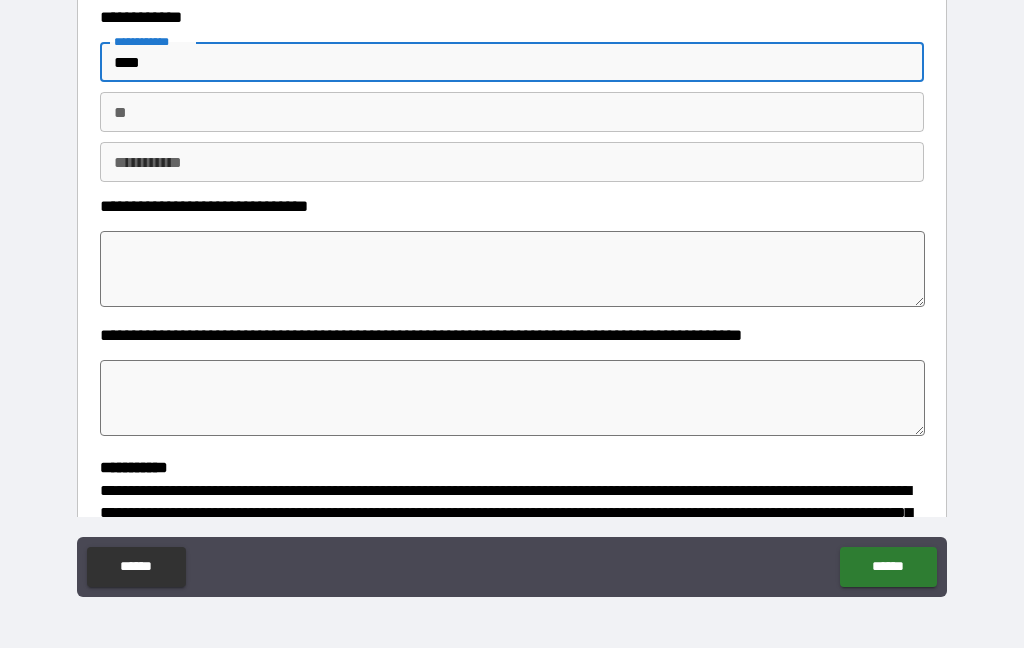 type on "*" 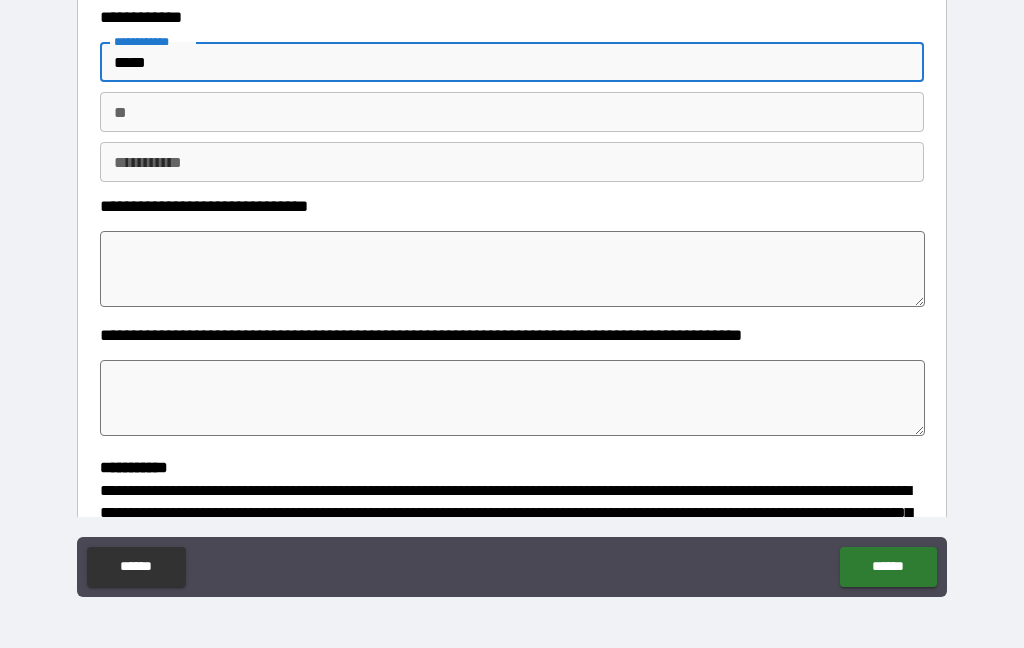 type on "*" 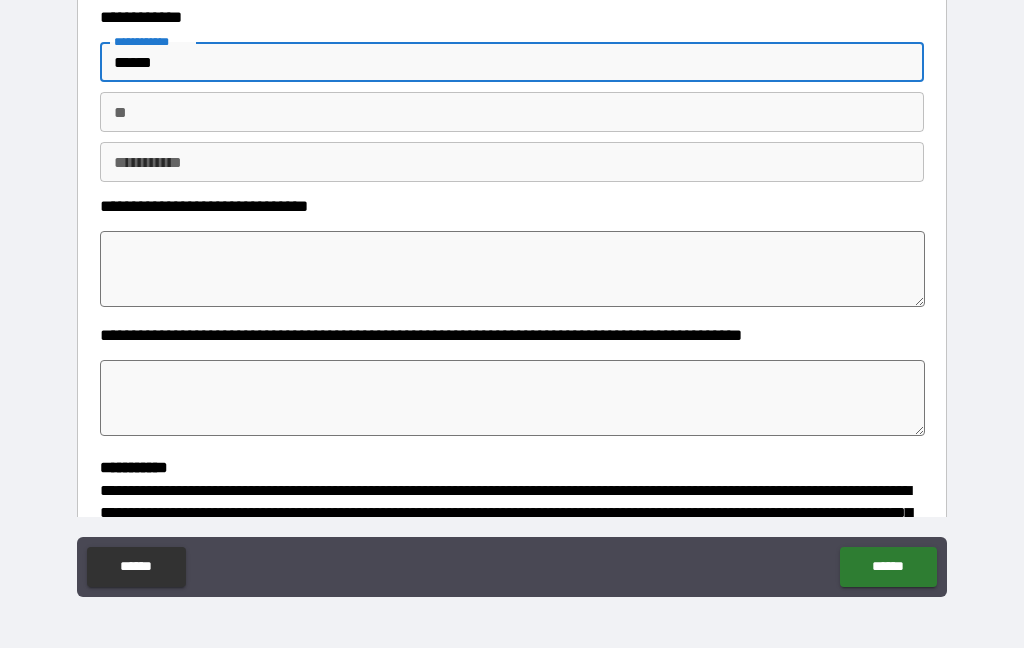 type on "*" 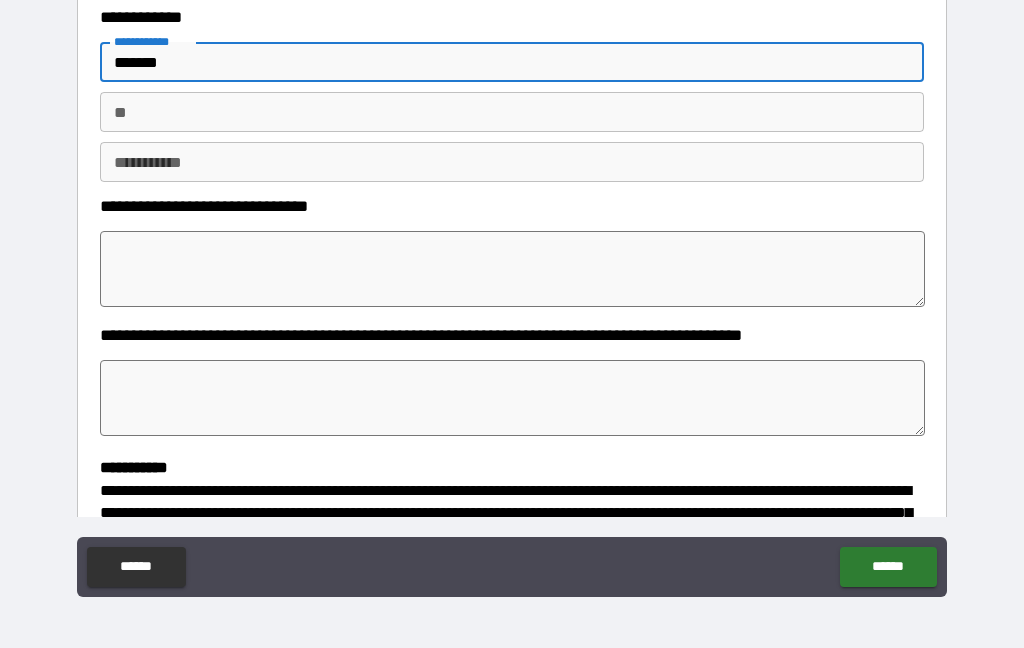 type on "*" 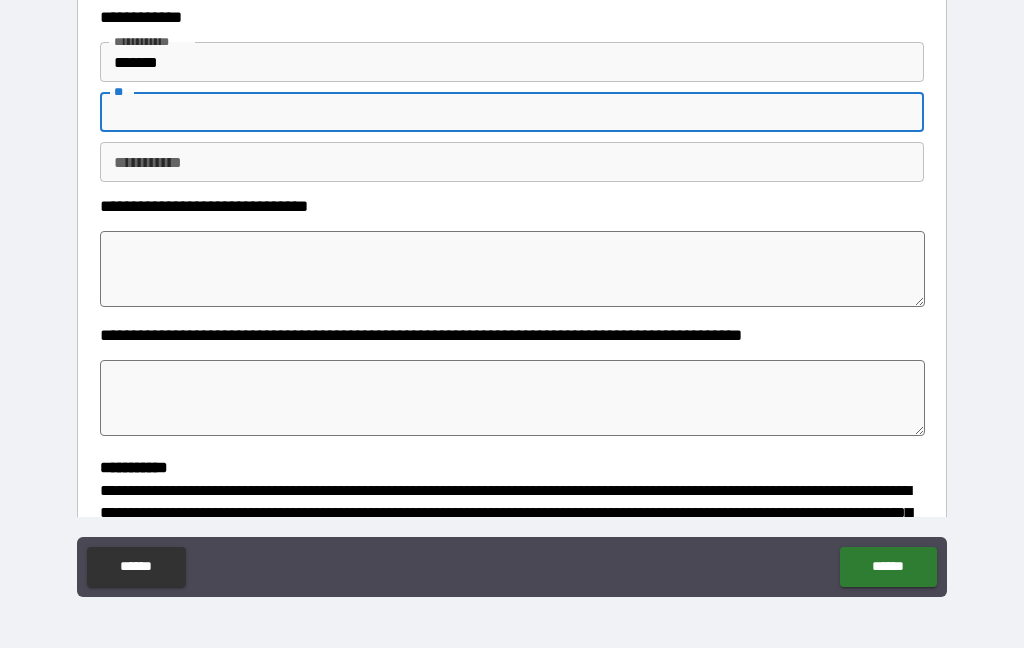 type on "*" 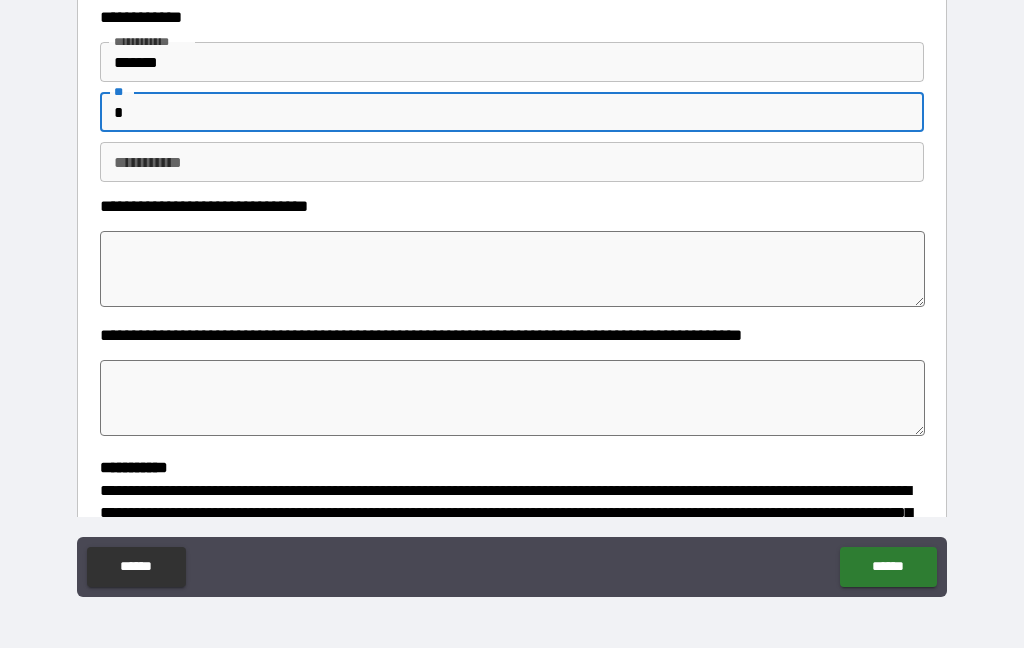 type on "*" 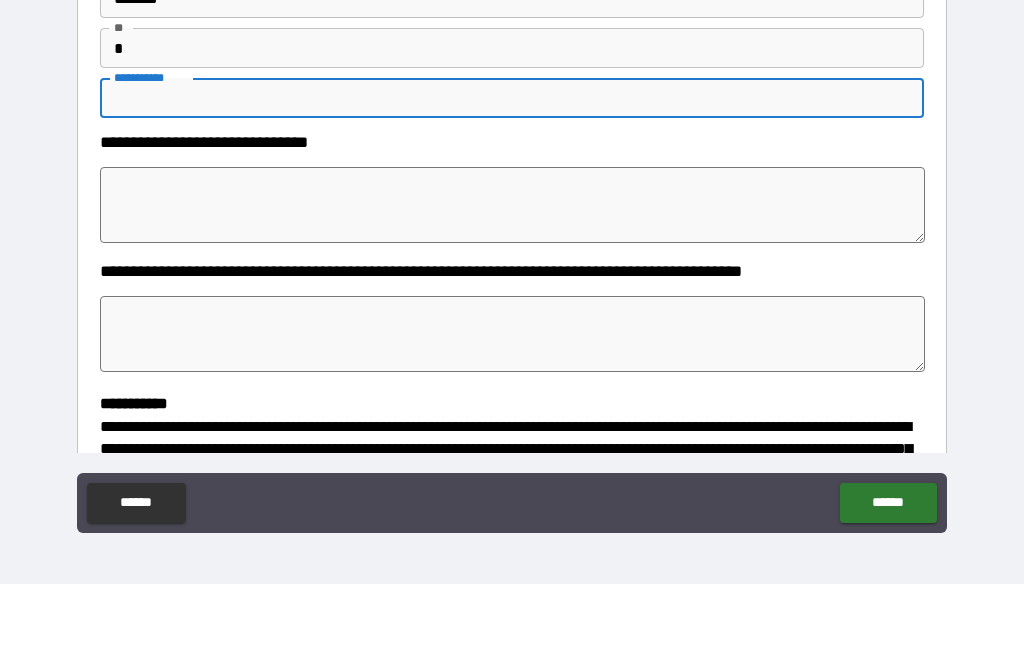 type on "*" 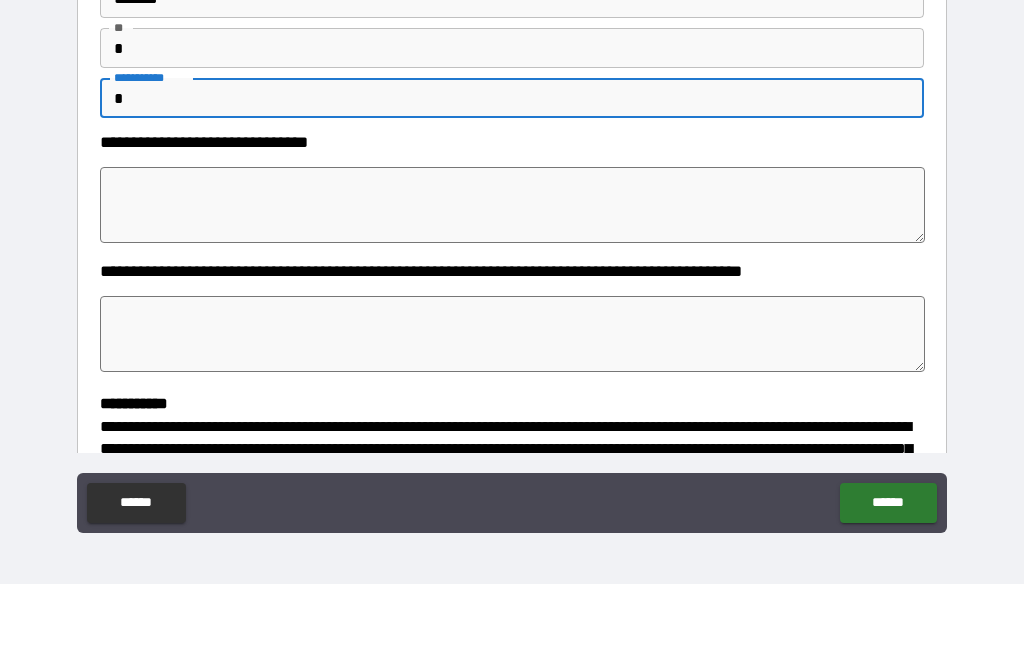 type on "*" 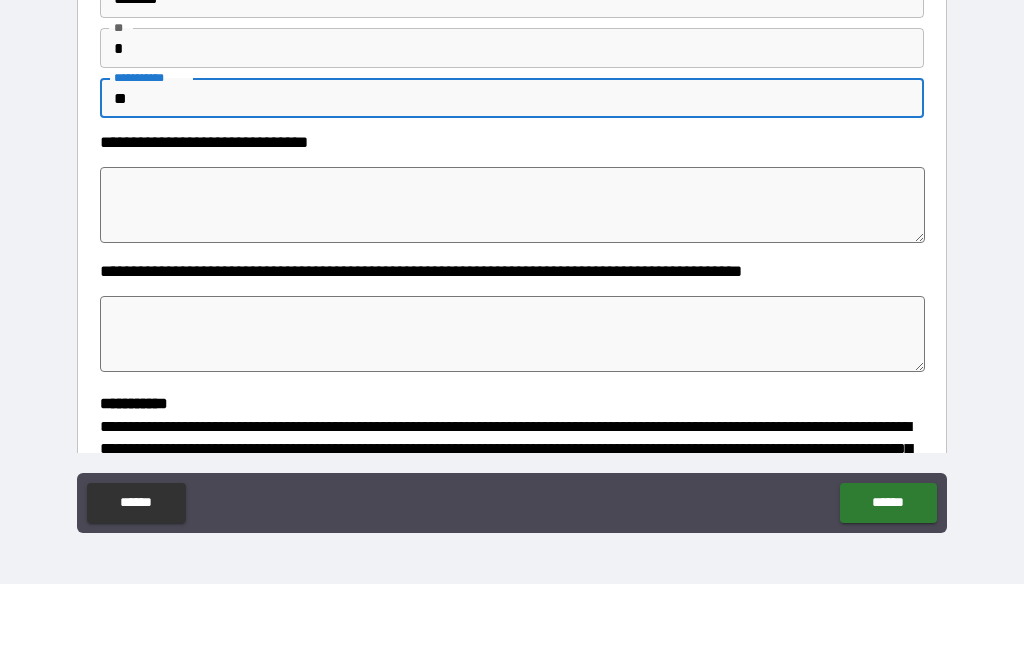type on "*" 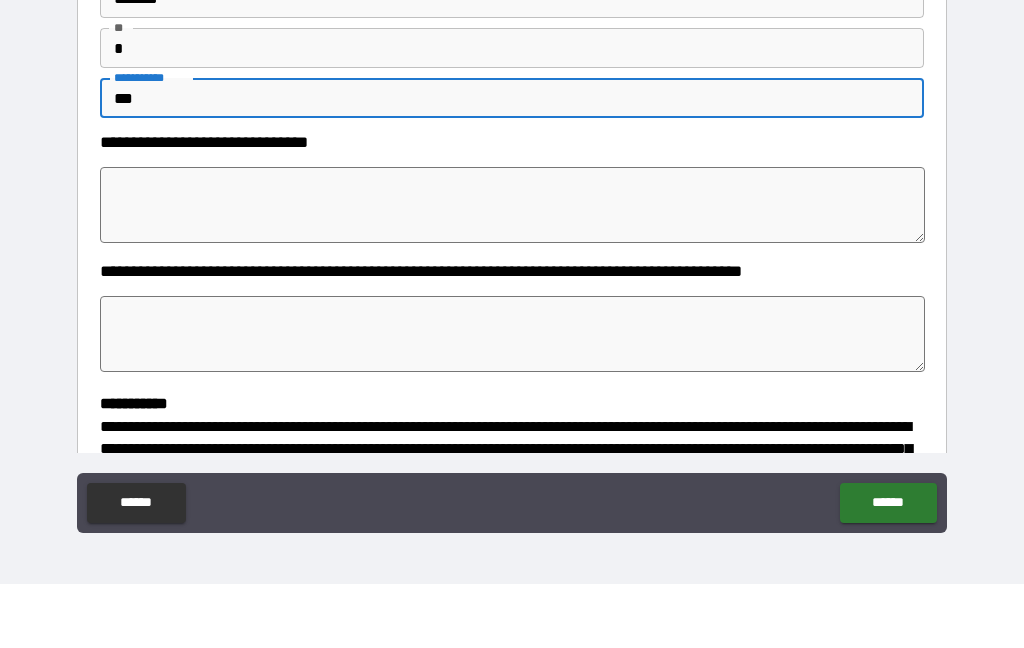 type on "*" 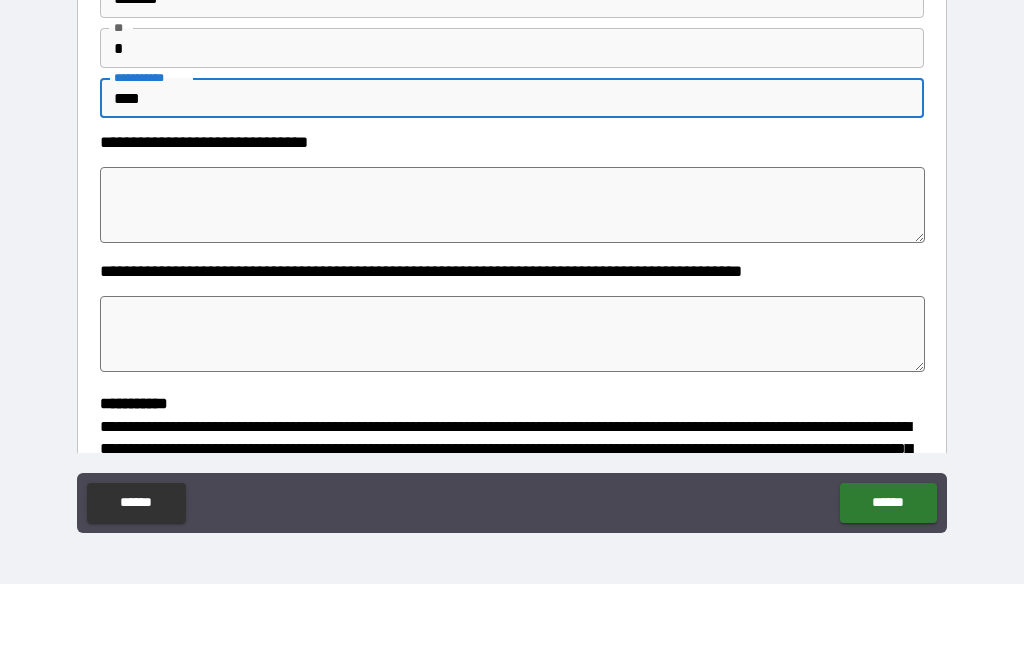 type on "*" 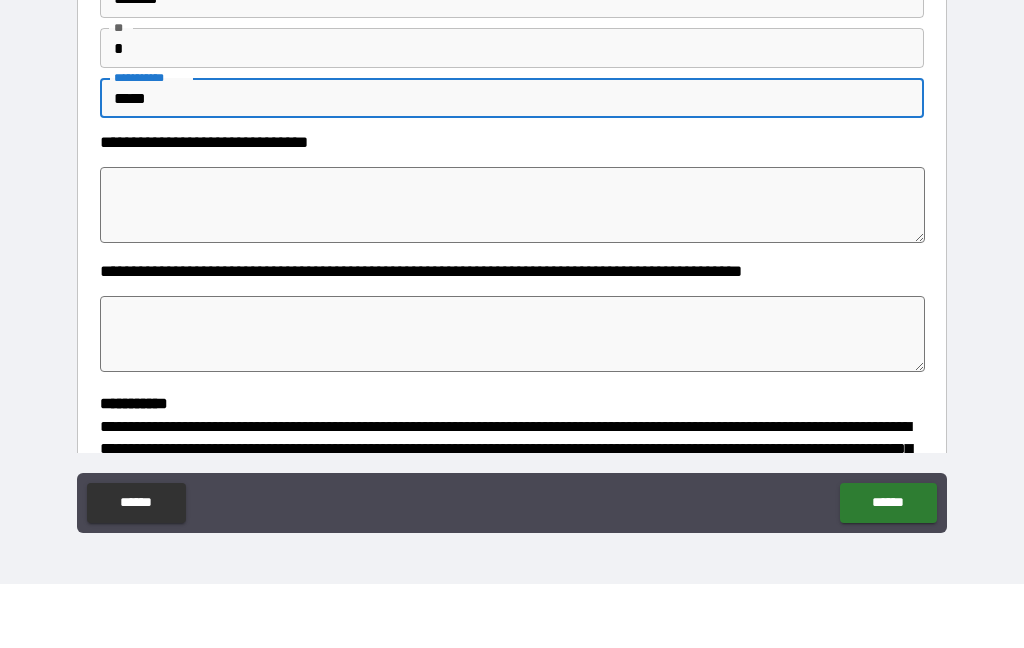 type on "*" 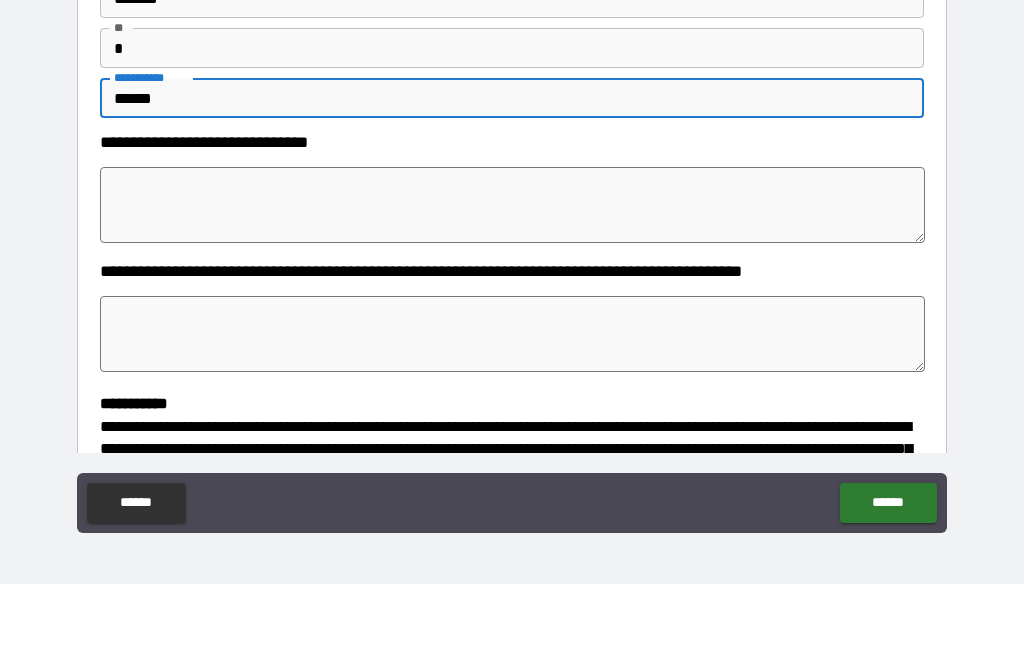 type on "*" 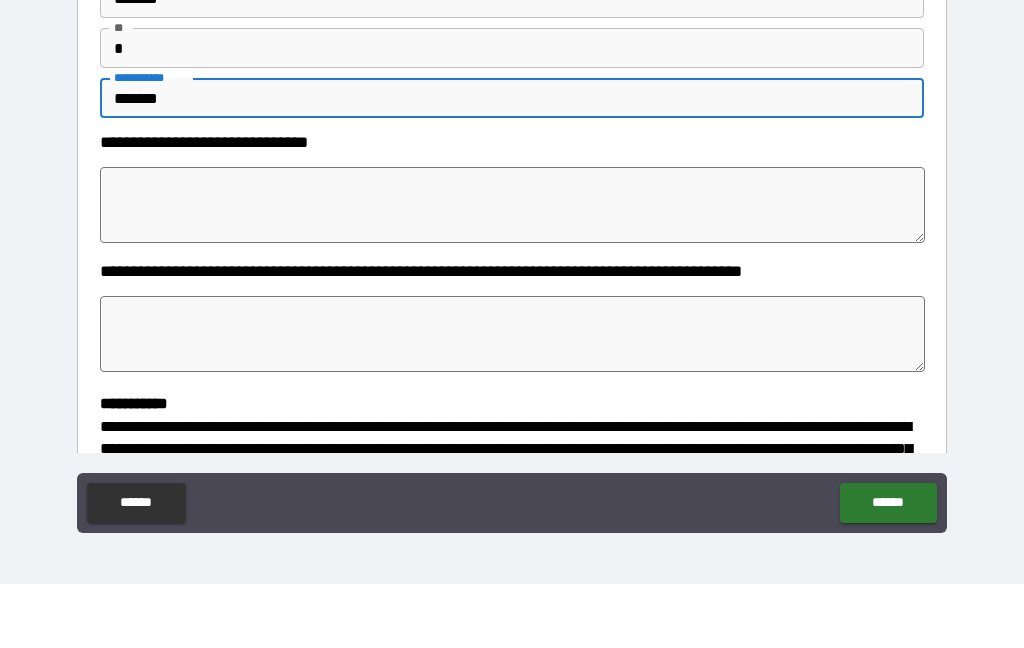 type on "*" 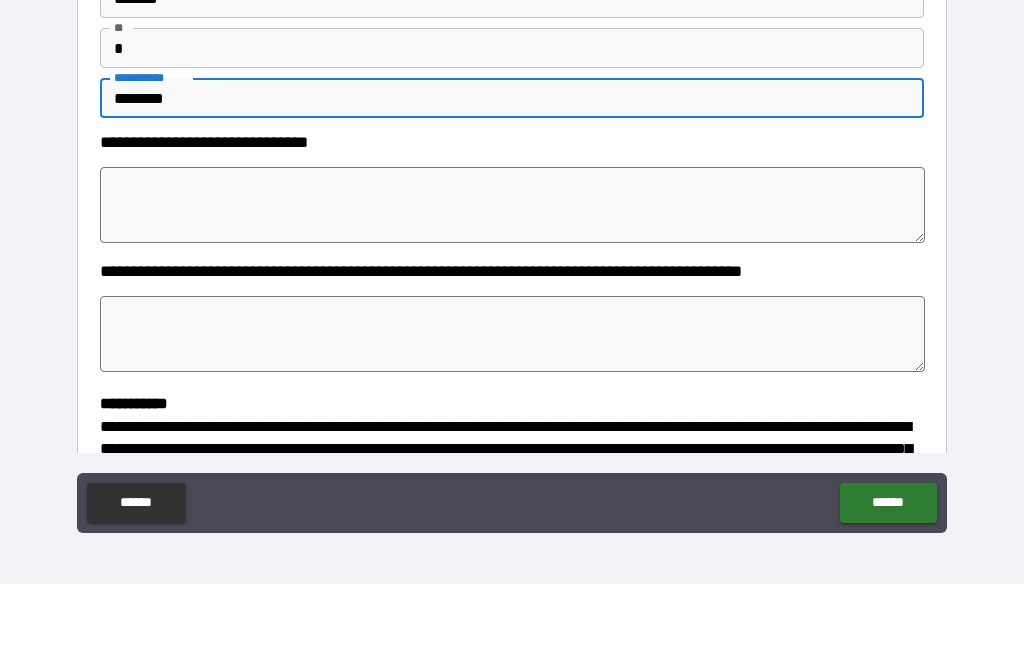 type on "*" 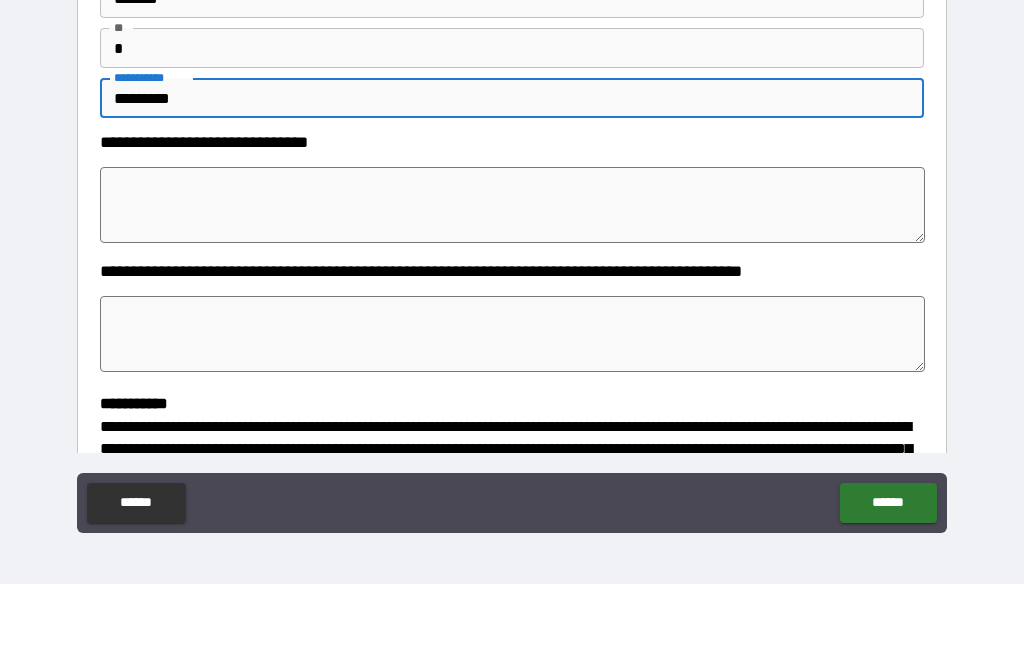 type on "*" 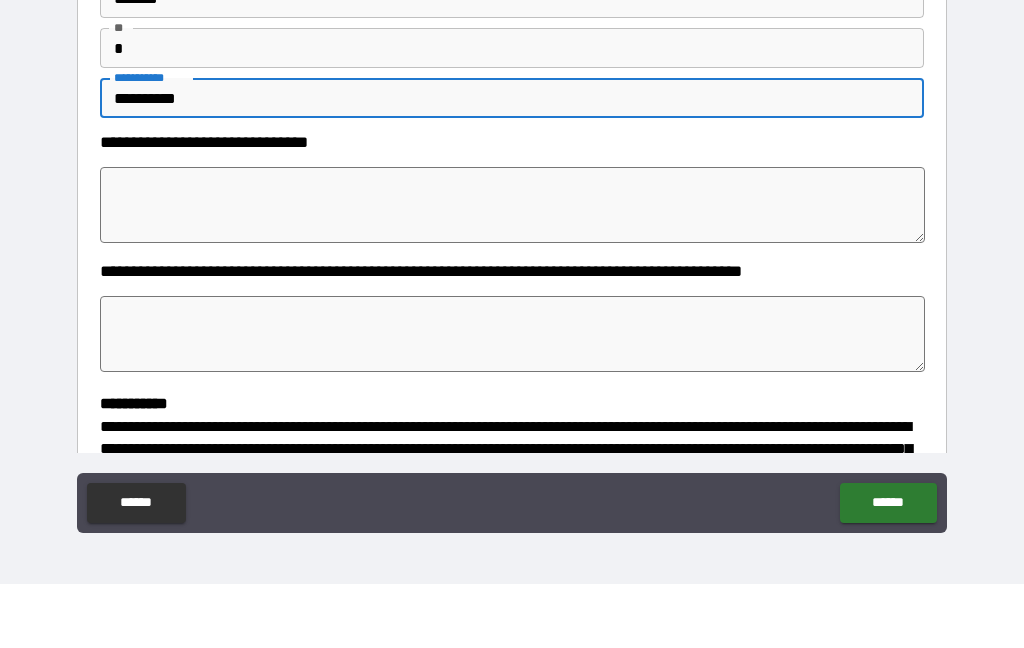 type on "*" 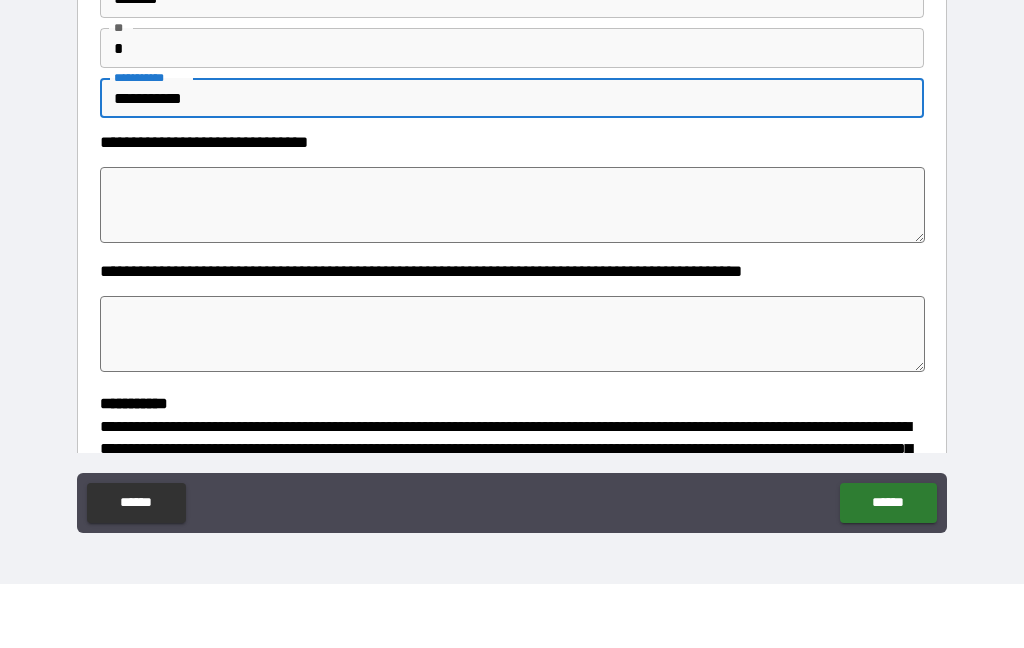 type on "*" 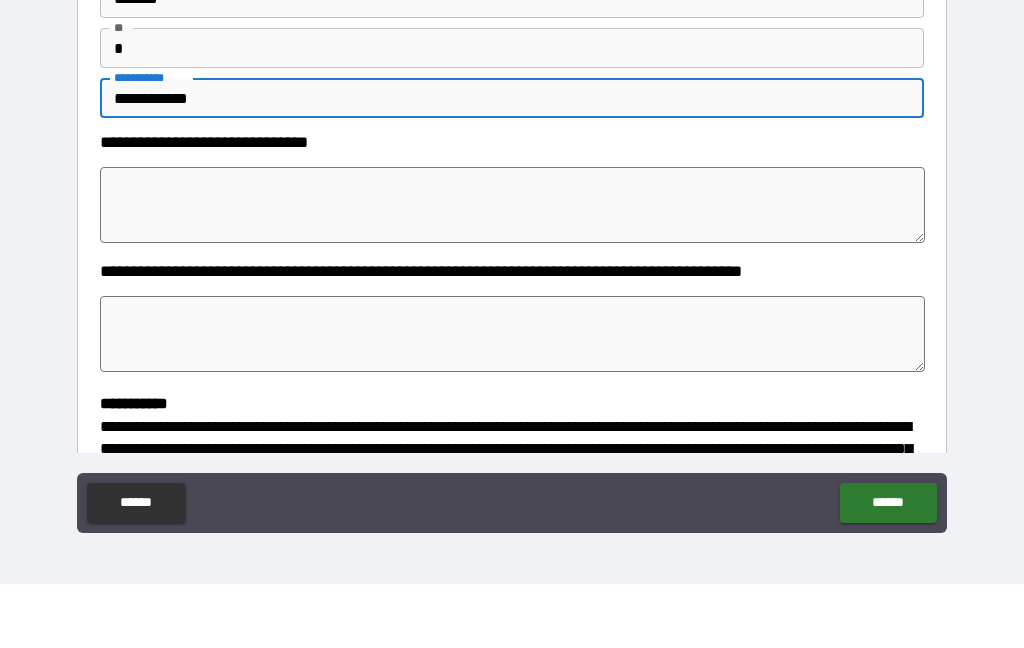 type on "*" 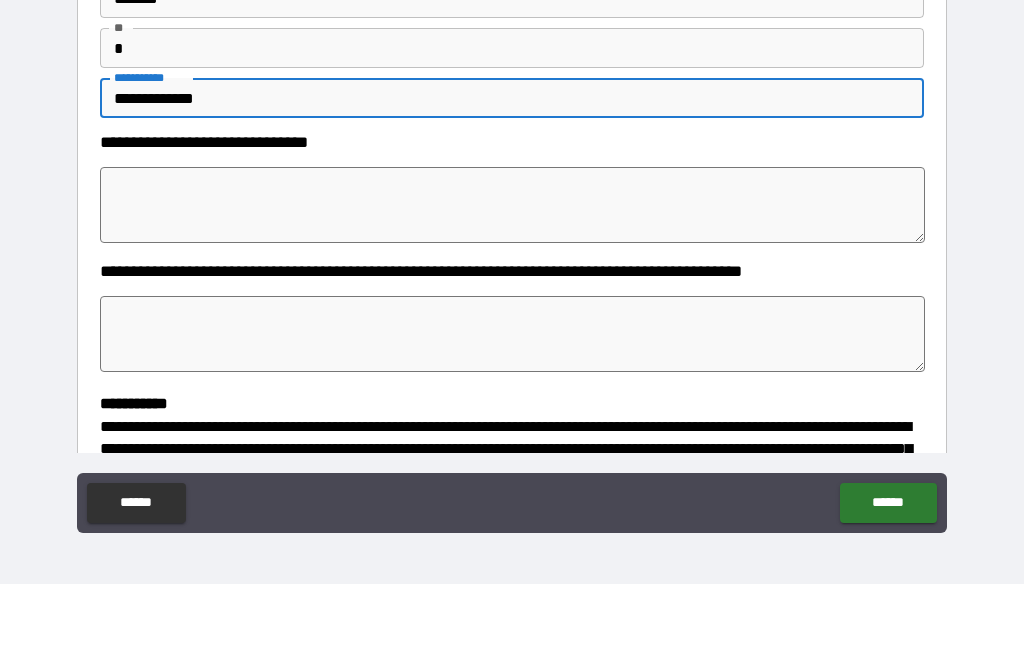 type on "*" 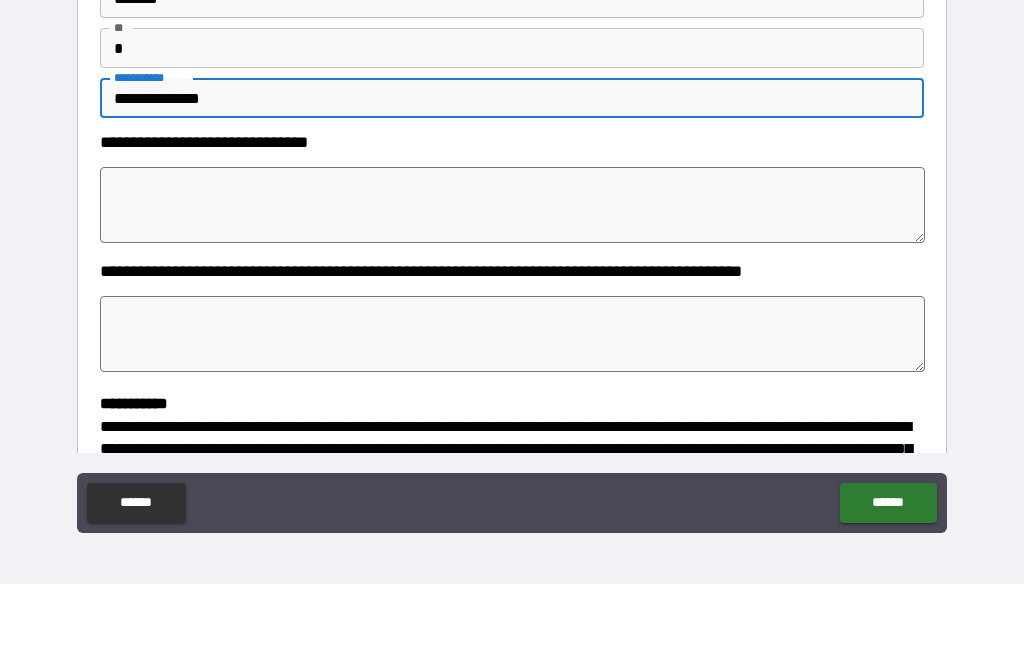 type on "*" 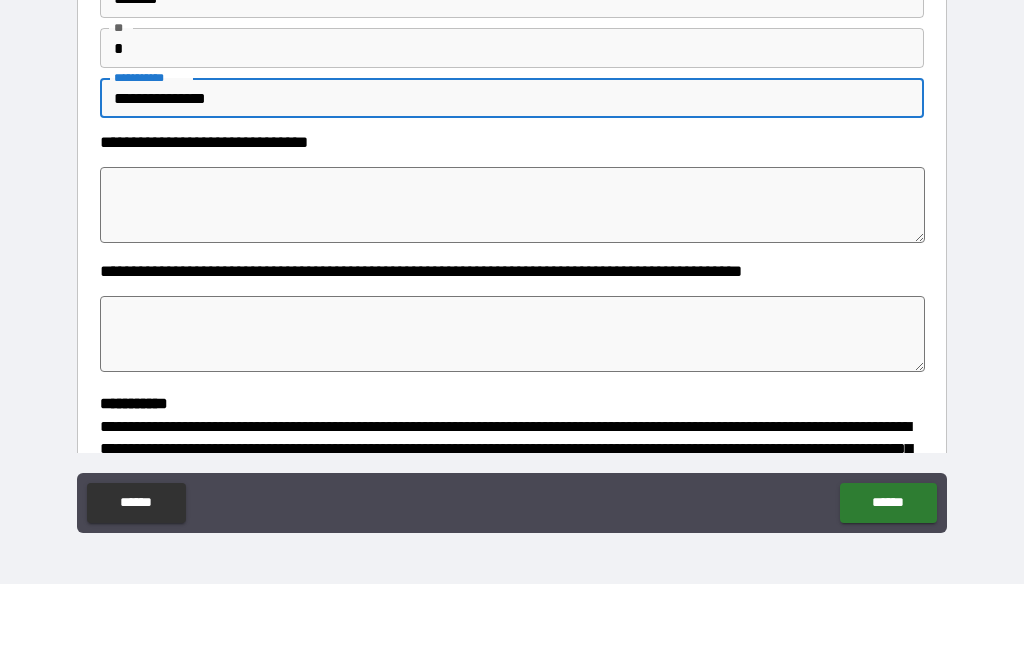 type on "*" 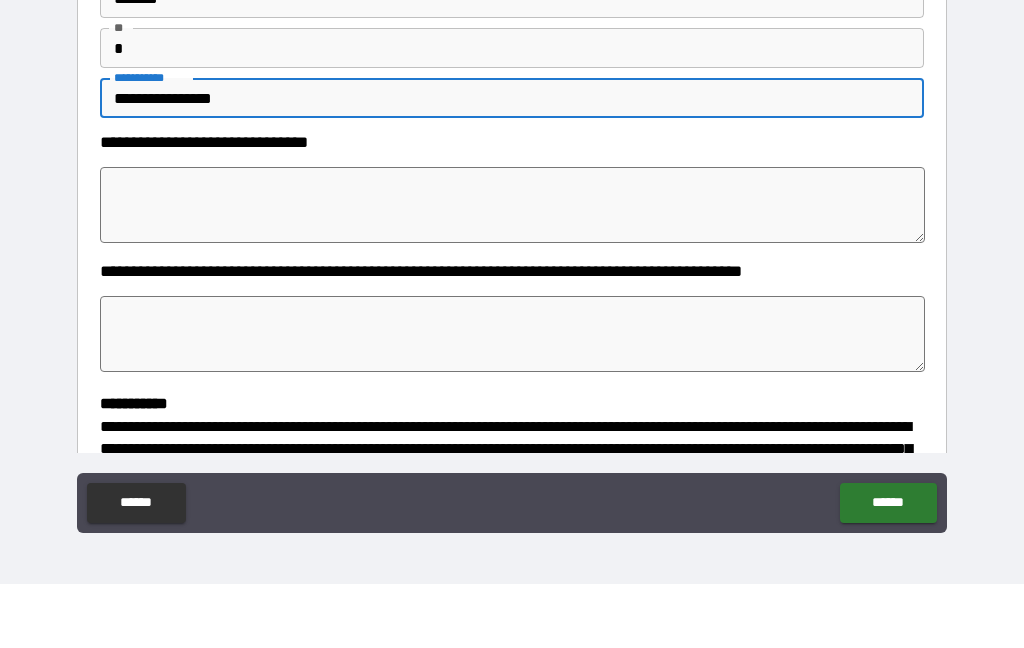 type on "*" 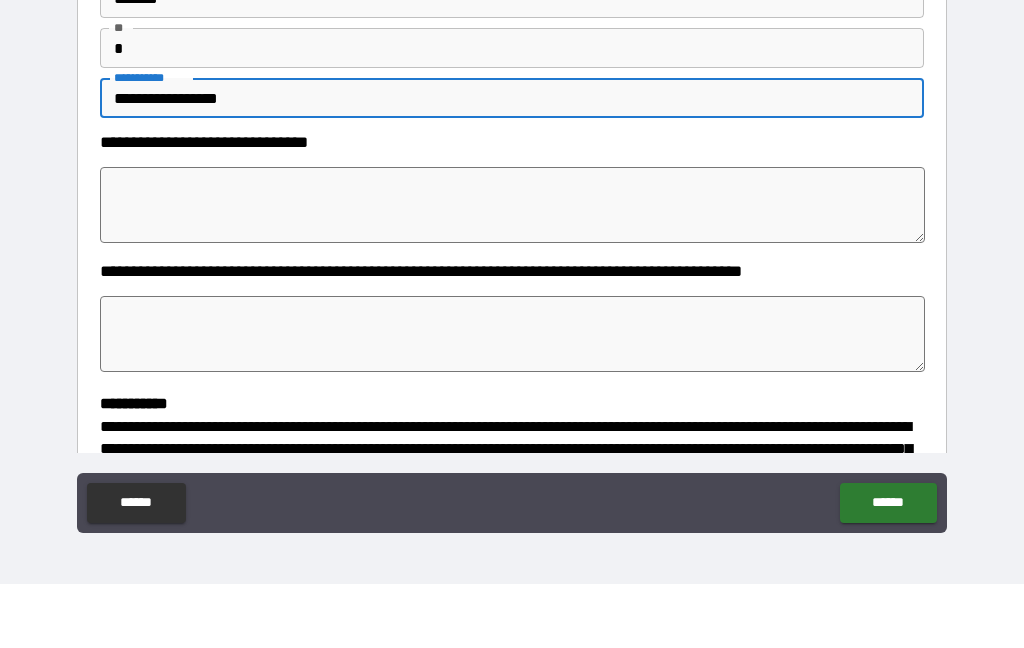 type on "*" 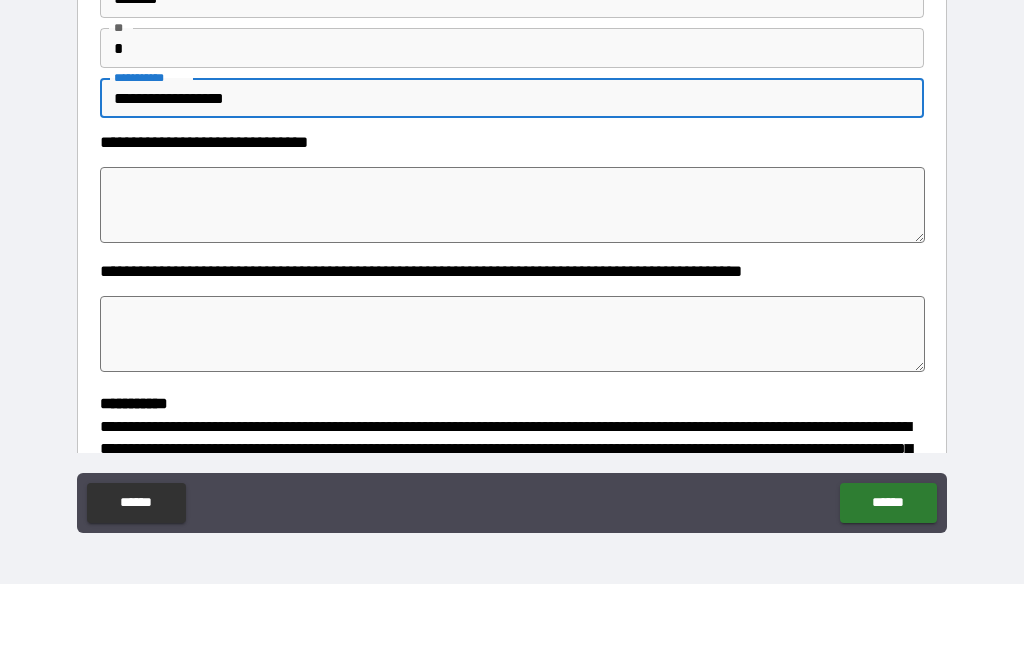 type on "*" 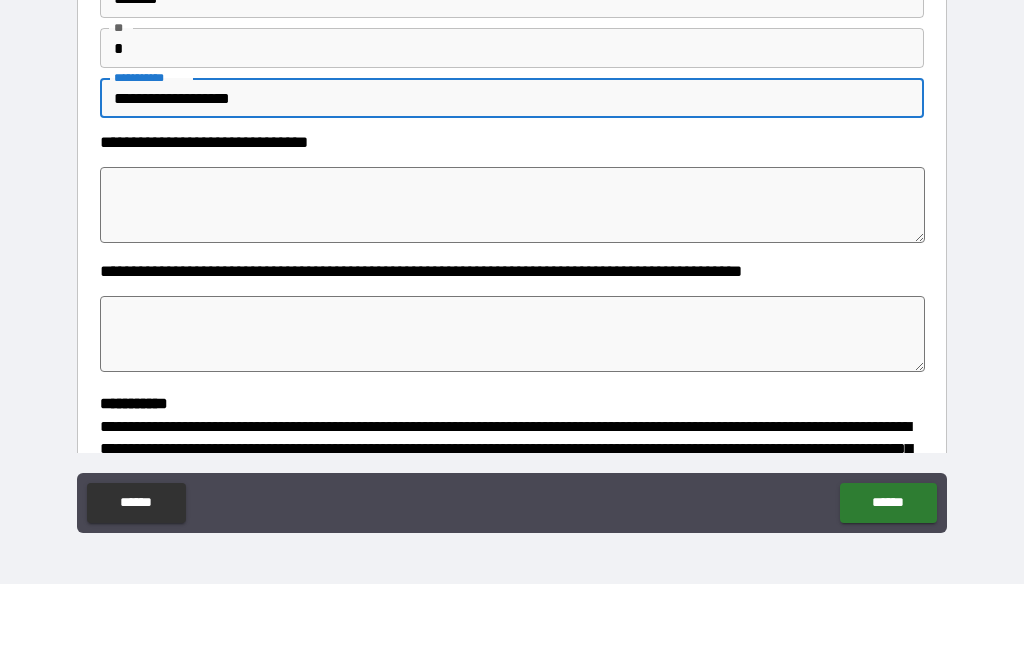 type on "*" 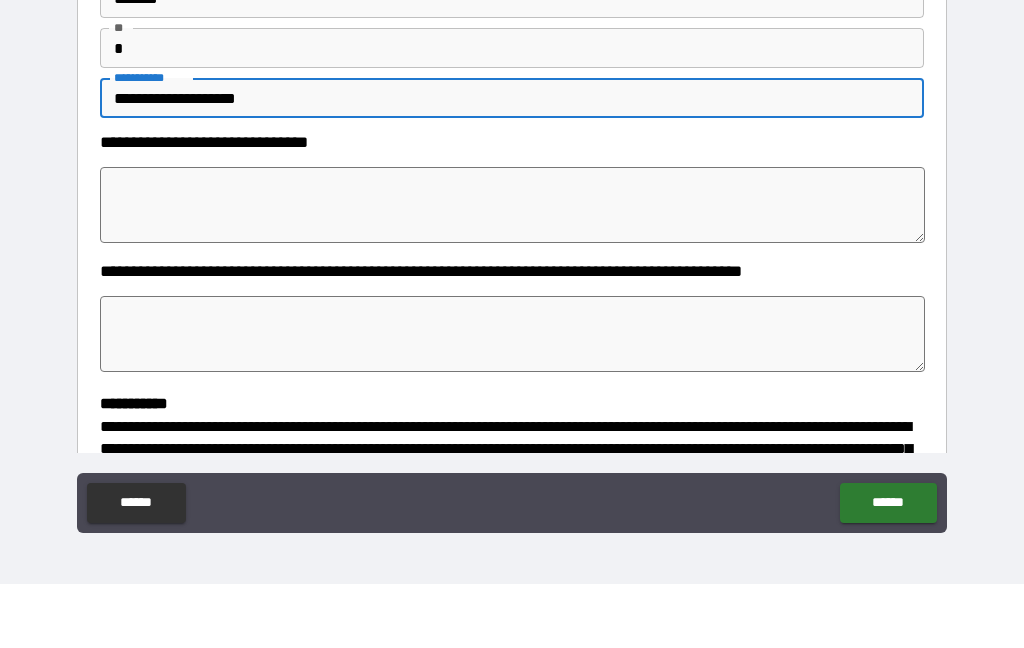 type on "*" 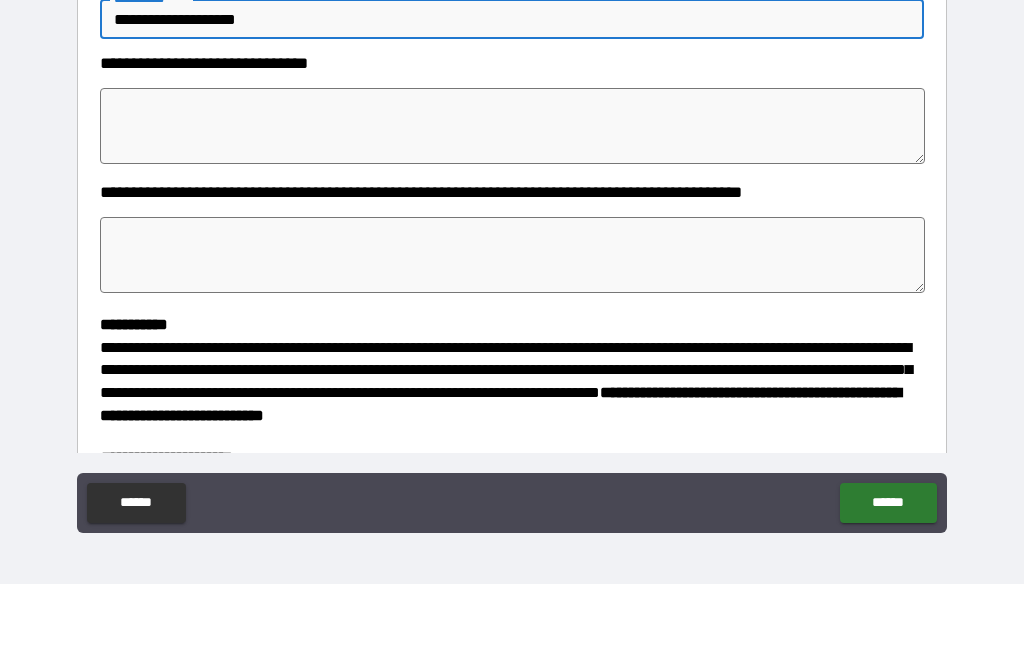 scroll, scrollTop: 102, scrollLeft: 0, axis: vertical 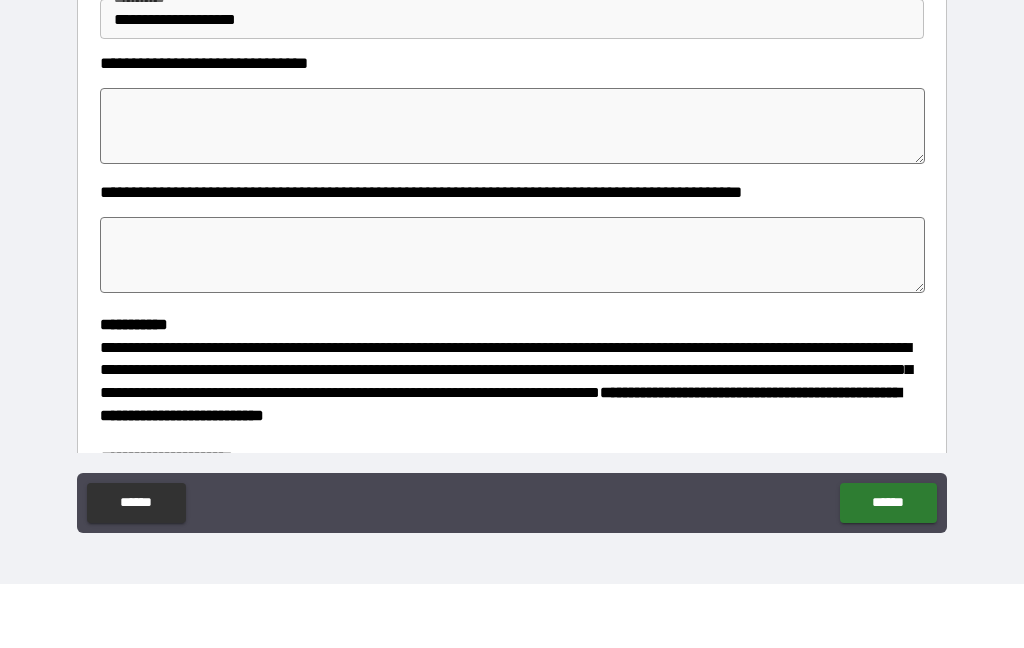 type on "*" 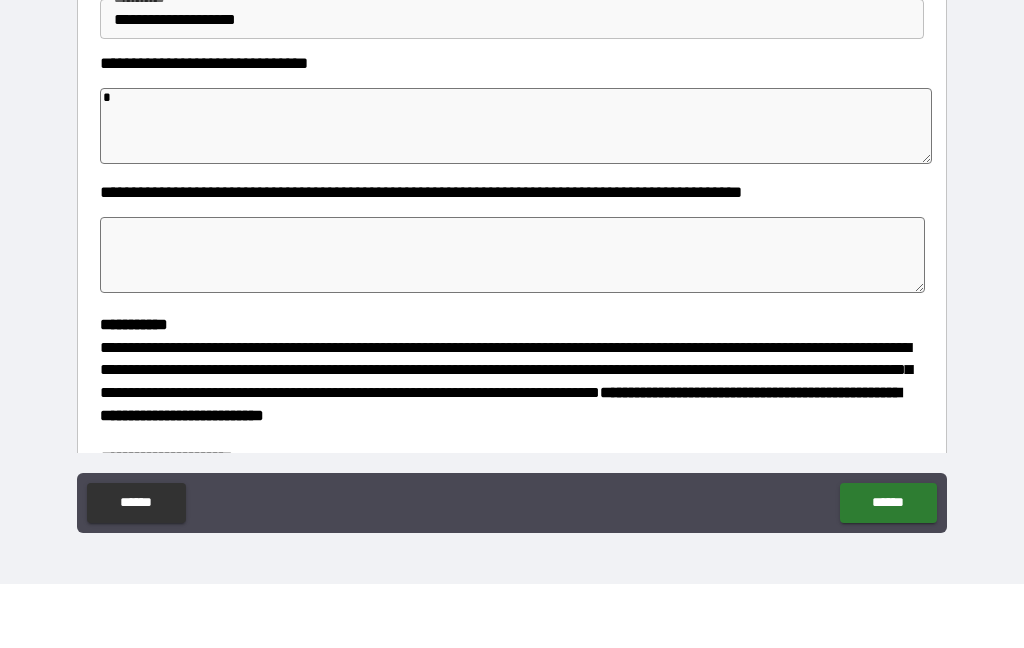 type on "*" 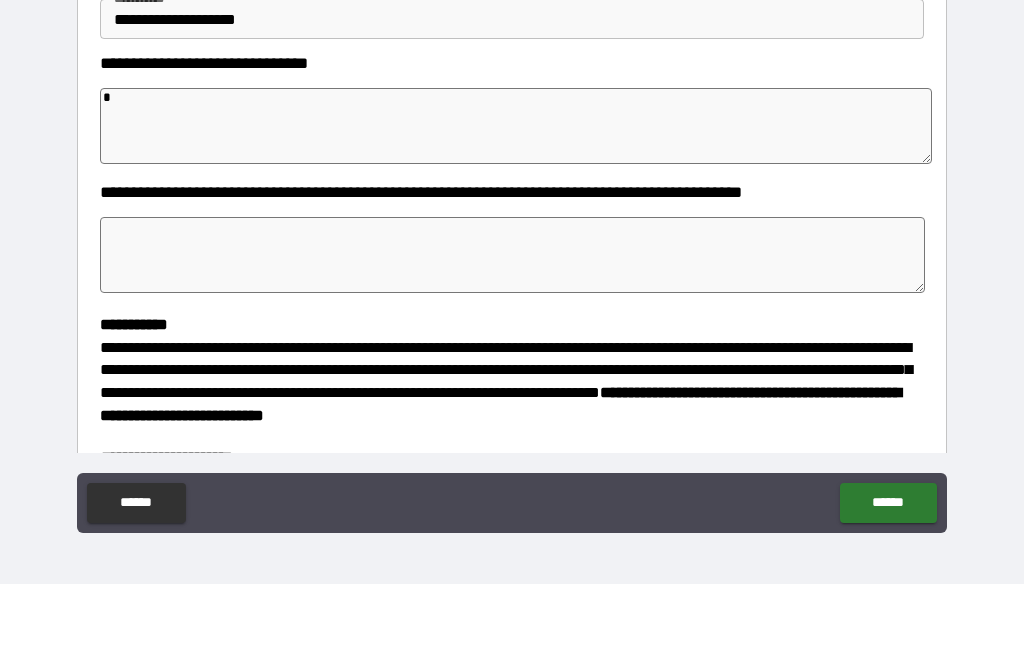 type on "*" 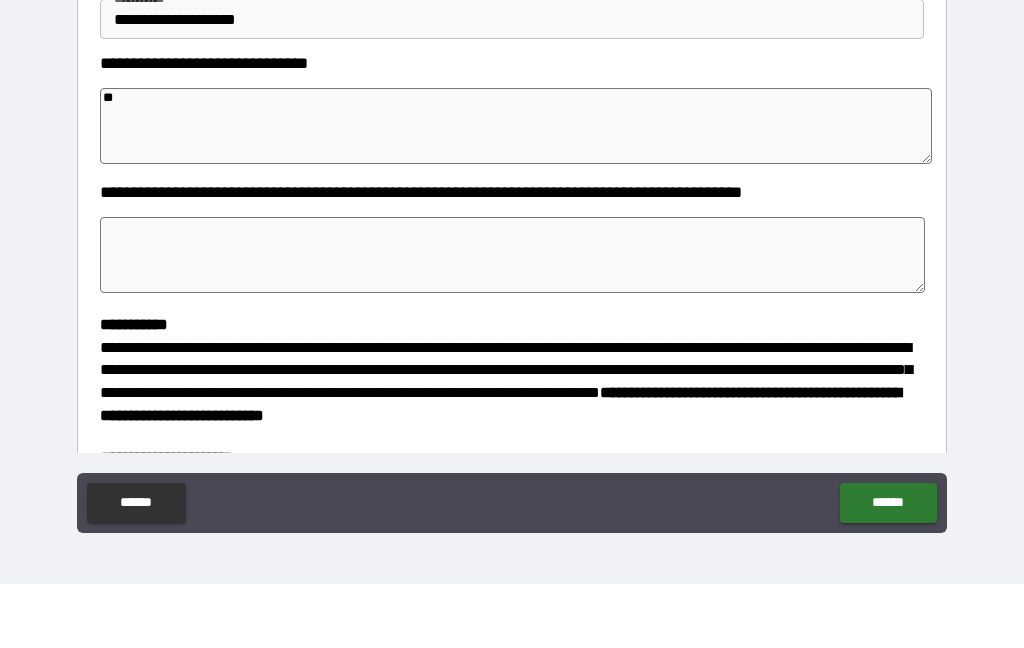 type on "*" 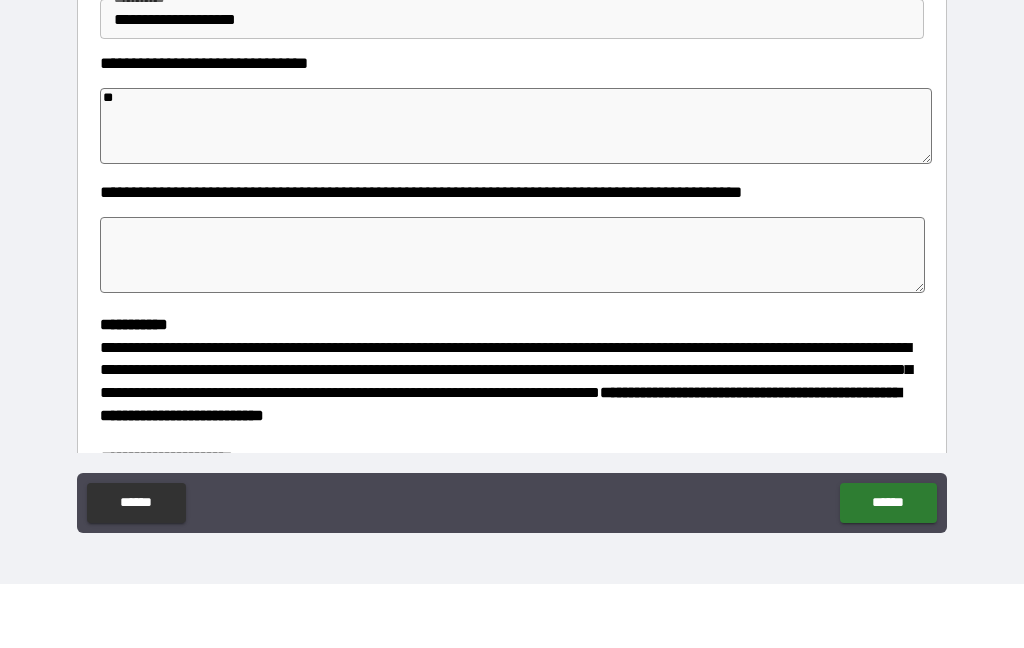 type on "*" 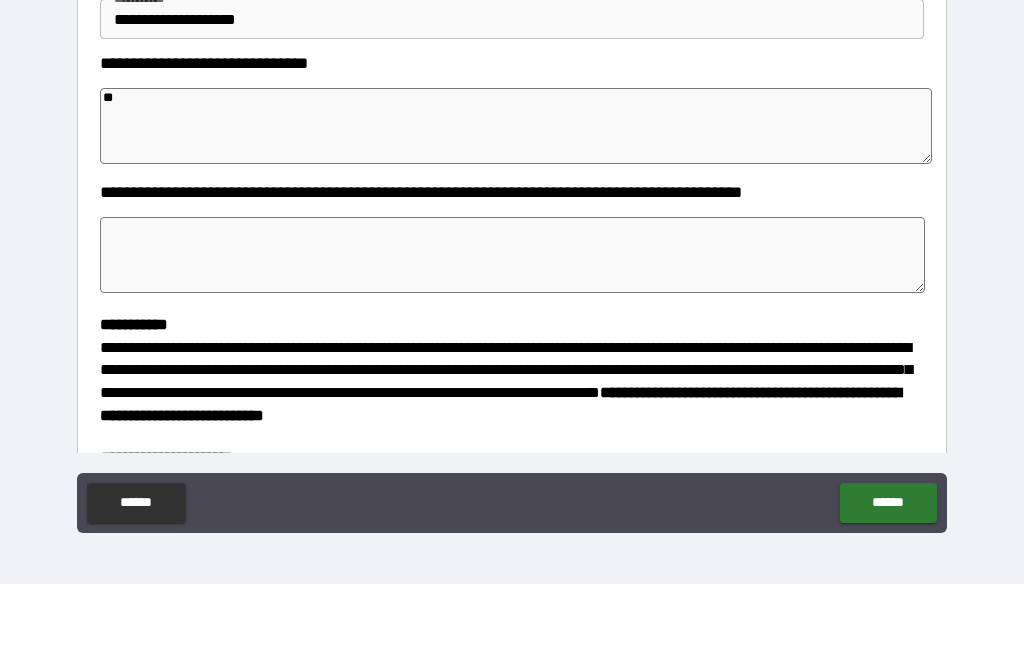 type on "*" 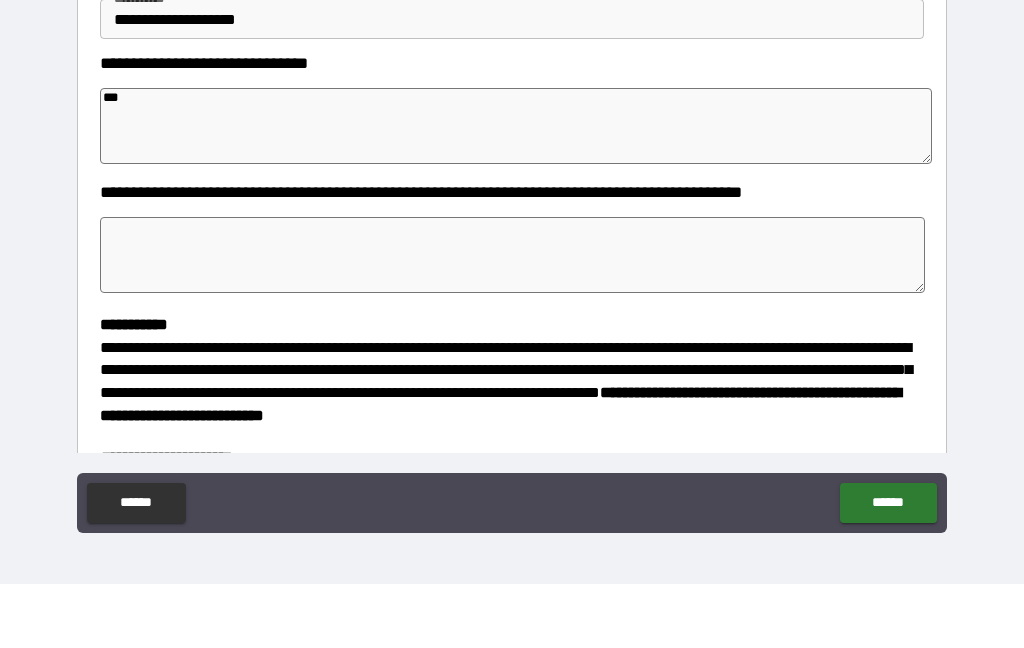 type on "*" 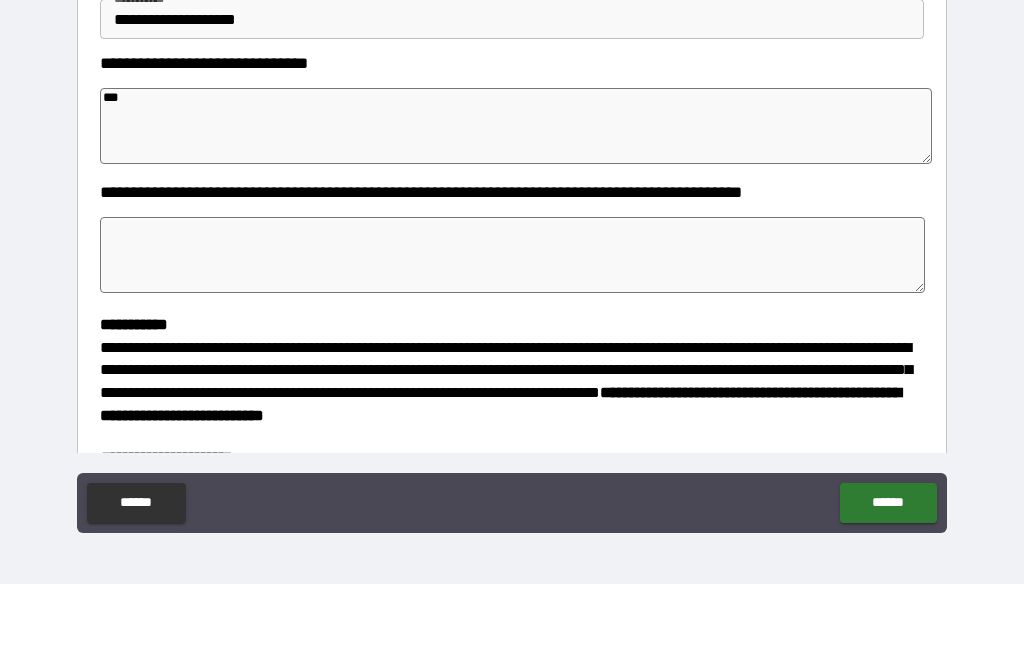 type on "*" 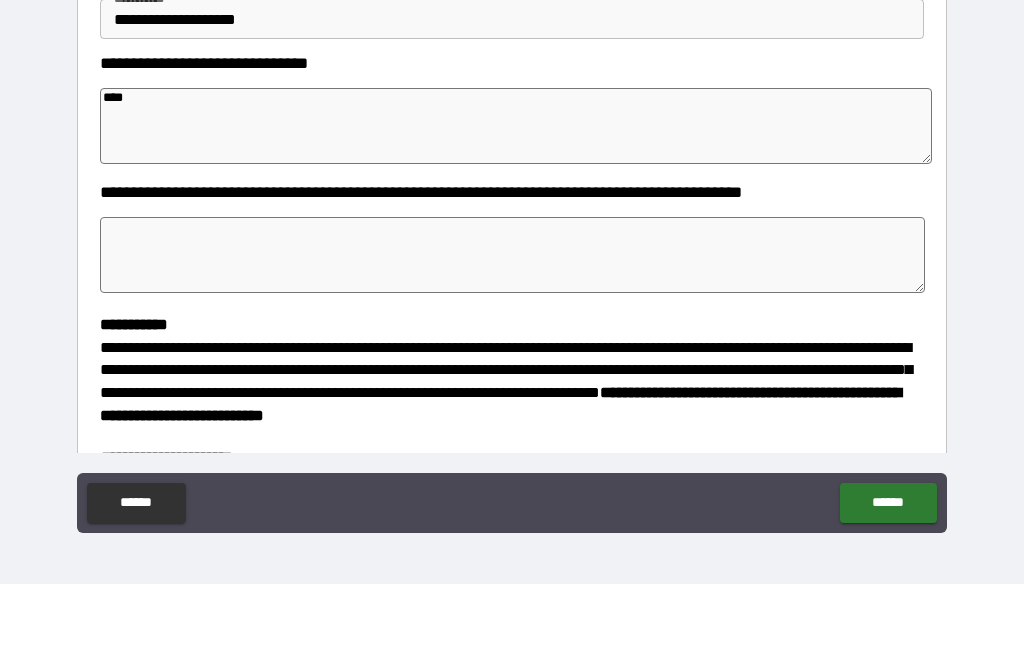 type on "*" 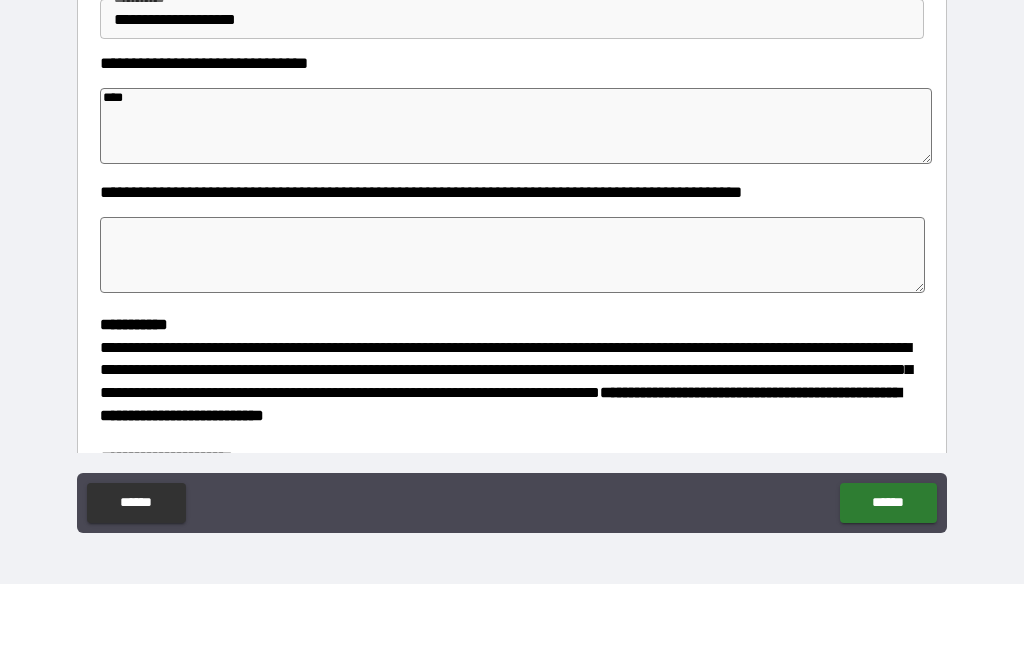 type on "*" 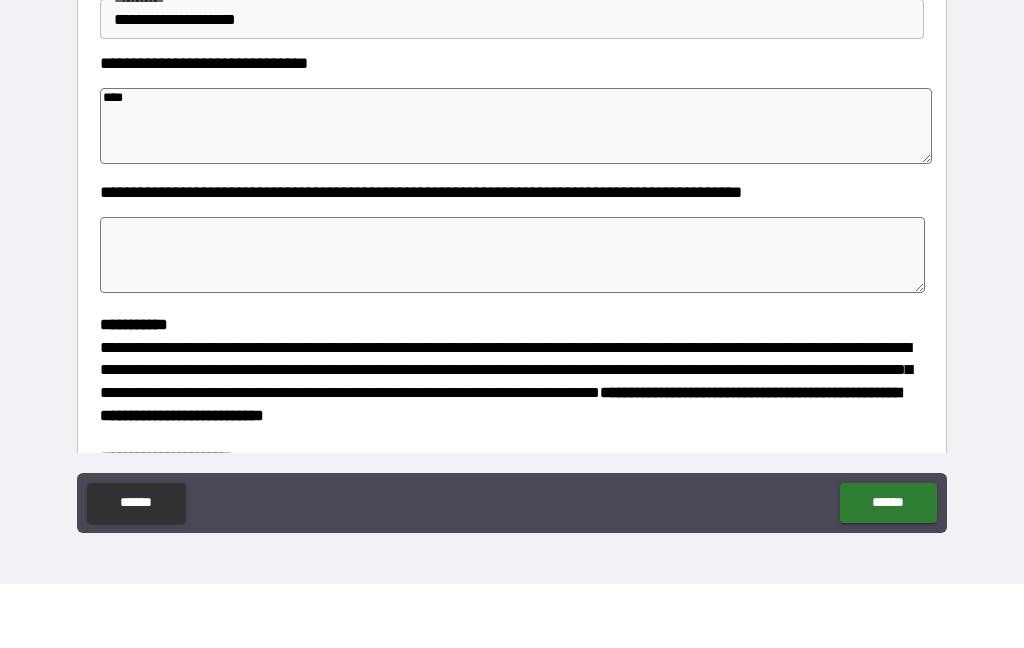 type on "*" 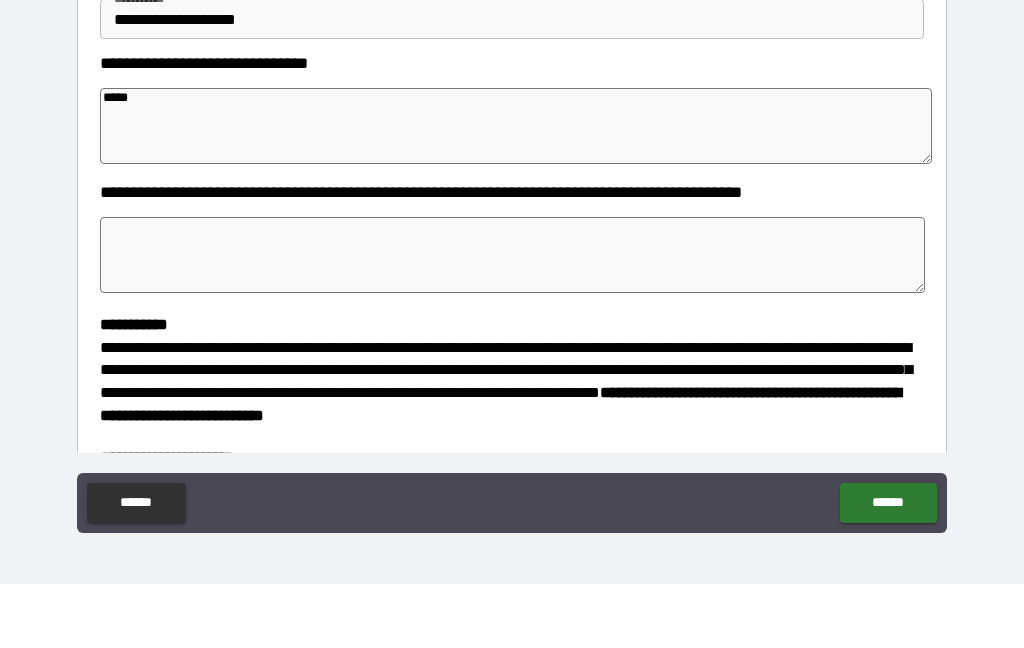 type on "*" 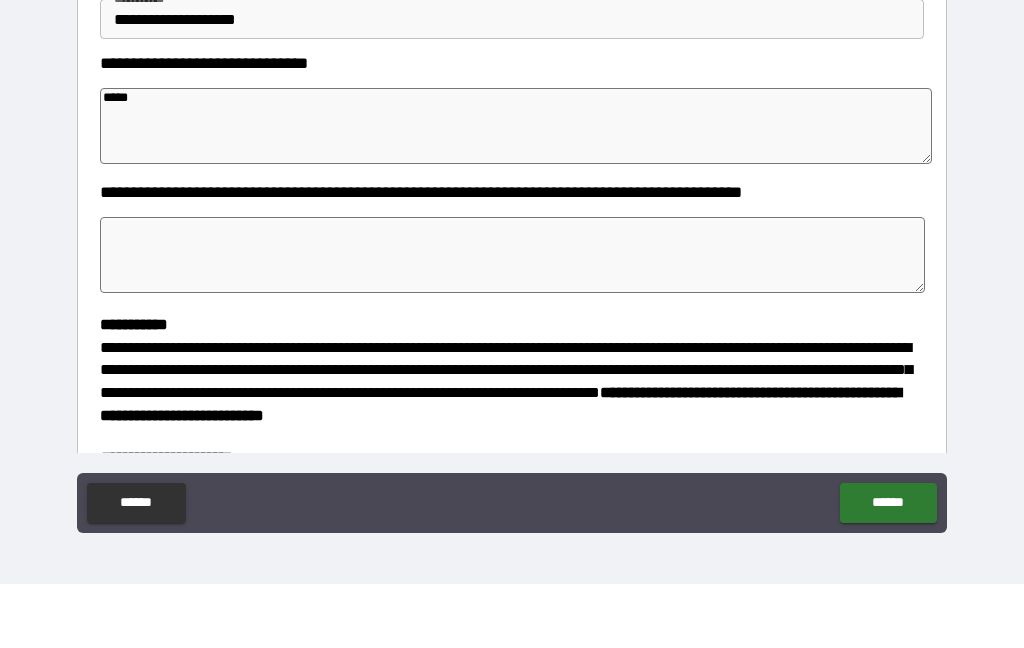 type on "******" 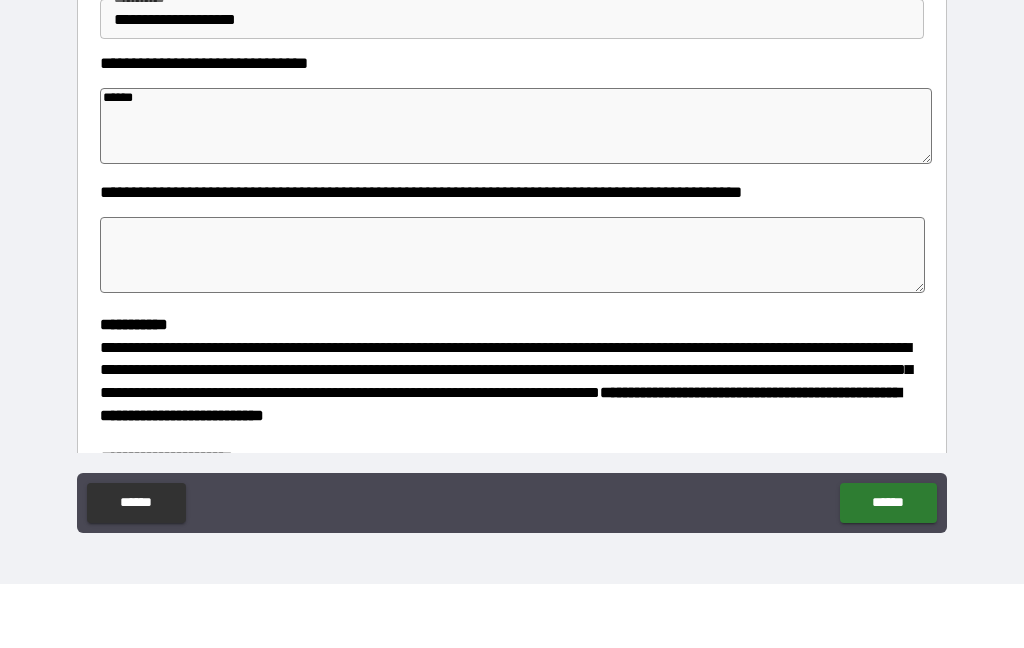type on "*" 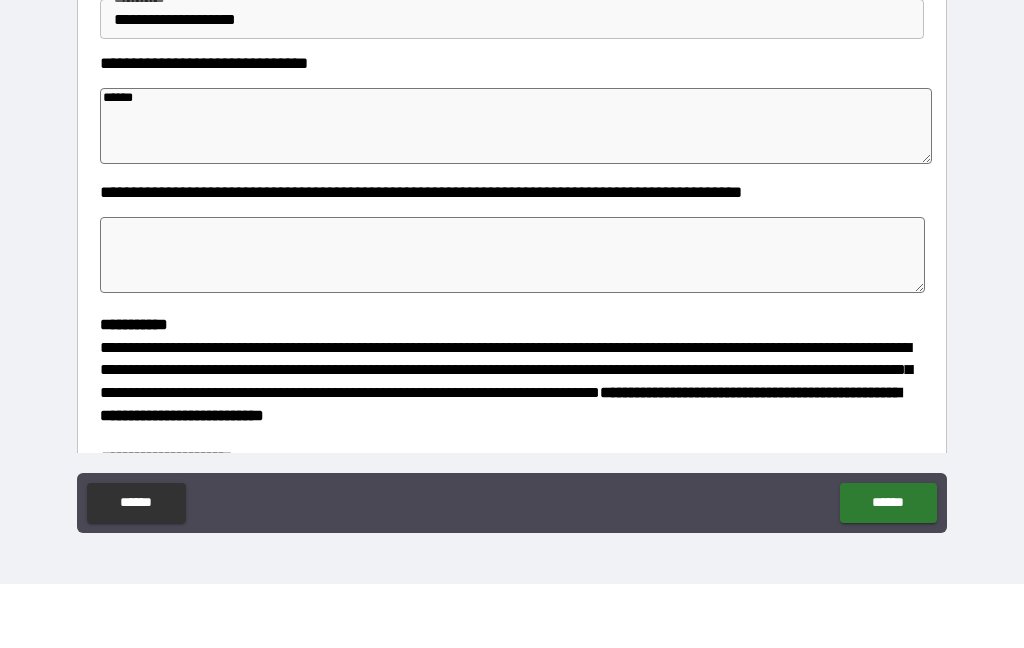 type on "*" 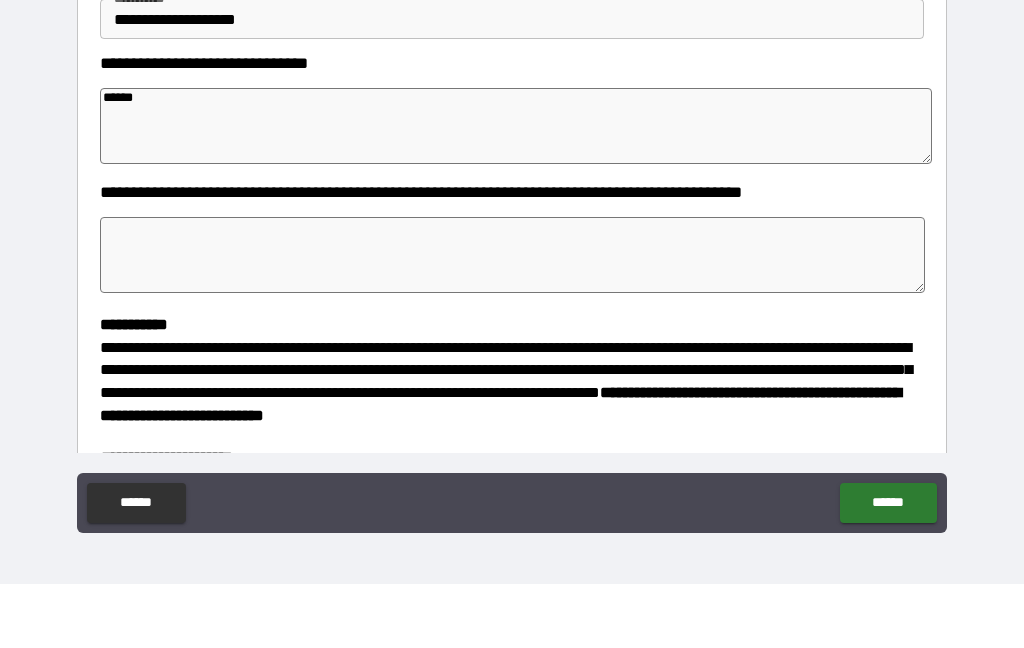type on "*" 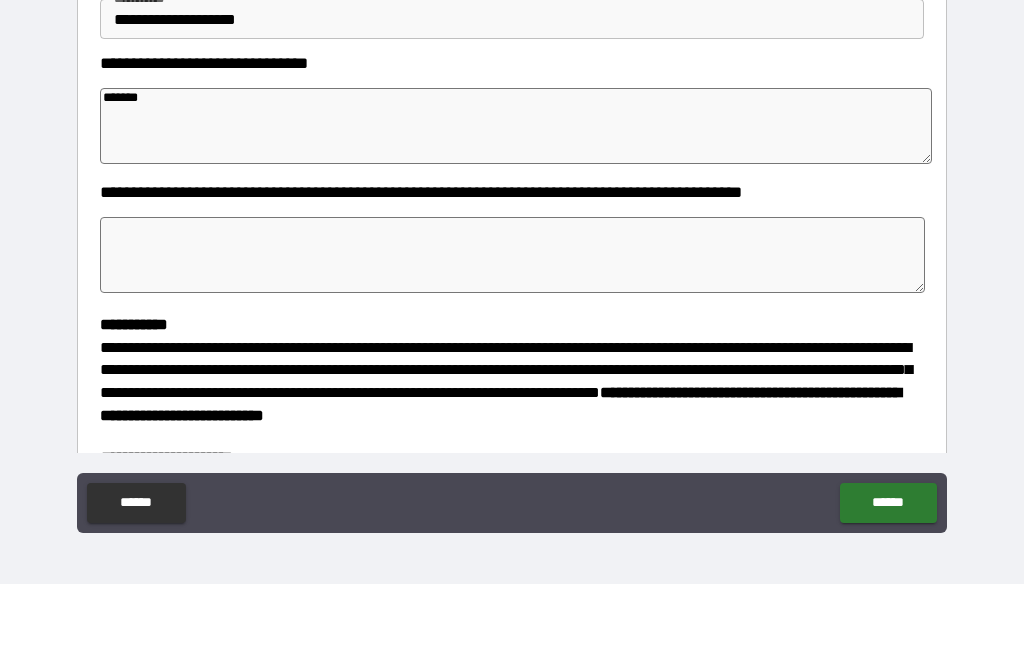 type on "*" 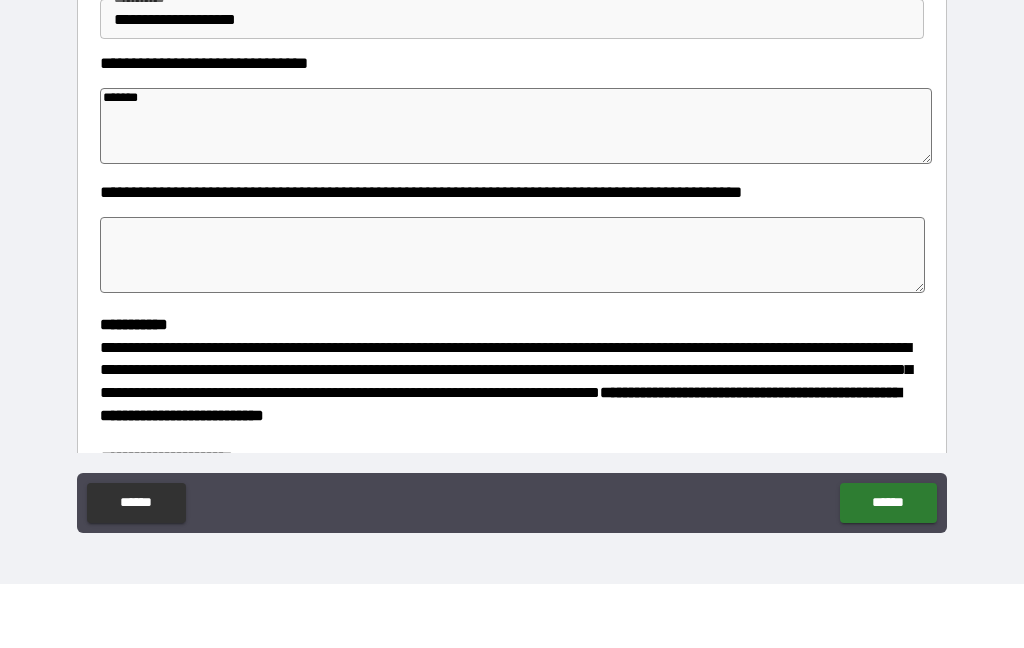 type on "*" 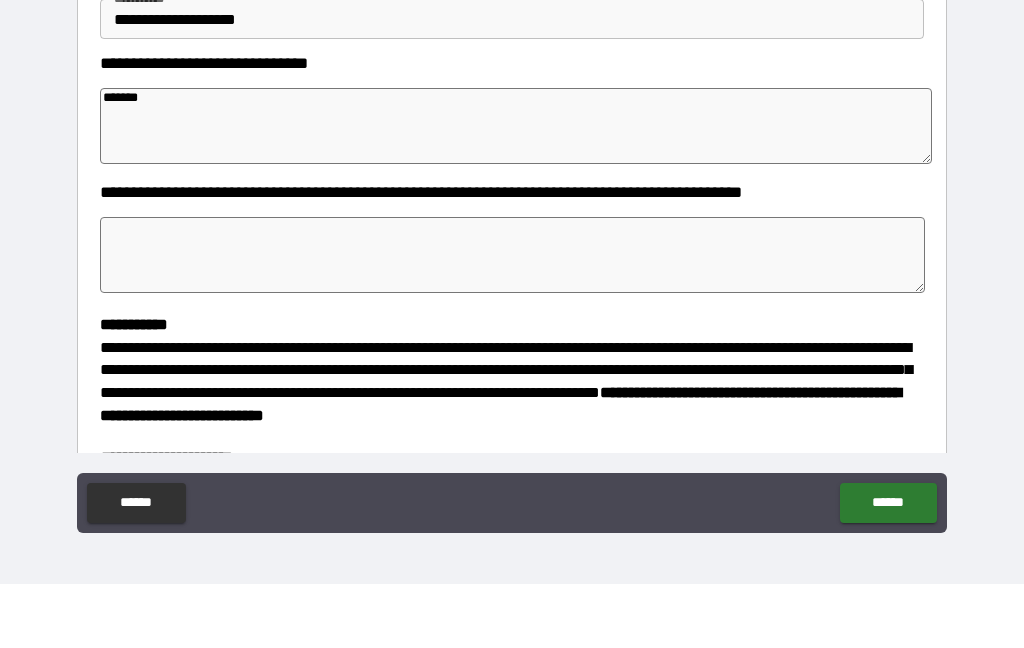 type on "*" 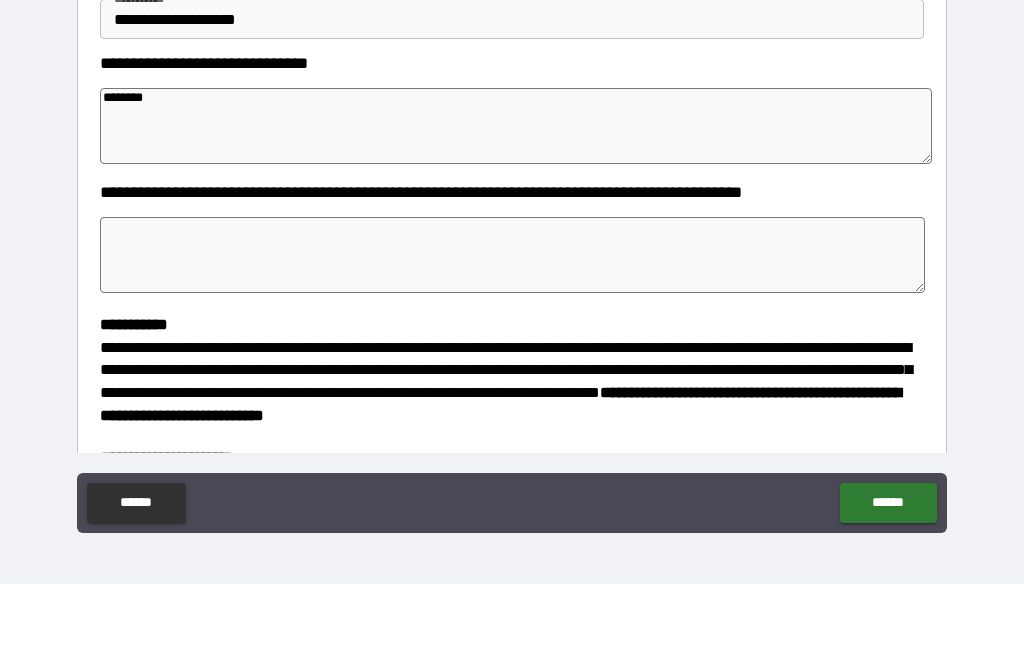 type on "*" 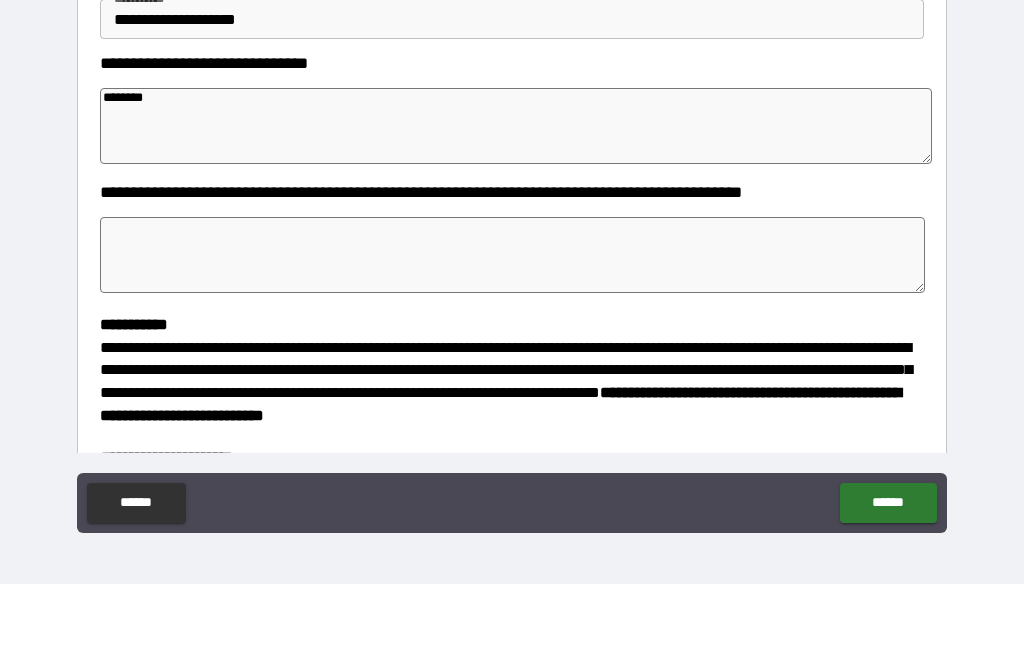type on "*" 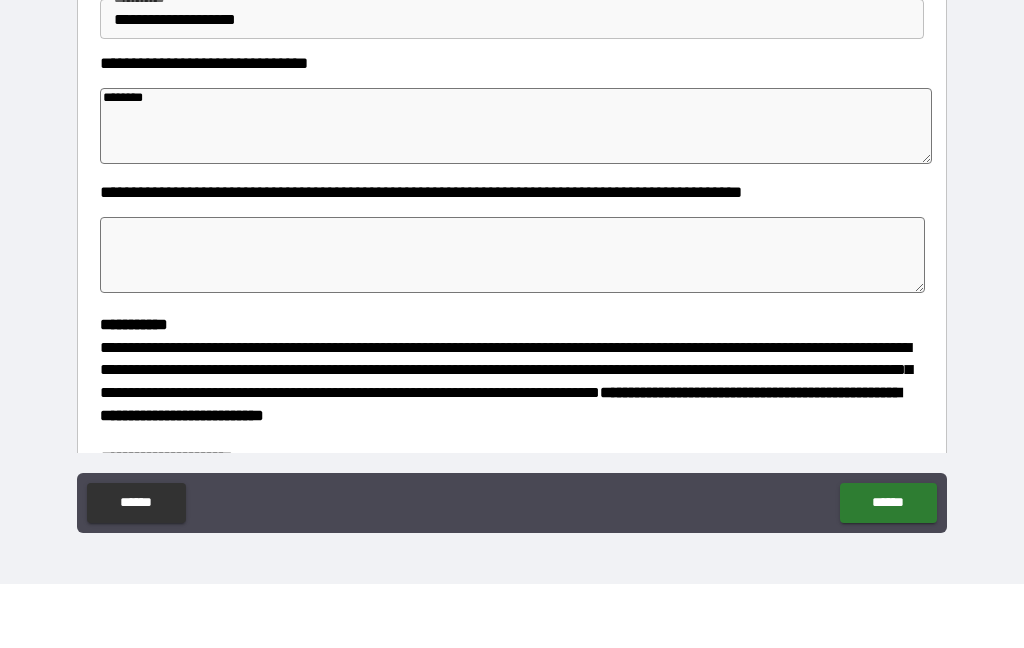 type on "*" 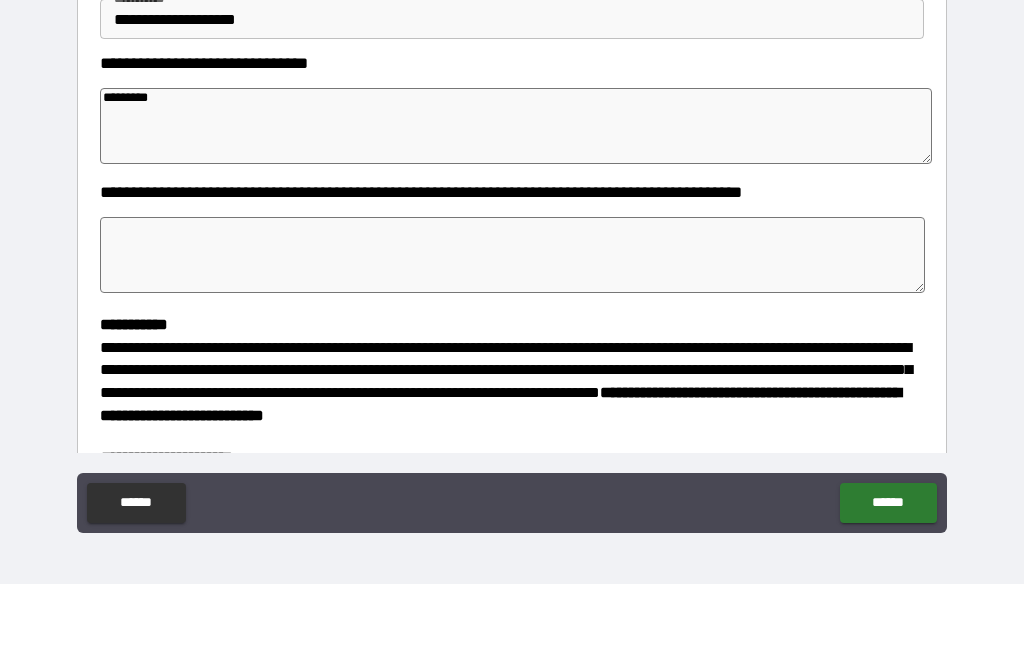 type on "*" 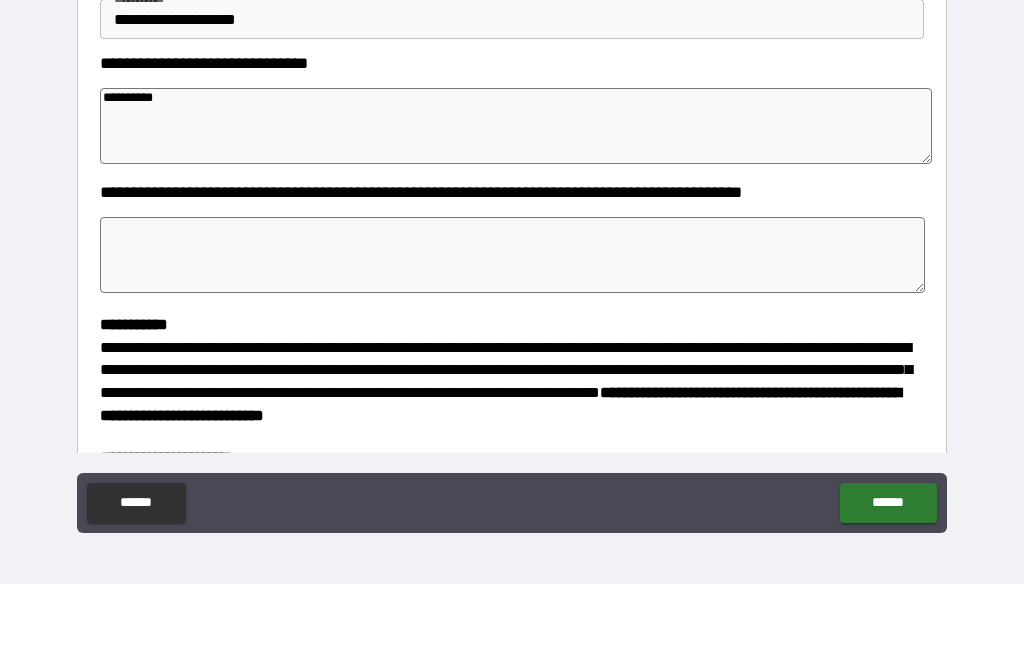 type on "*" 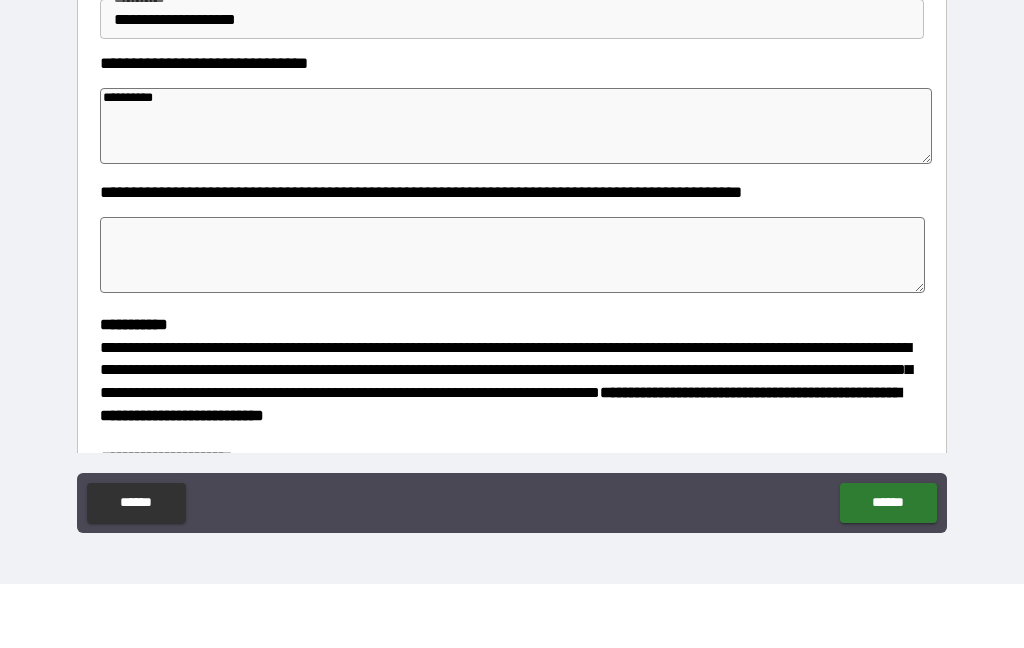 type on "*" 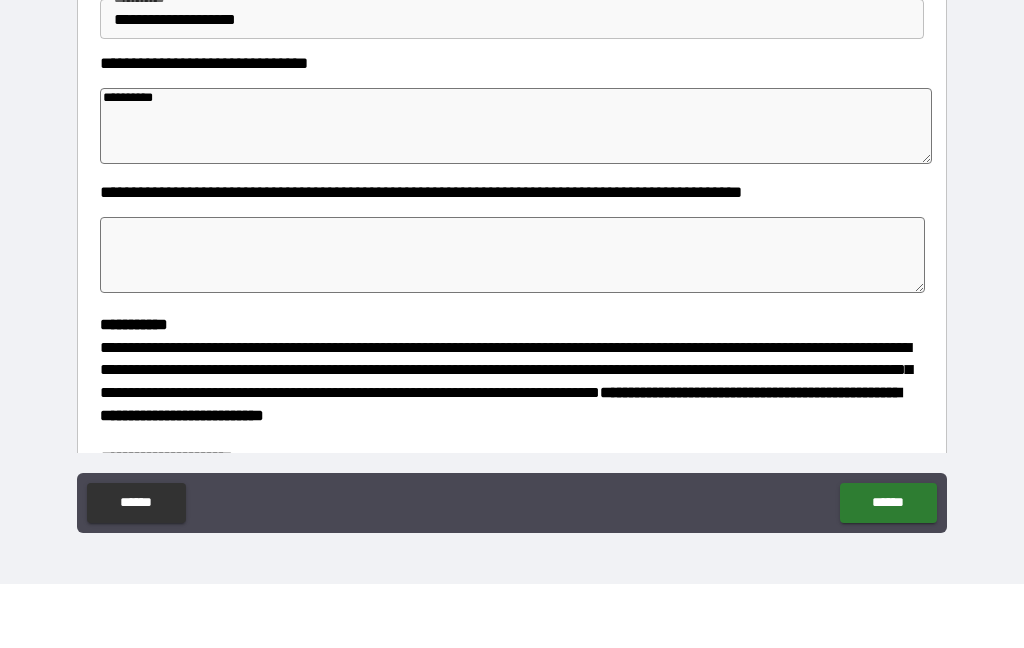 type on "*" 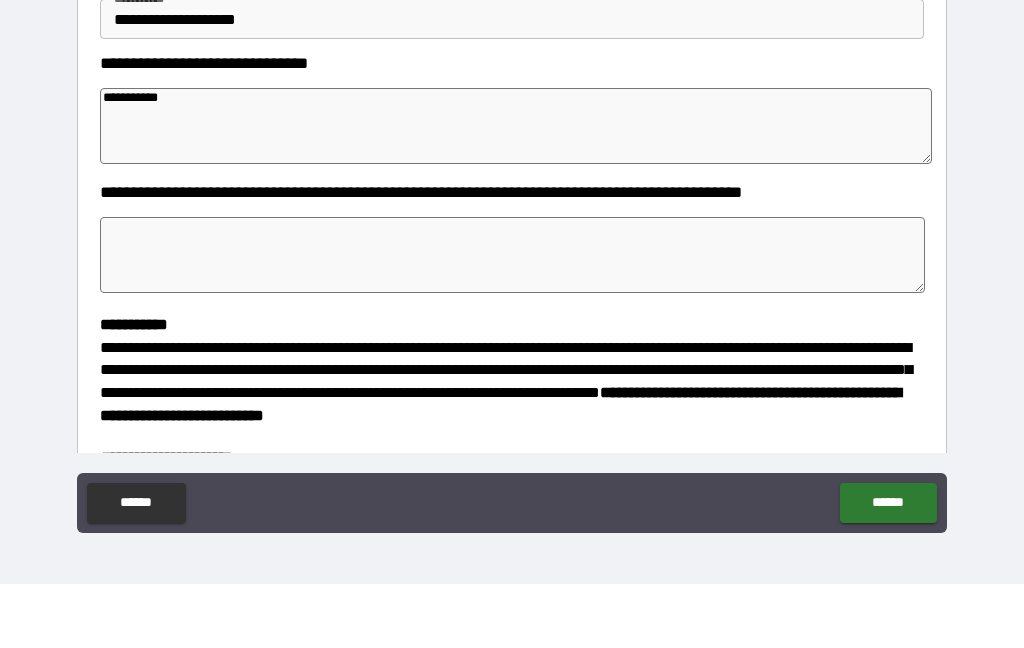 type on "*" 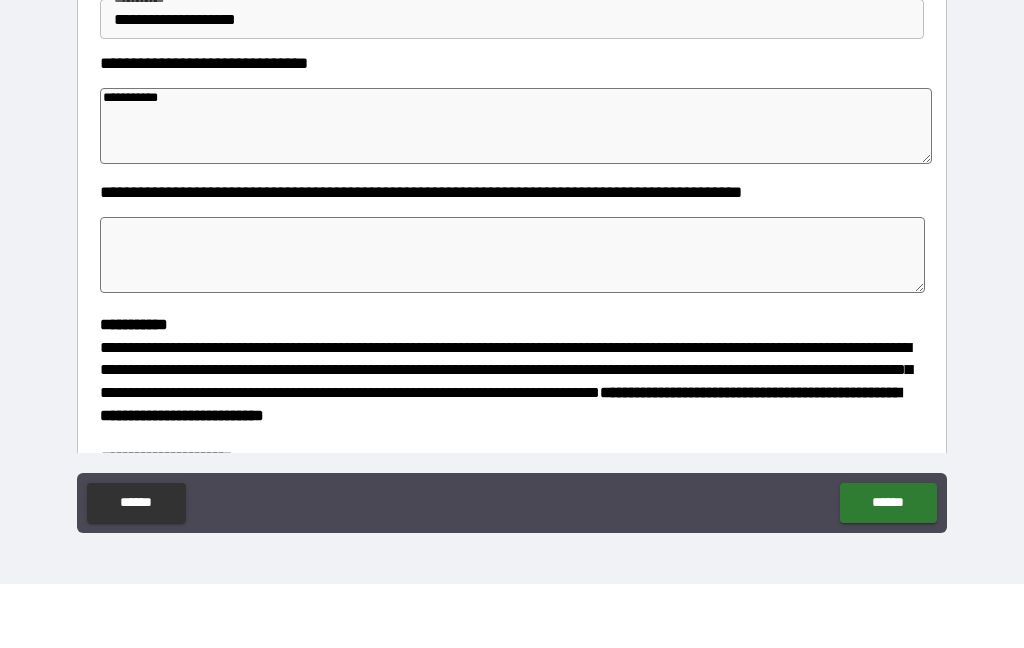 type on "*" 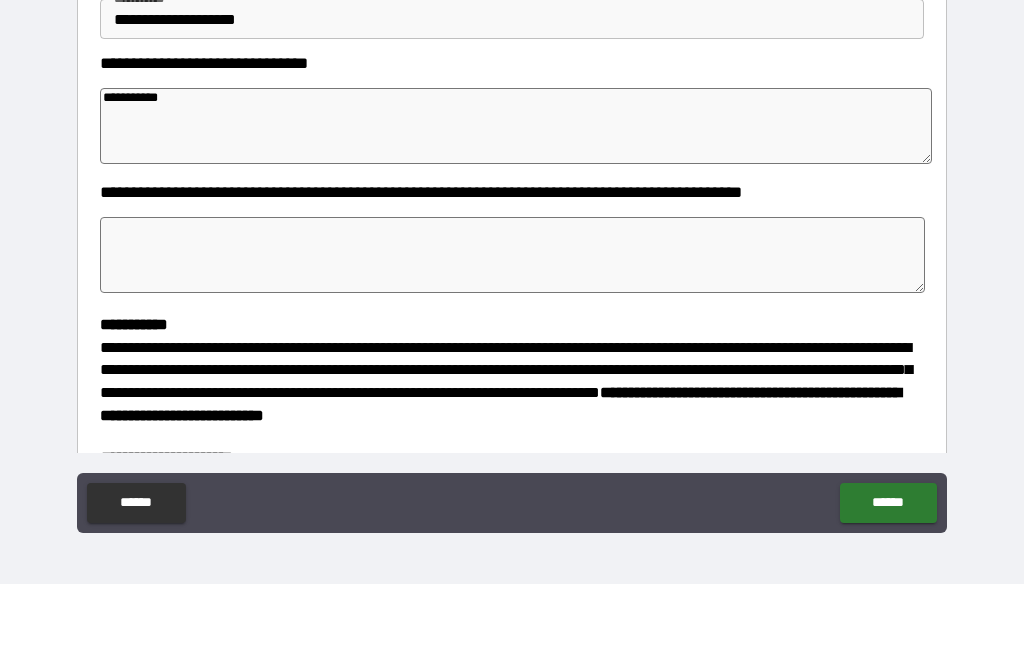 type on "*" 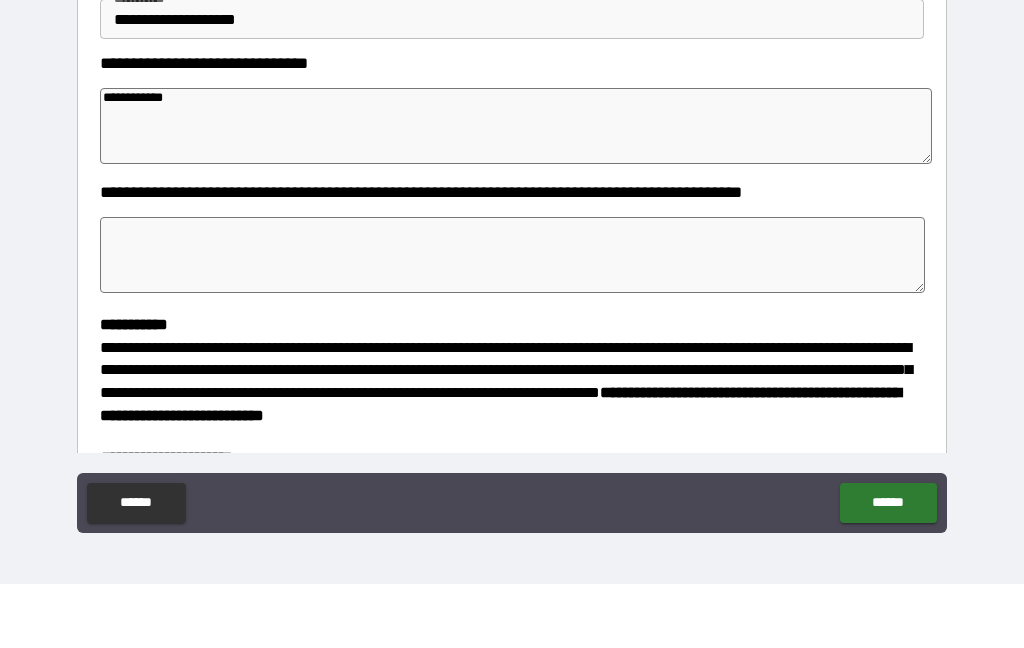 type on "*" 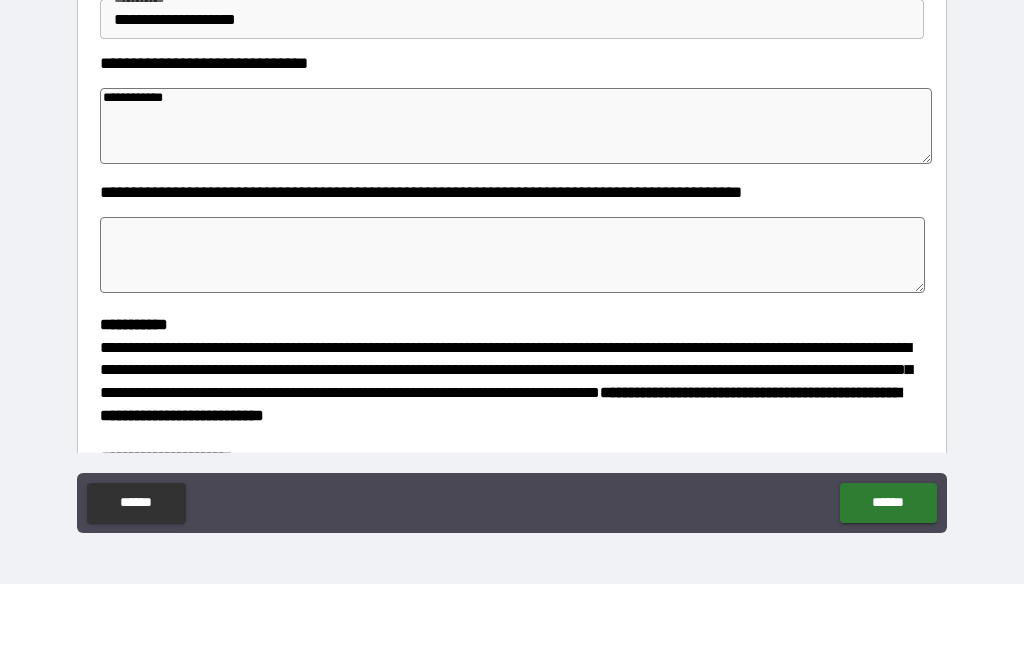 type on "*" 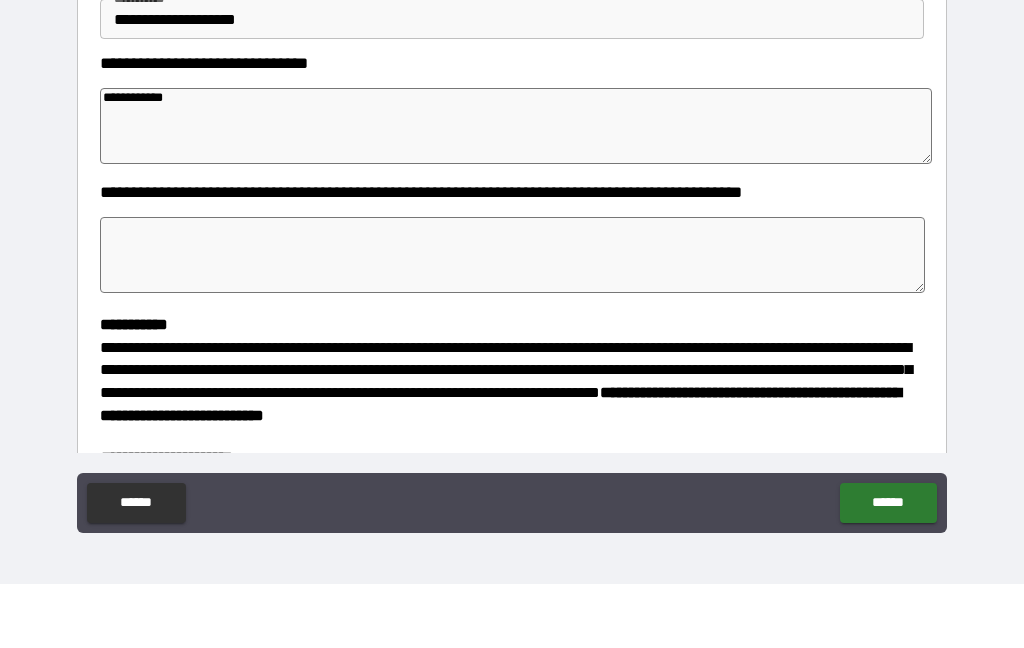 type on "*" 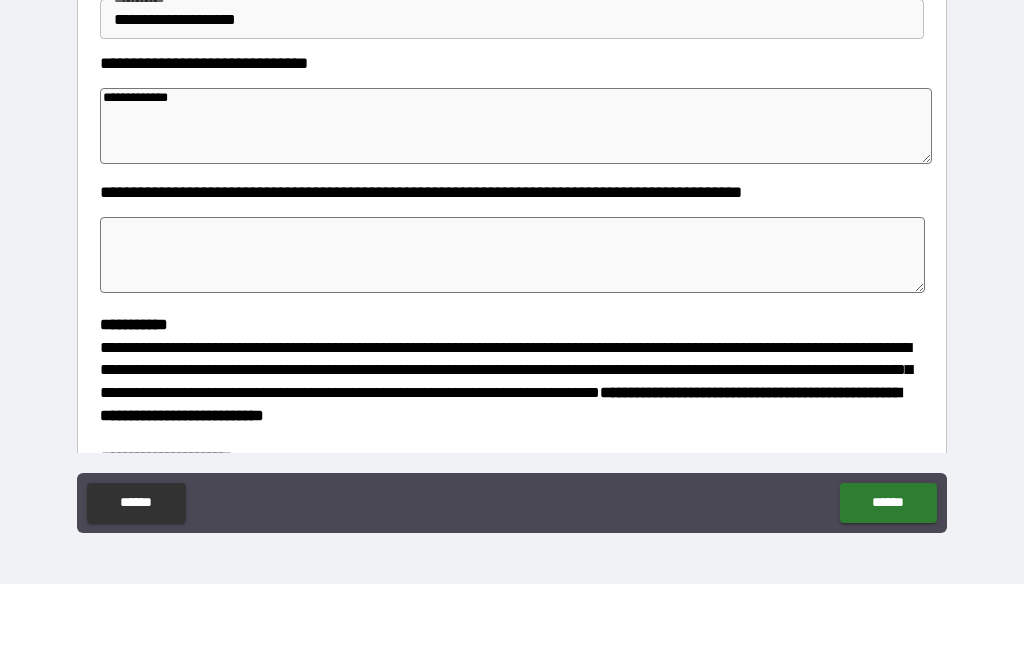 type on "*" 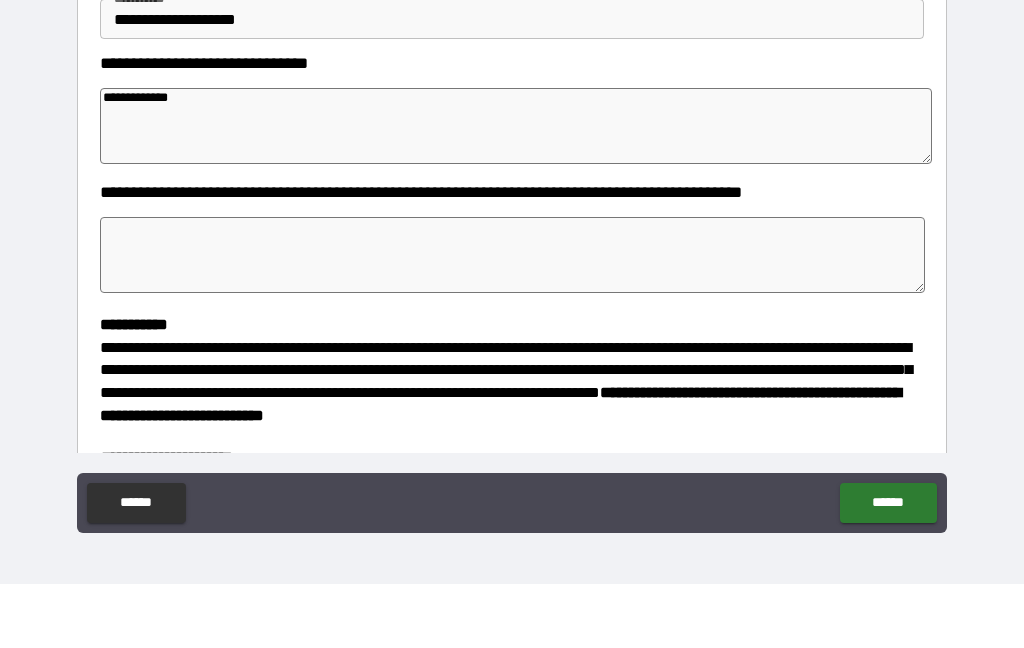 type on "*" 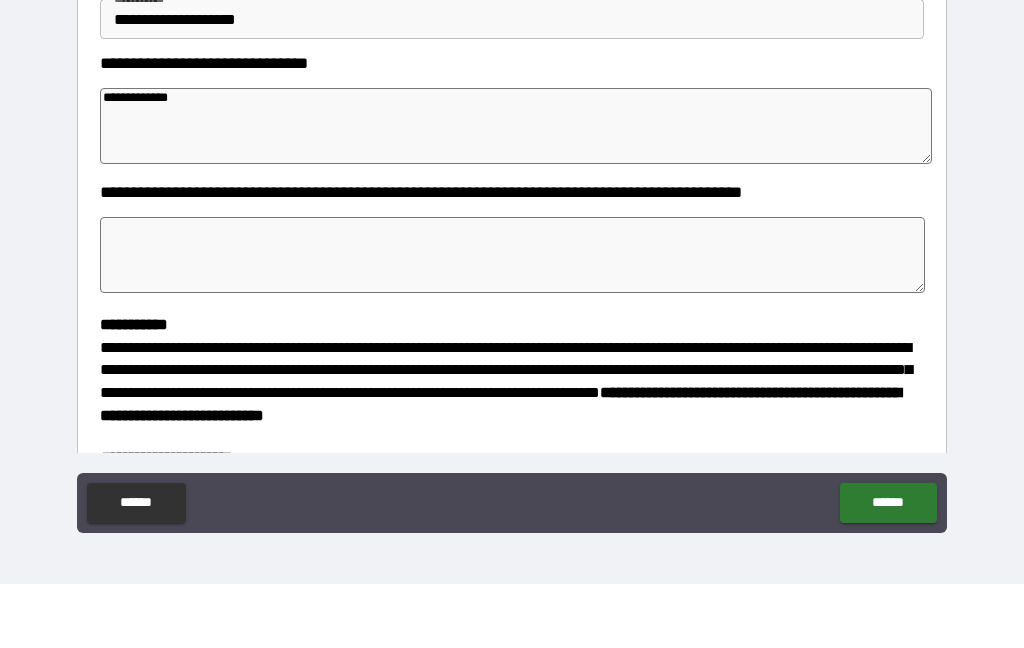 type on "*" 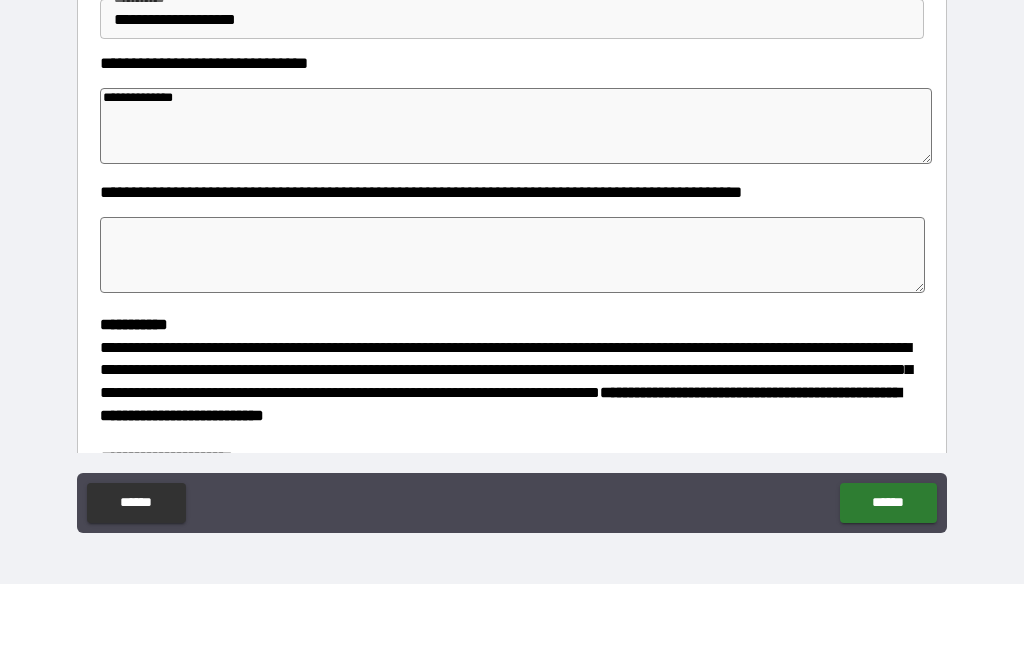 type on "*" 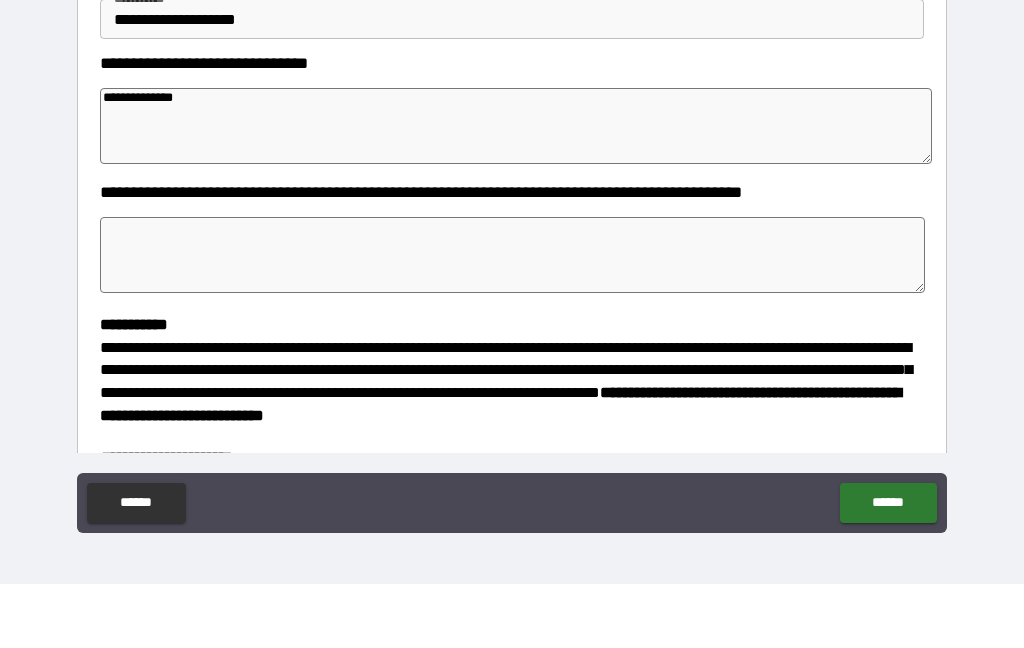 type on "*" 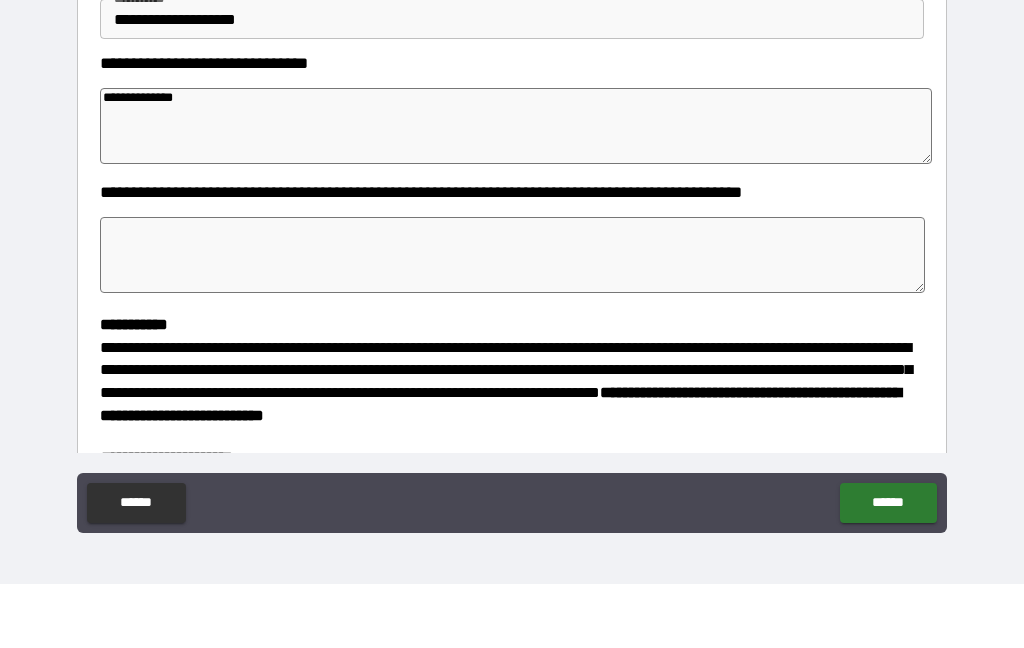 type on "*" 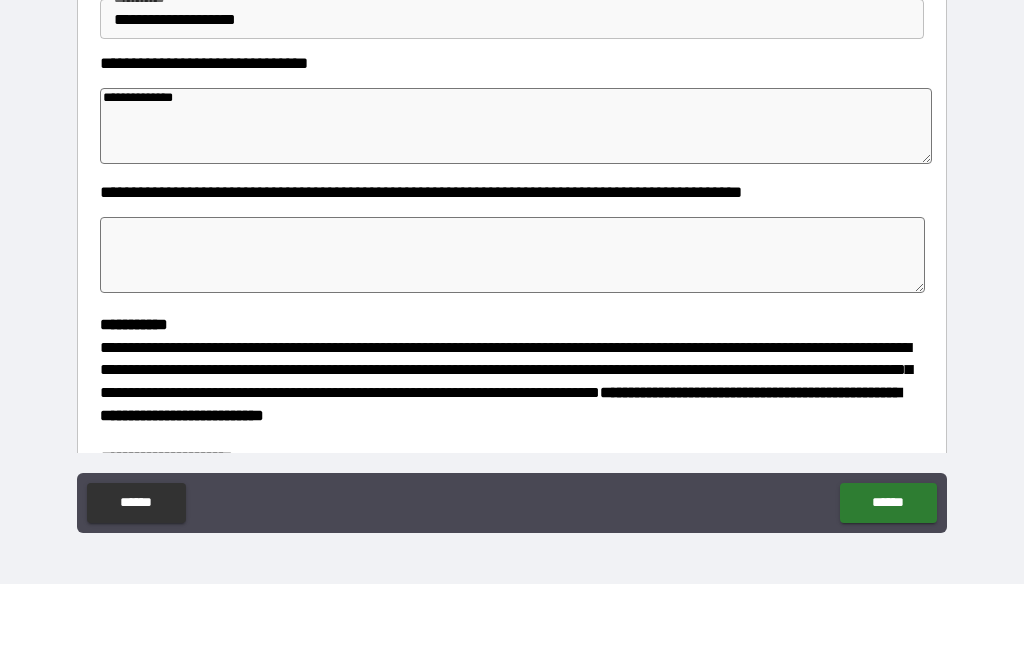 type on "**********" 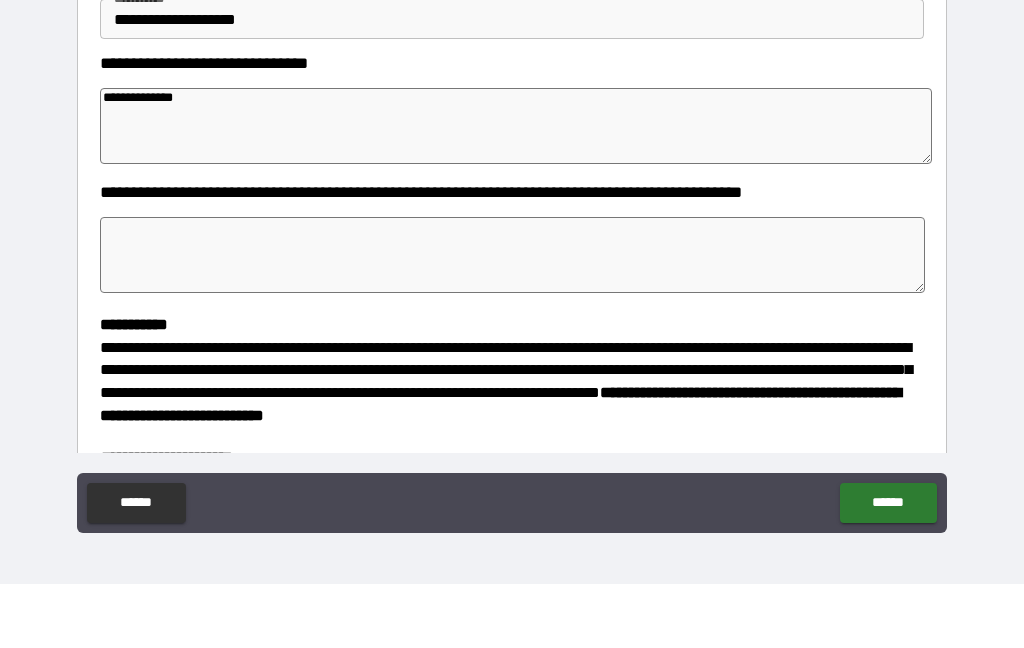 type on "*" 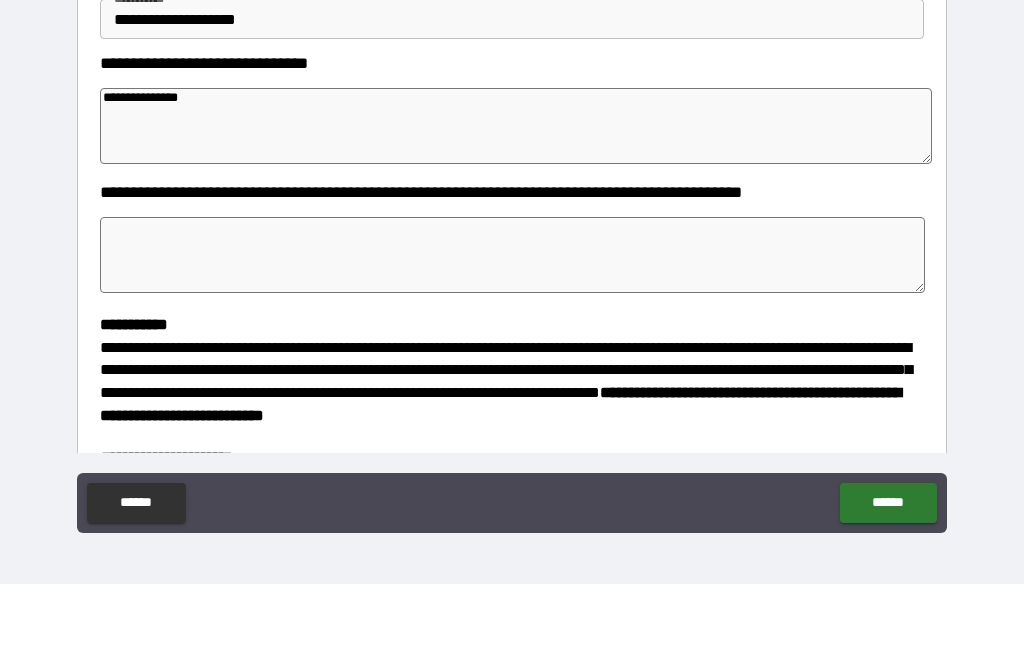type on "*" 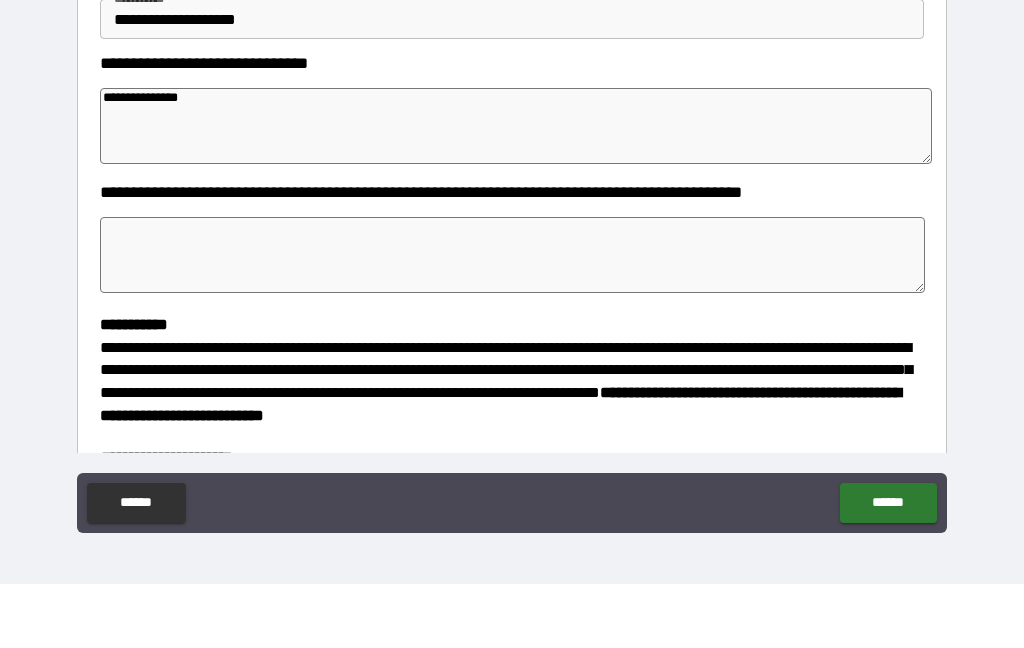 type on "*" 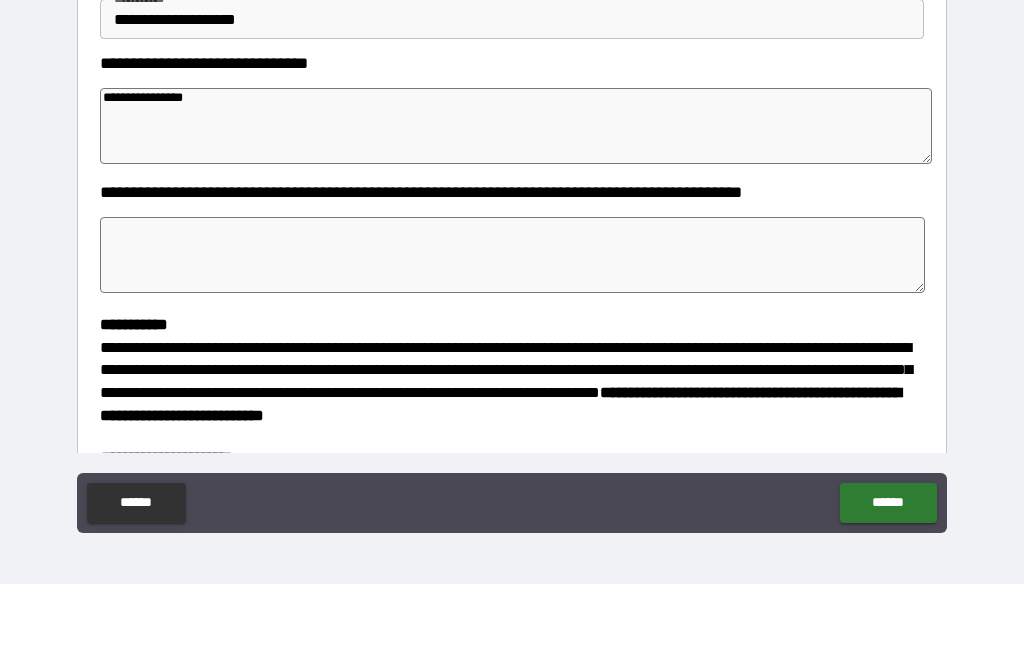 type on "*" 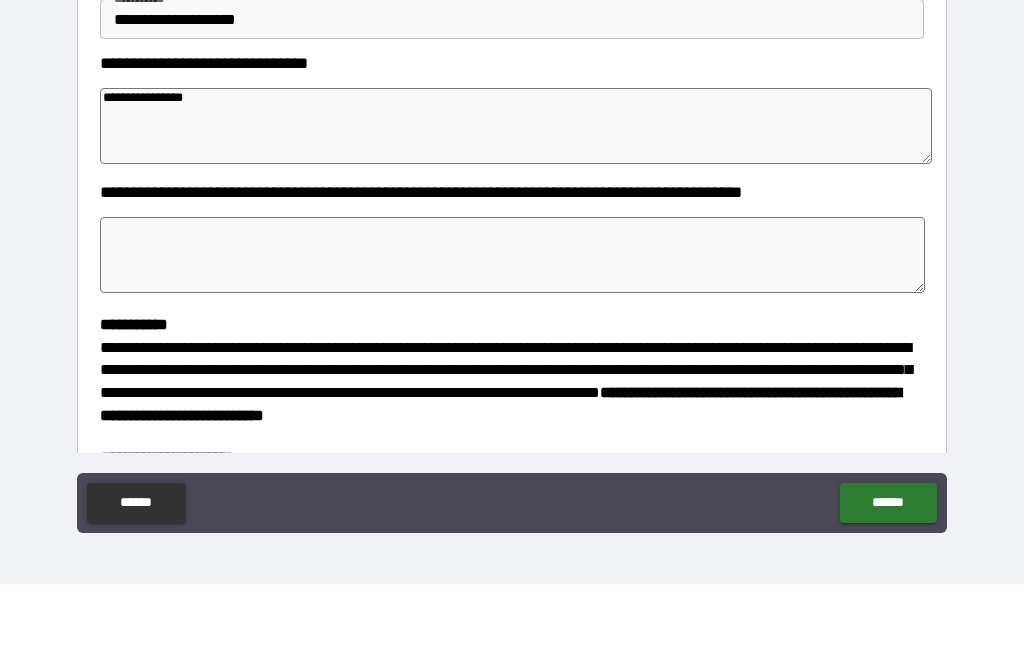 type on "**********" 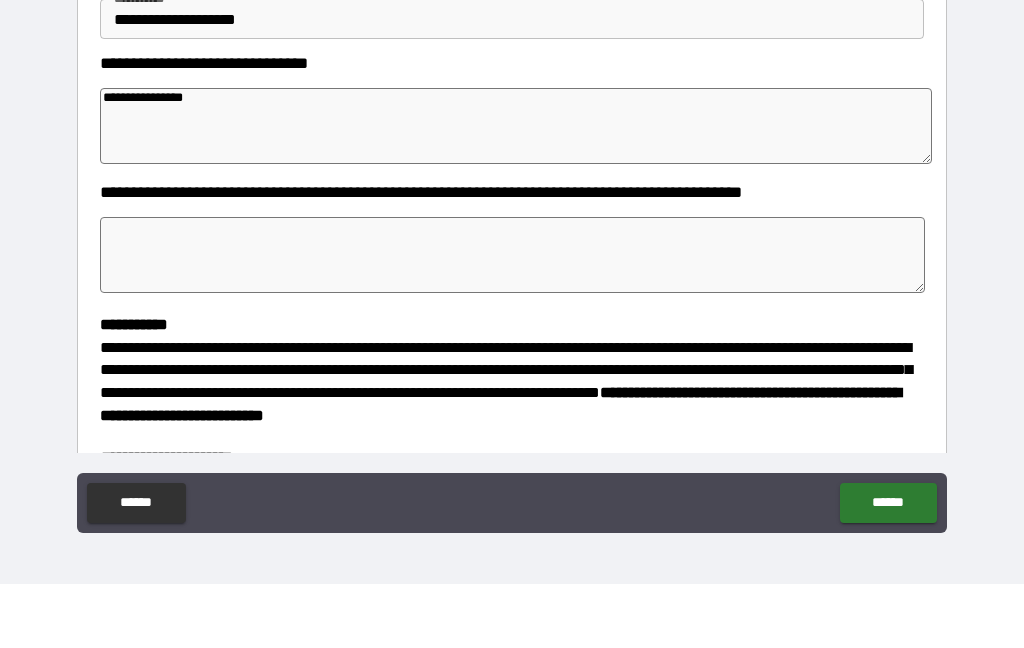 type on "*" 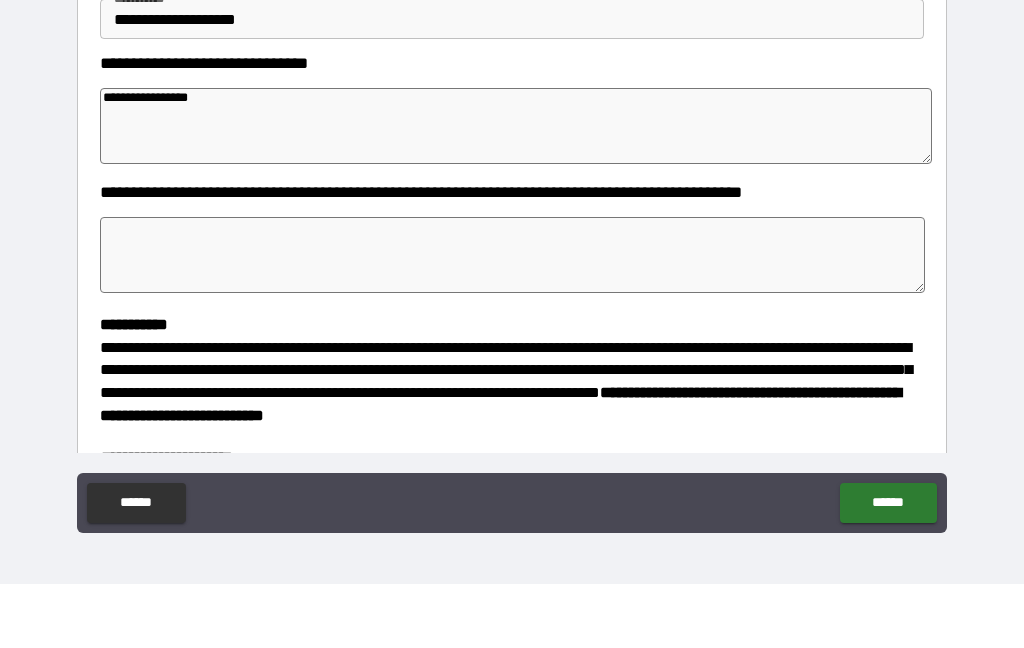 type on "*" 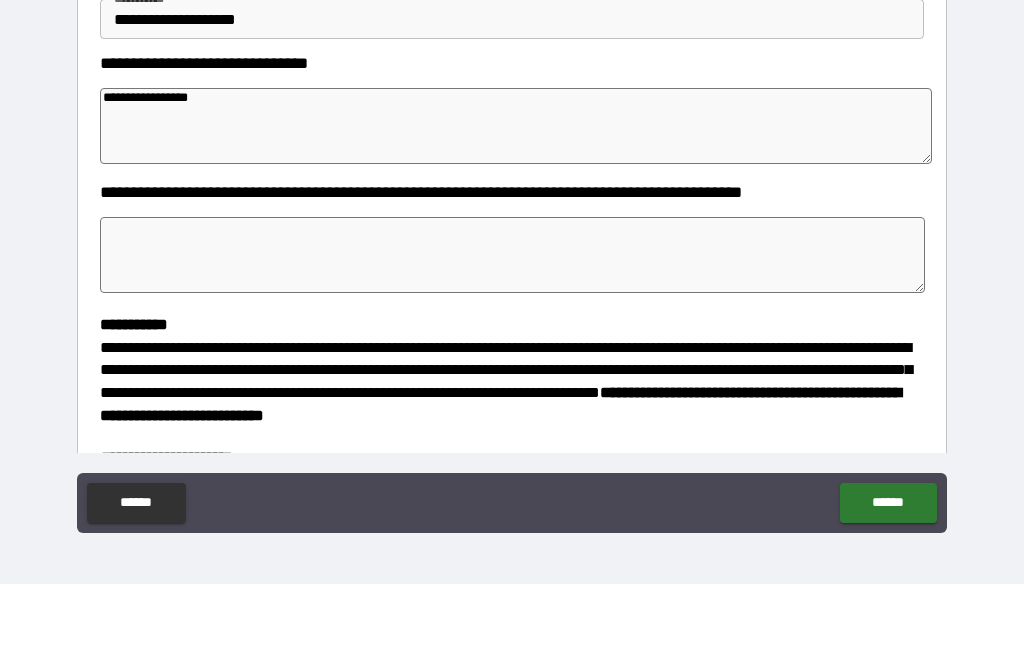 type on "*" 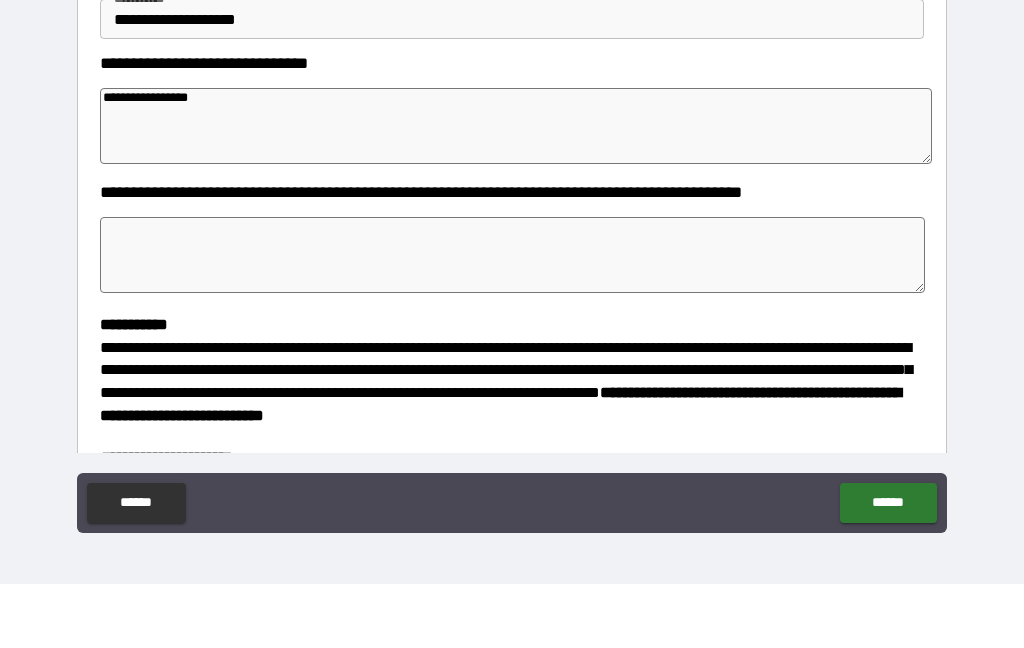 type on "**********" 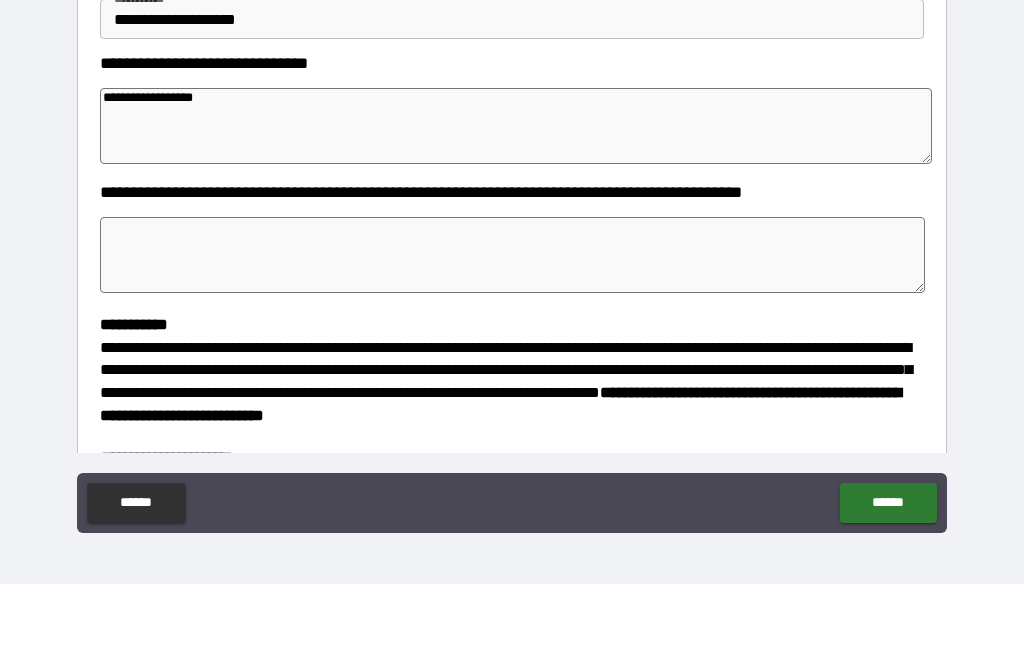 type on "*" 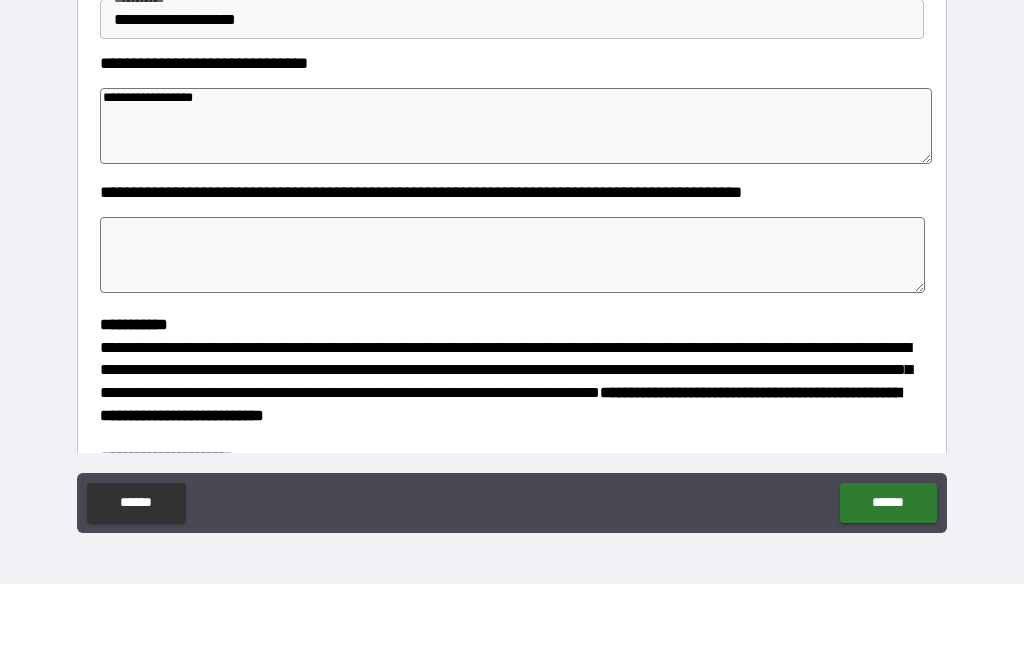 type on "*" 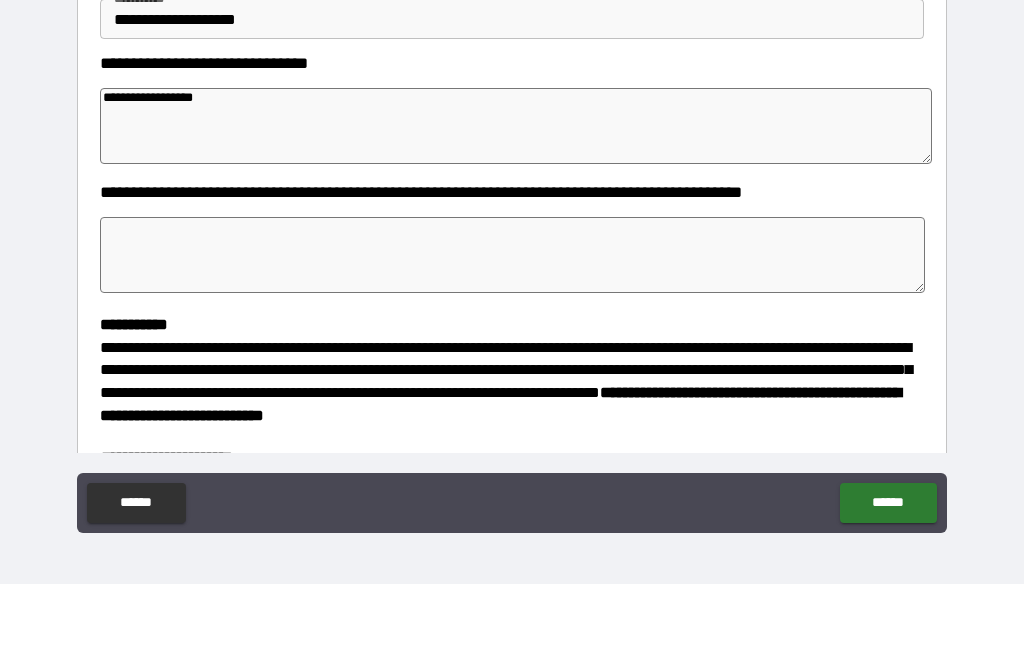 type on "*" 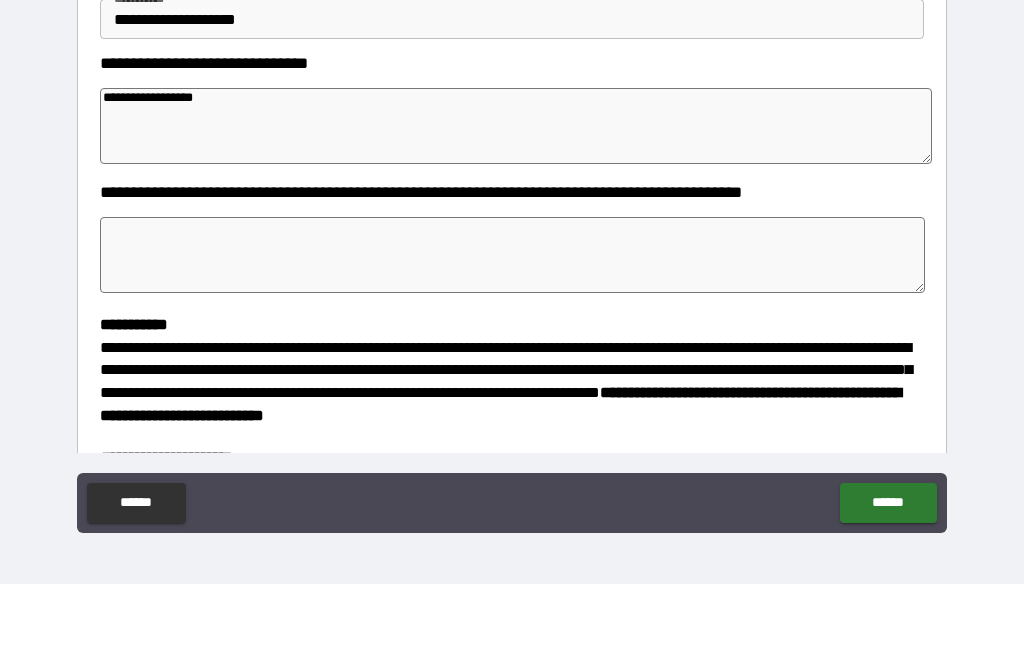 type on "**********" 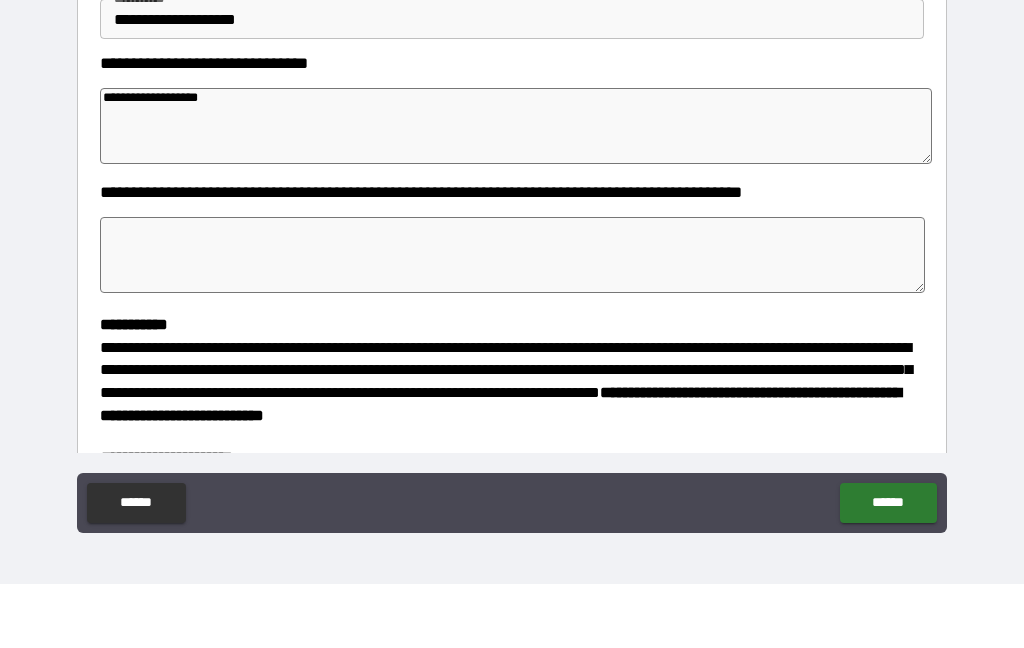 type on "*" 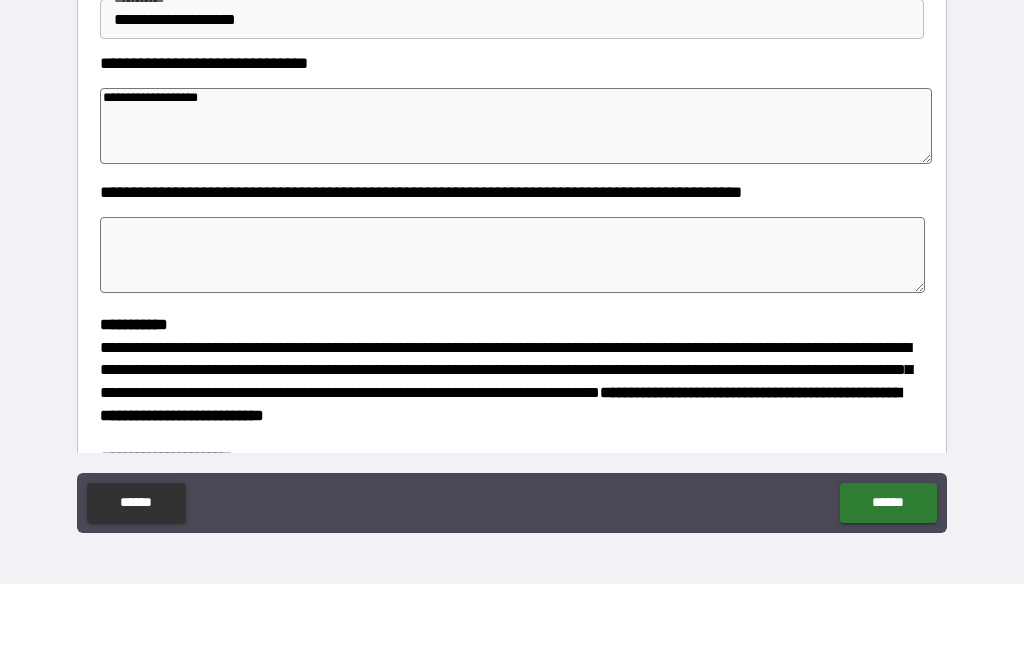 type on "*" 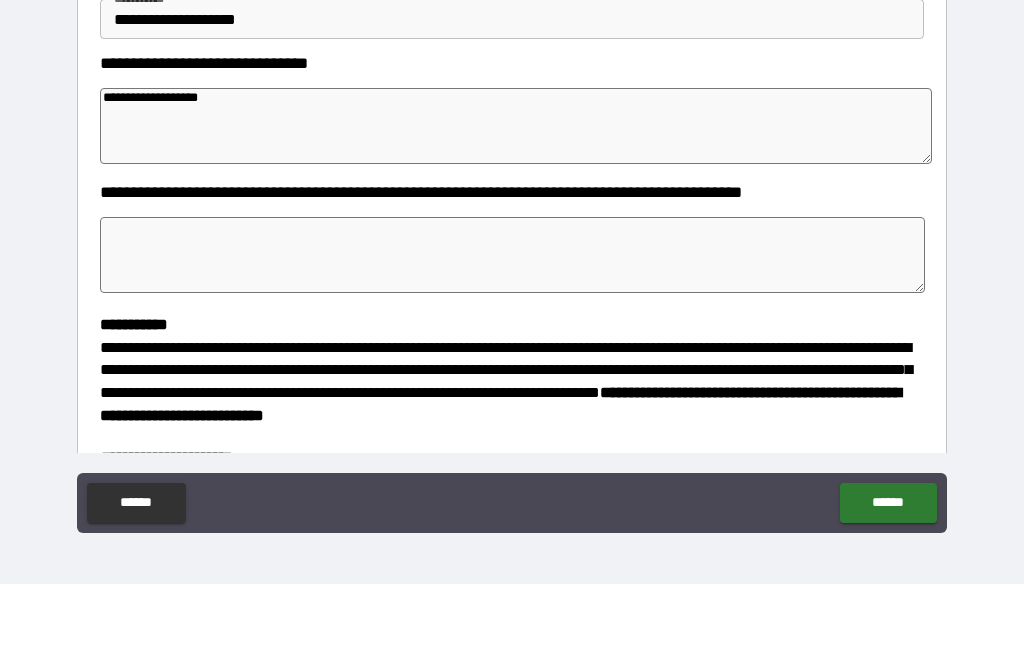 type on "*" 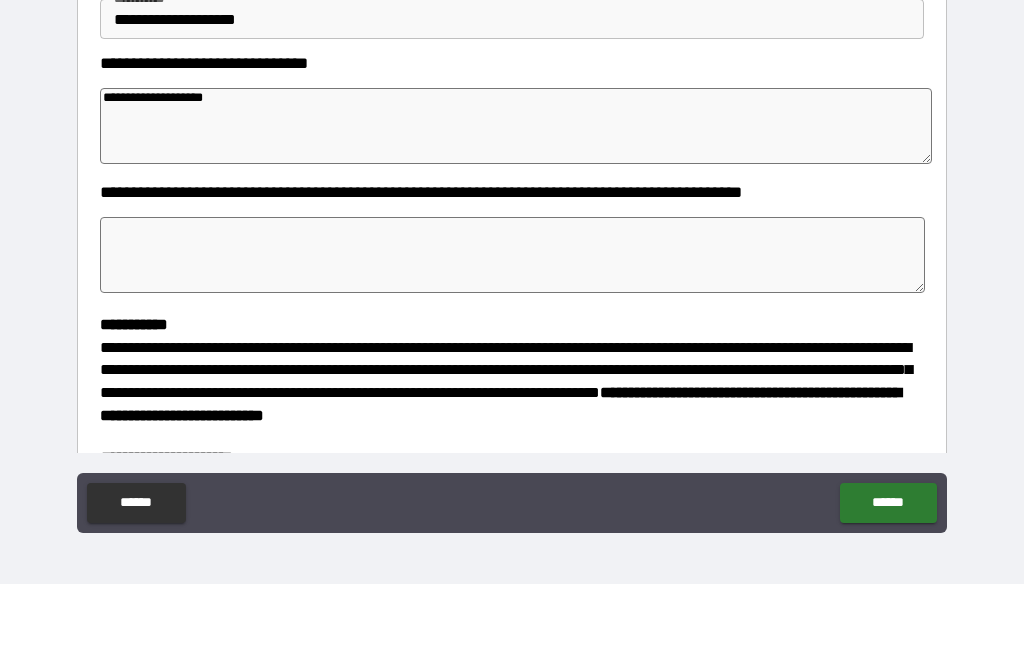 type on "*" 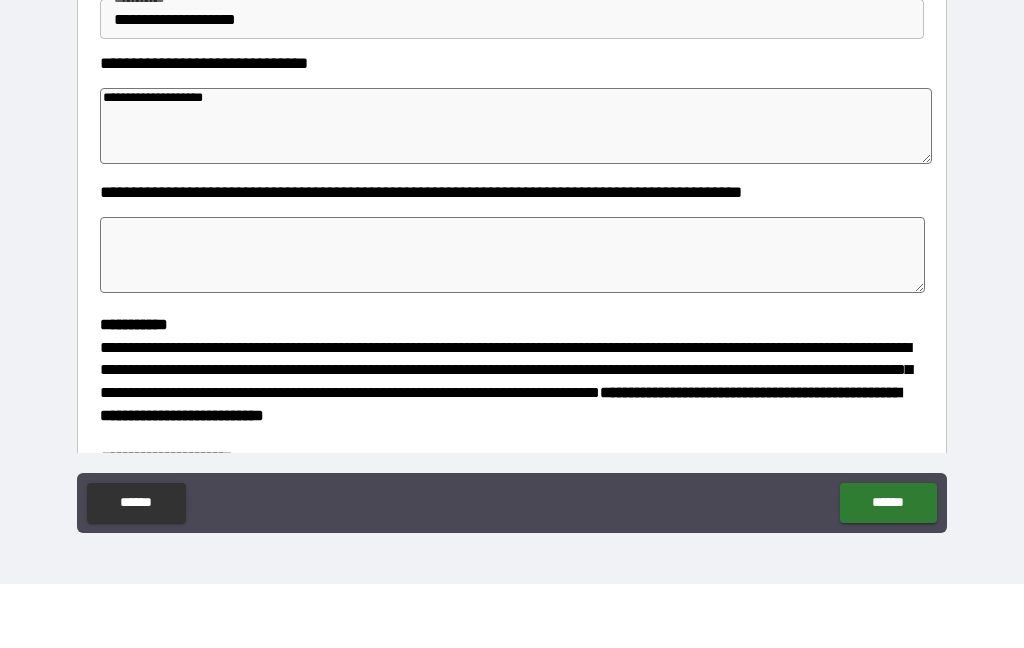 type on "*" 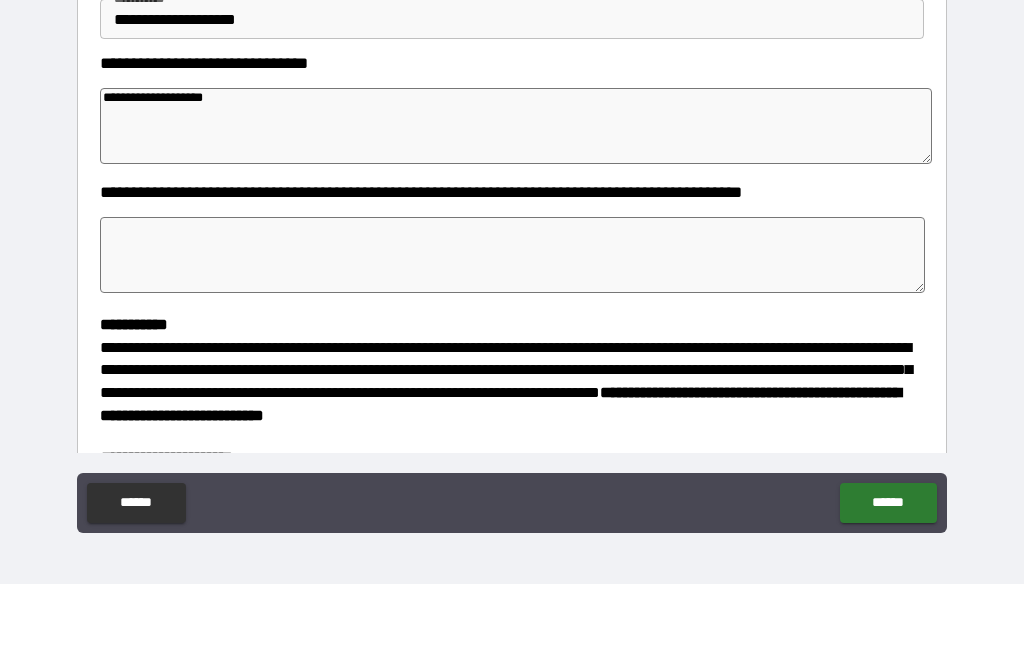 type on "*" 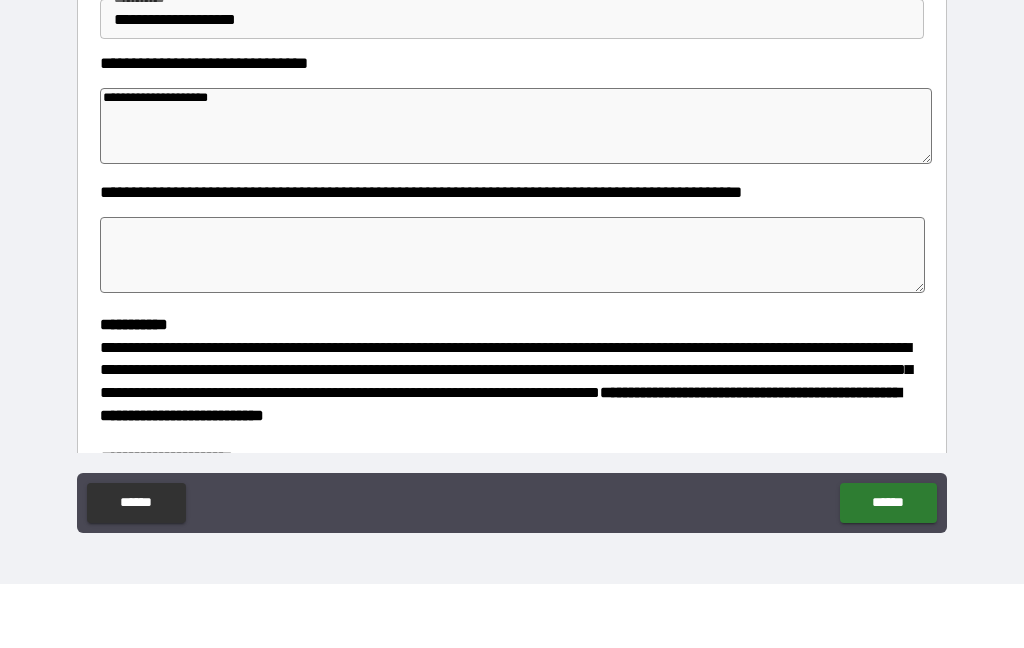type on "*" 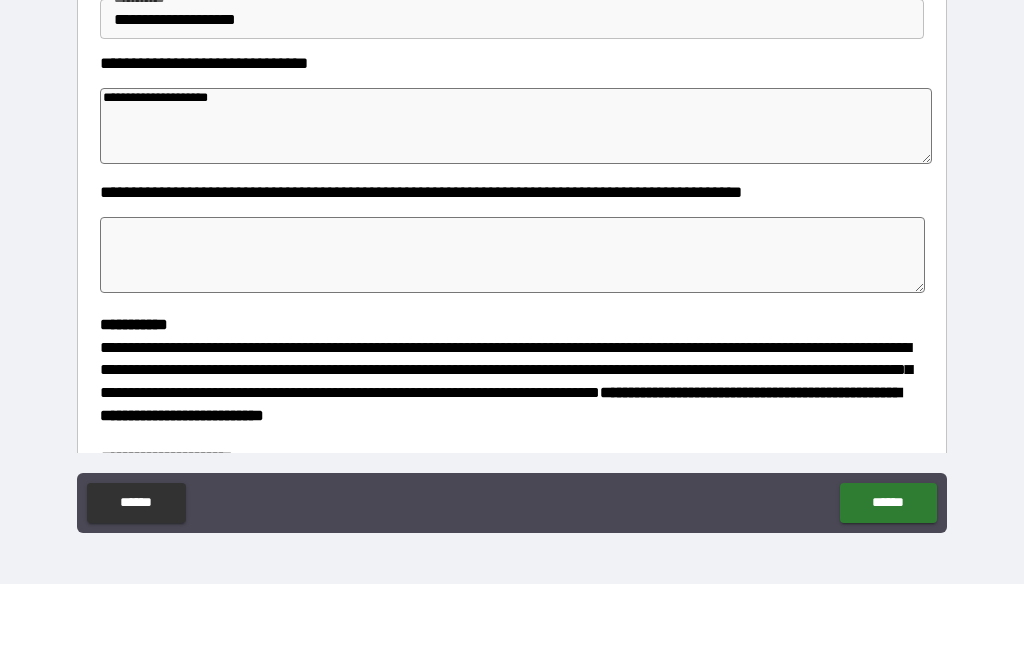 type on "*" 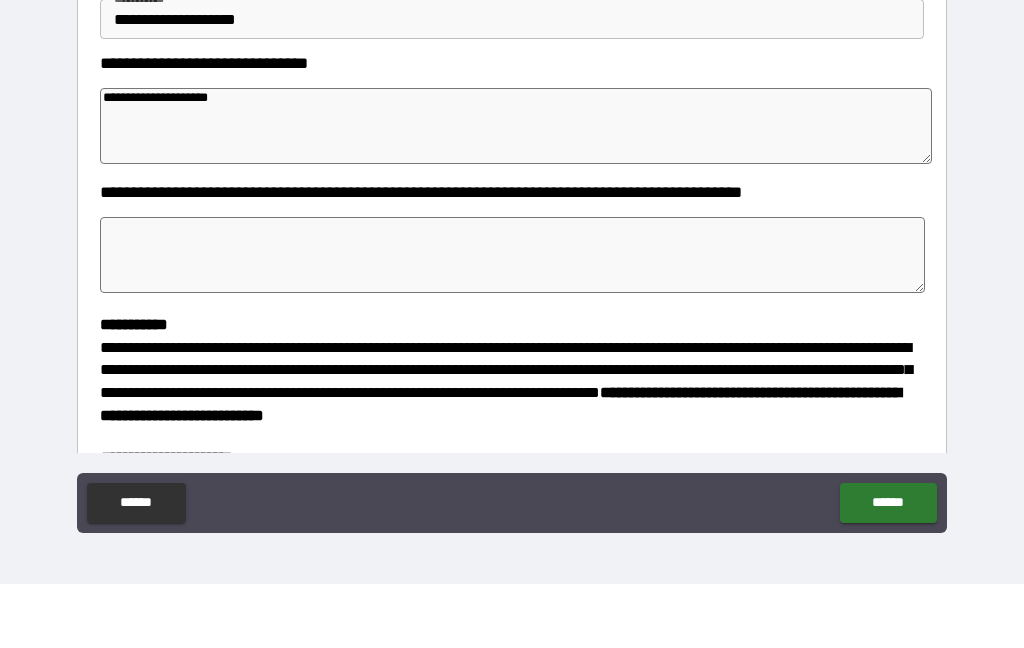 type on "**********" 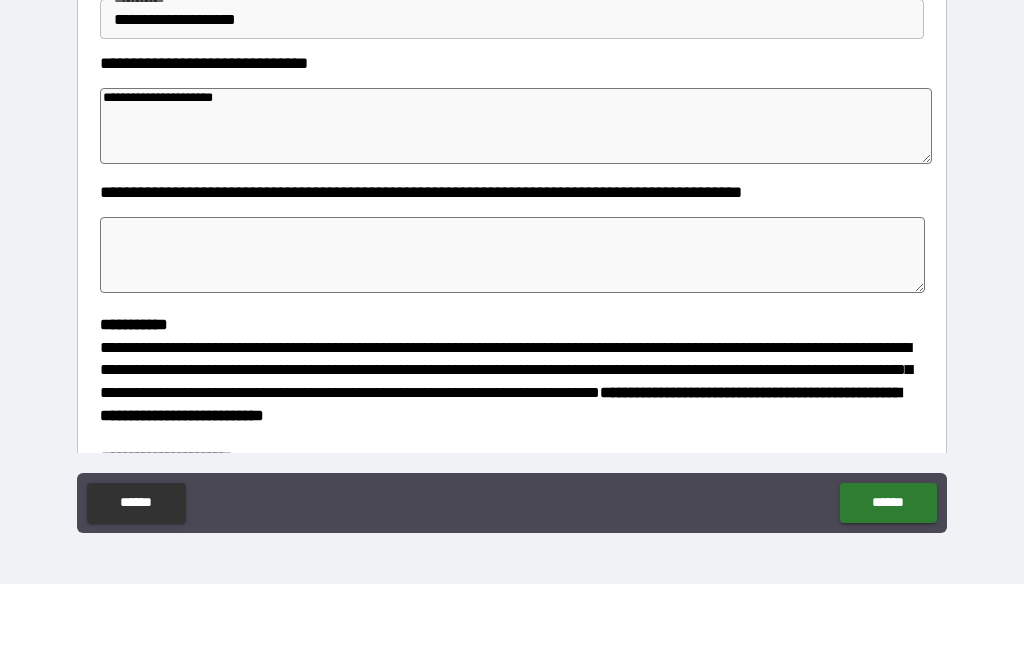 type on "*" 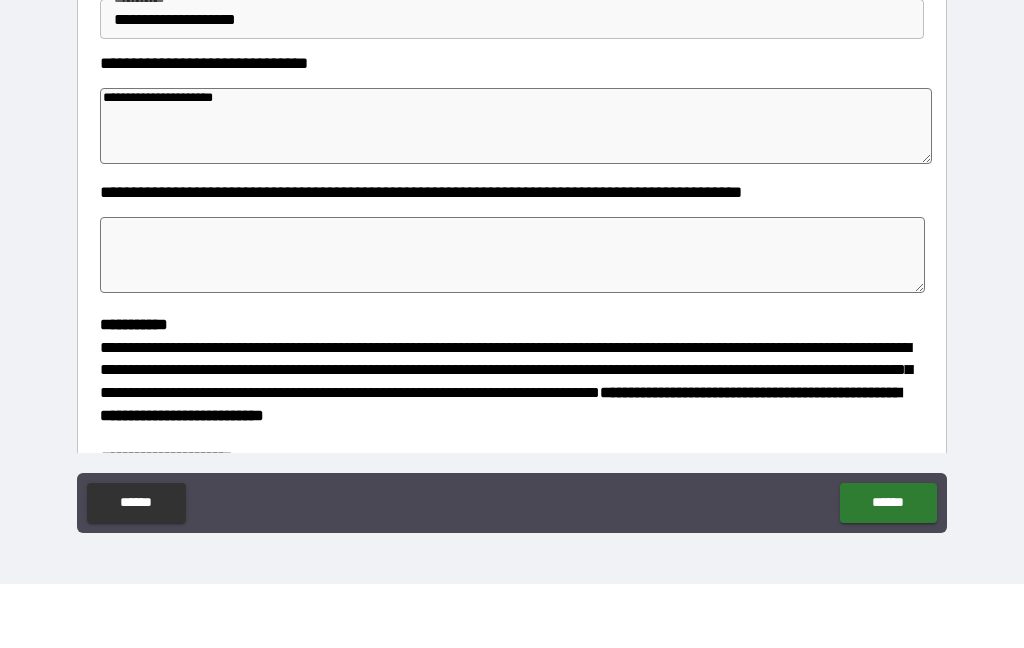 type on "*" 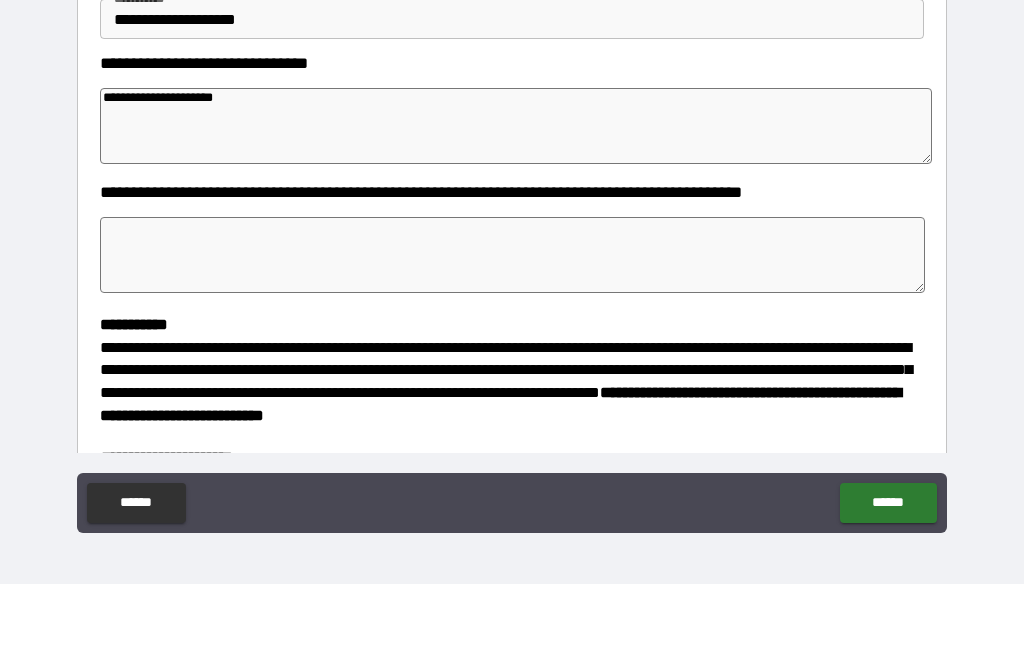 type on "*" 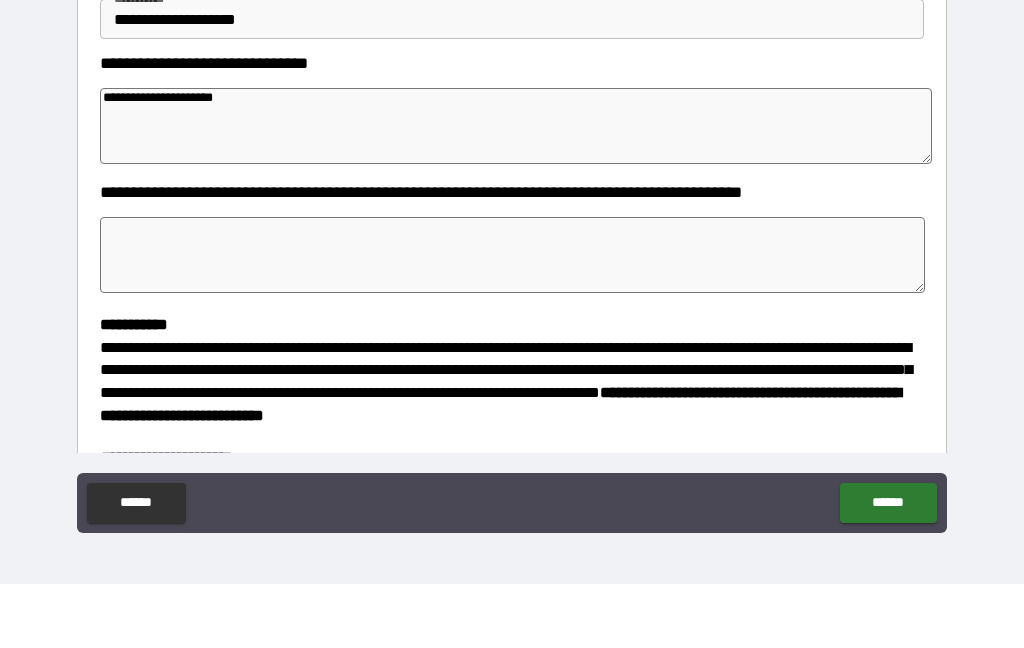 type on "**********" 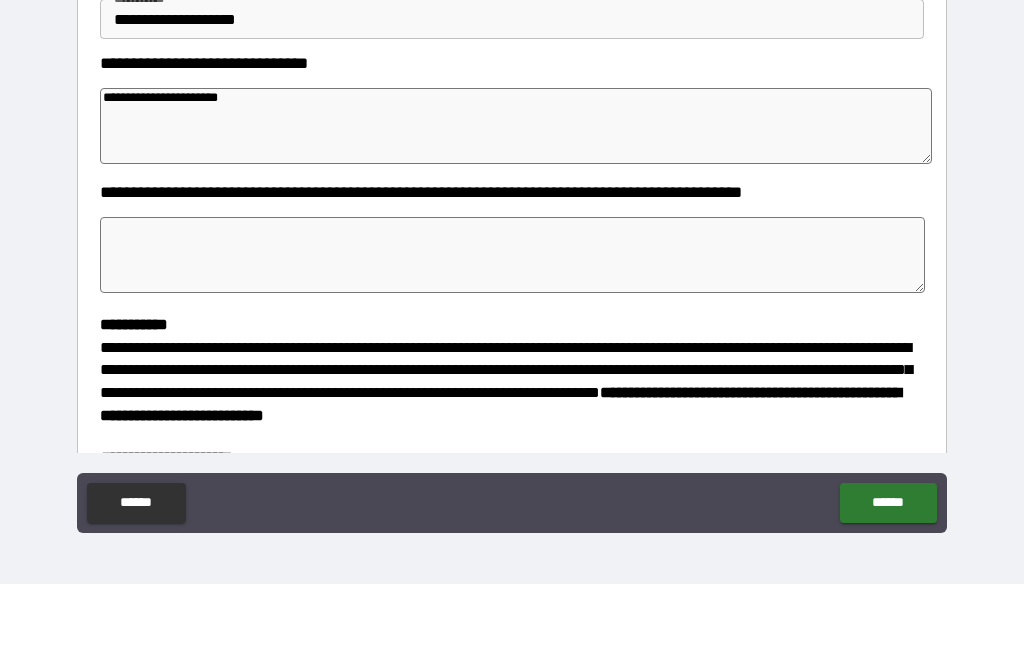 type on "*" 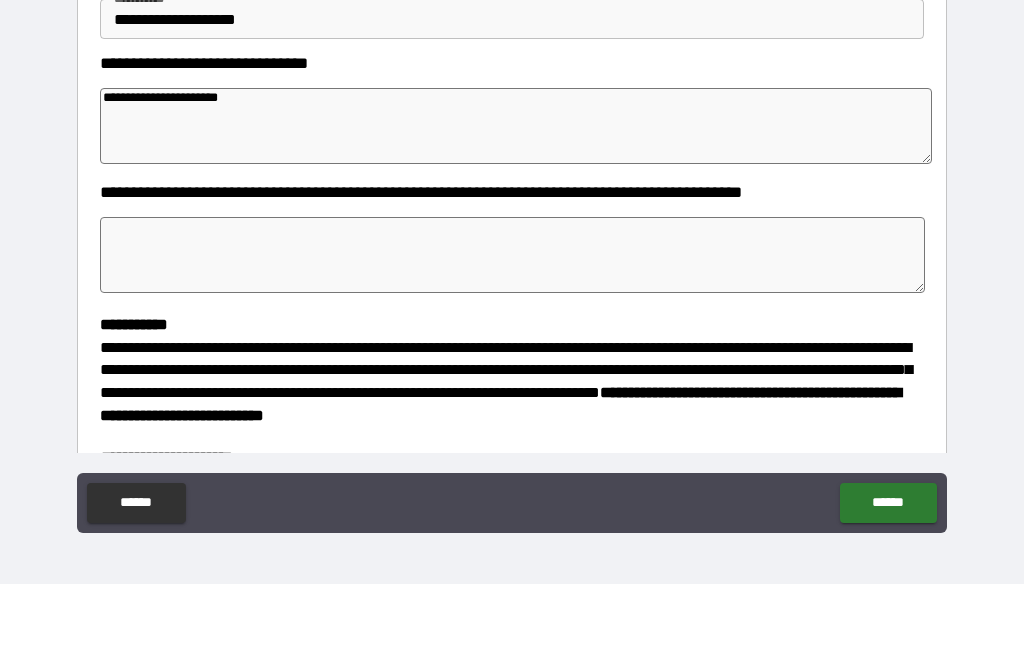 type on "*" 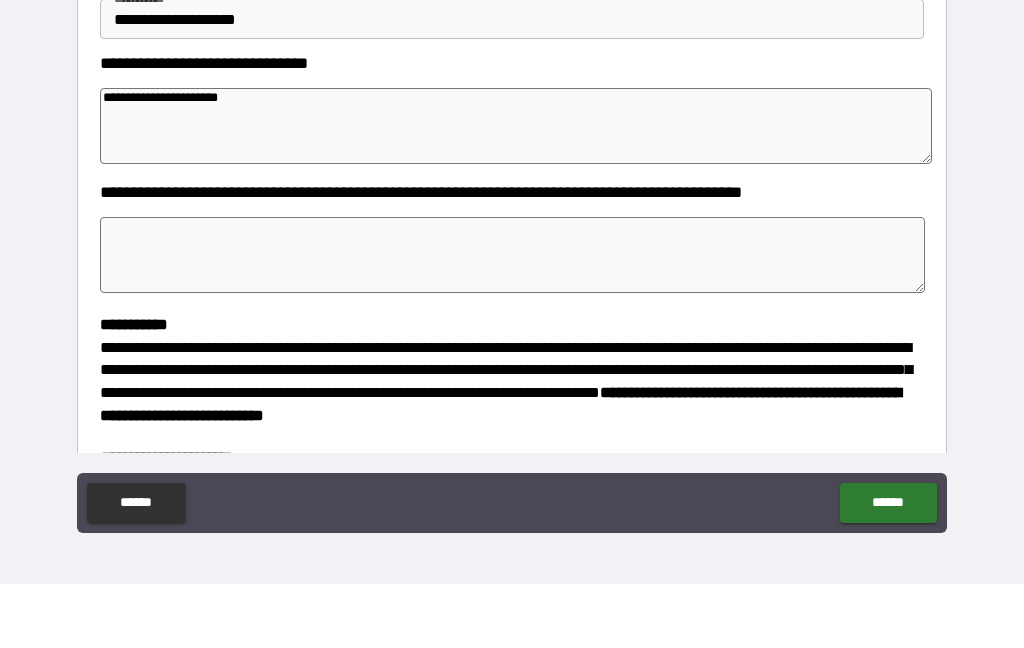 type on "*" 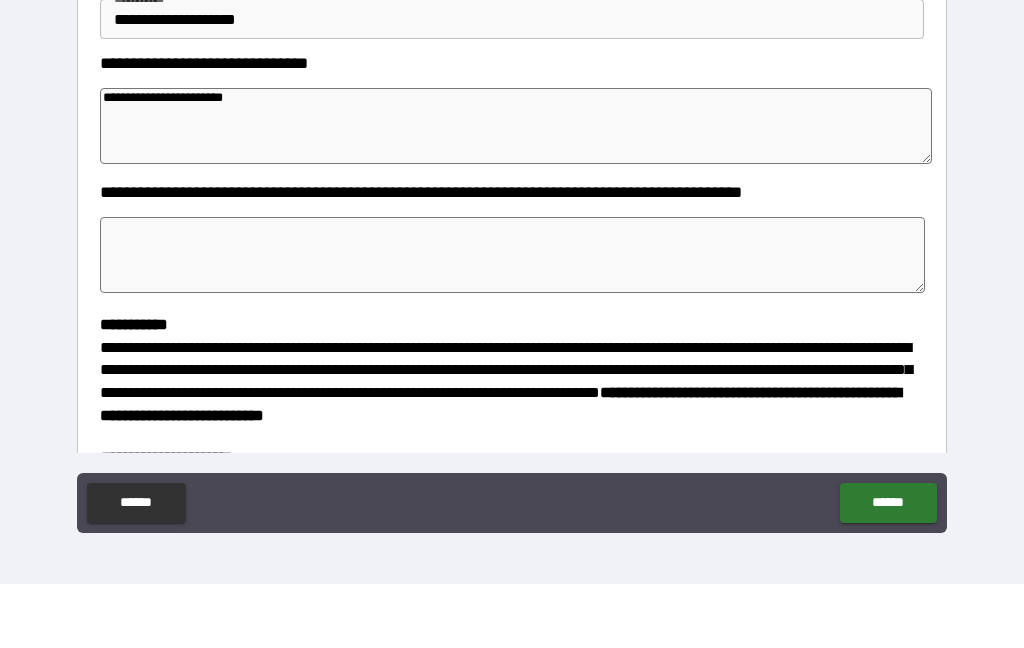 type on "*" 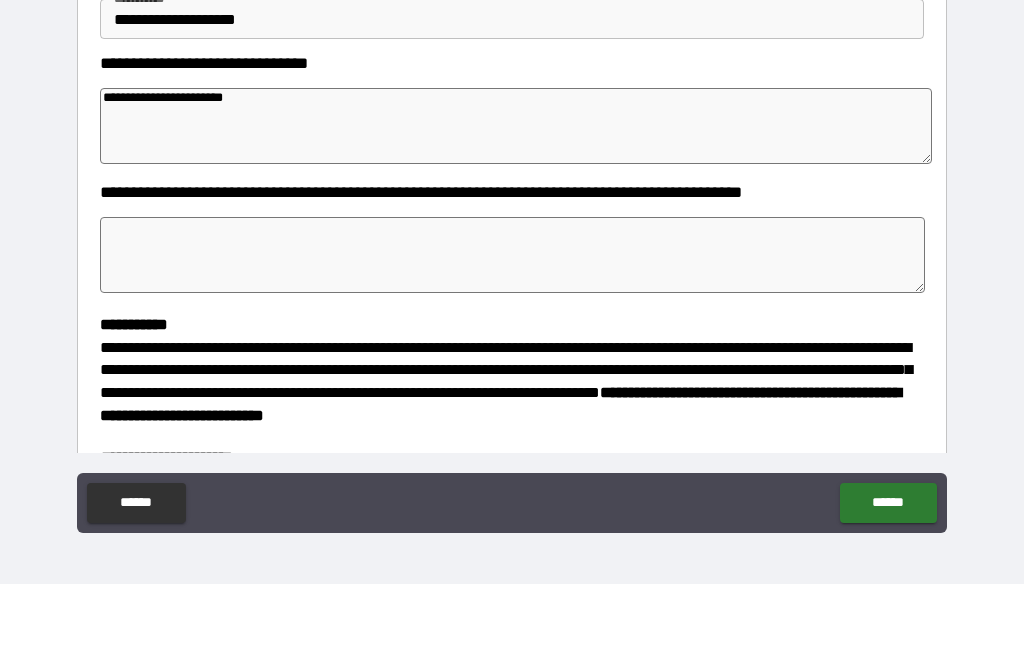 type on "*" 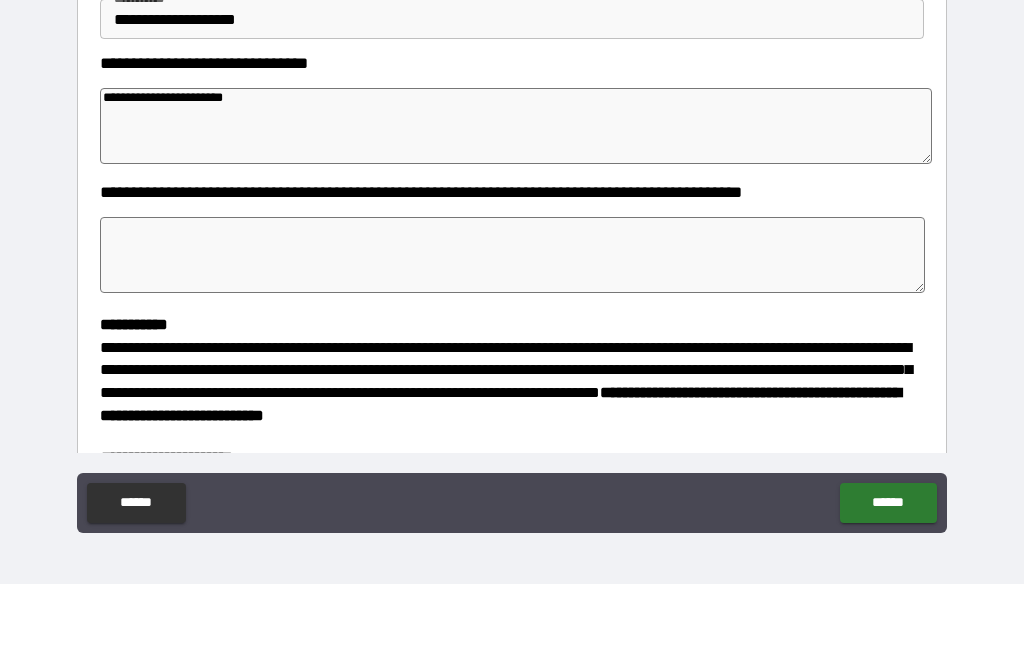 type on "*" 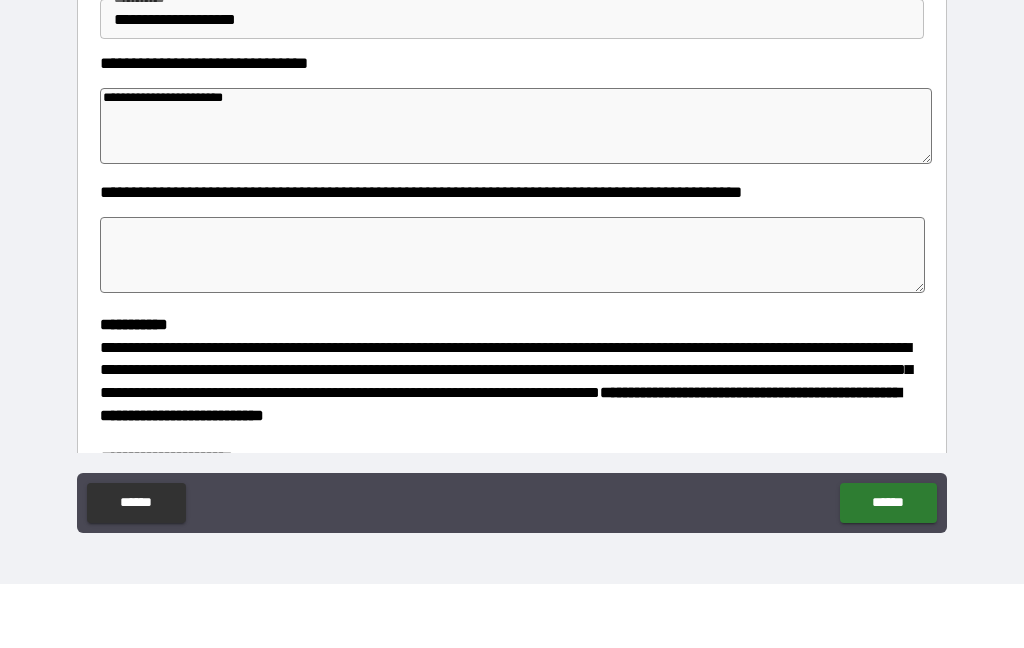 type on "**********" 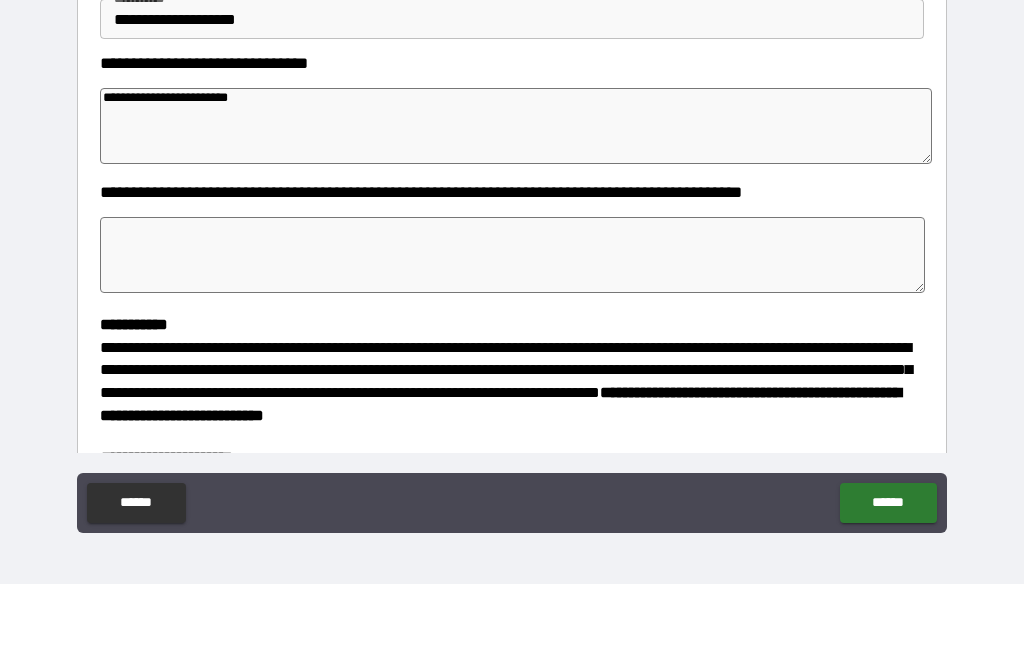 type on "*" 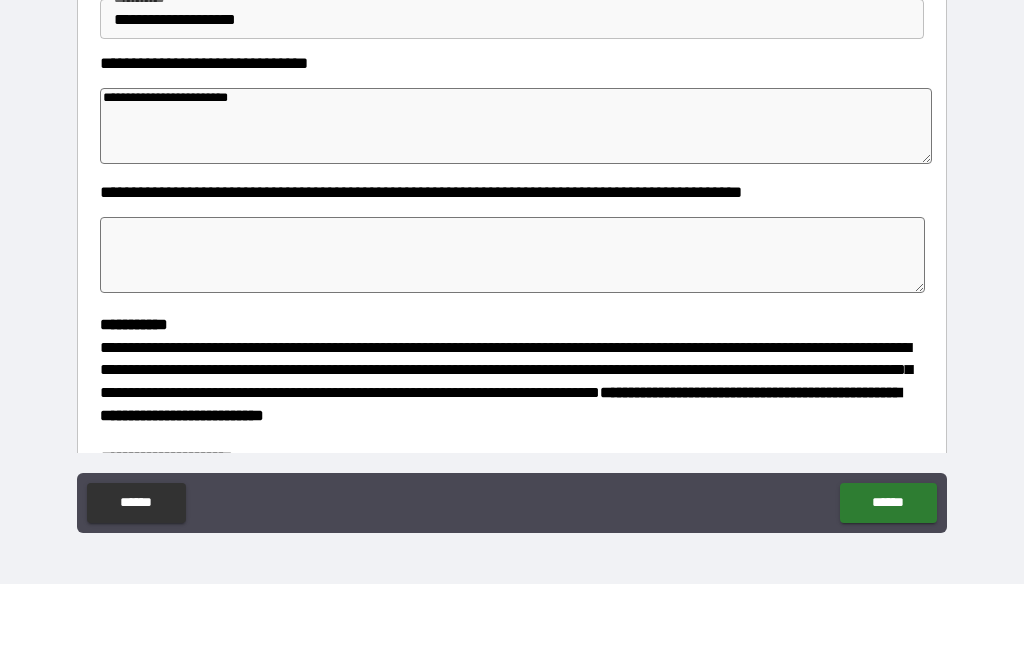 type on "*" 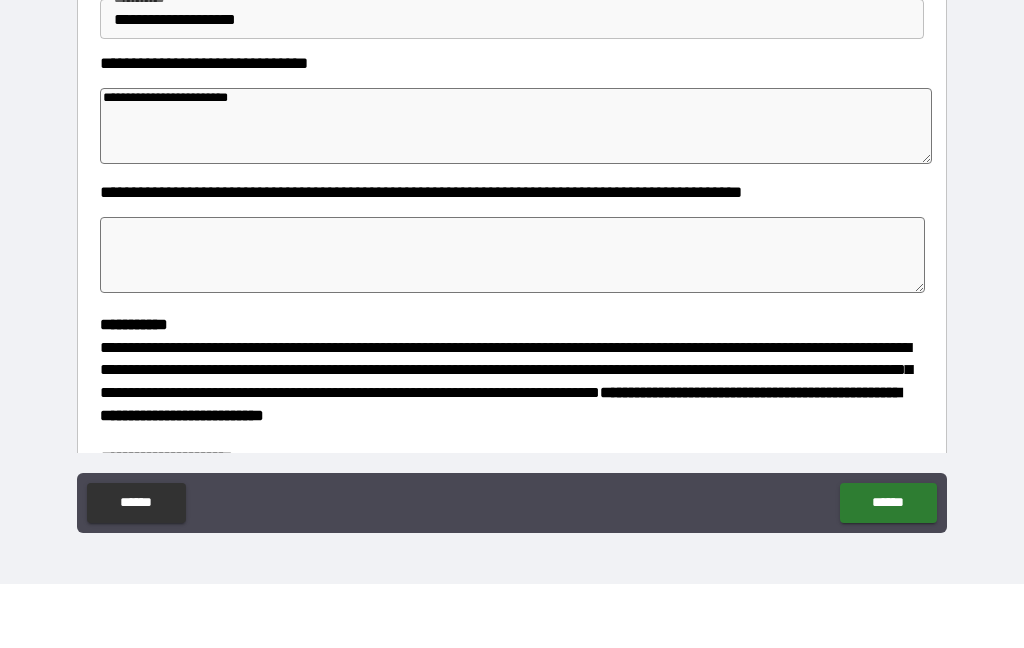 type on "*" 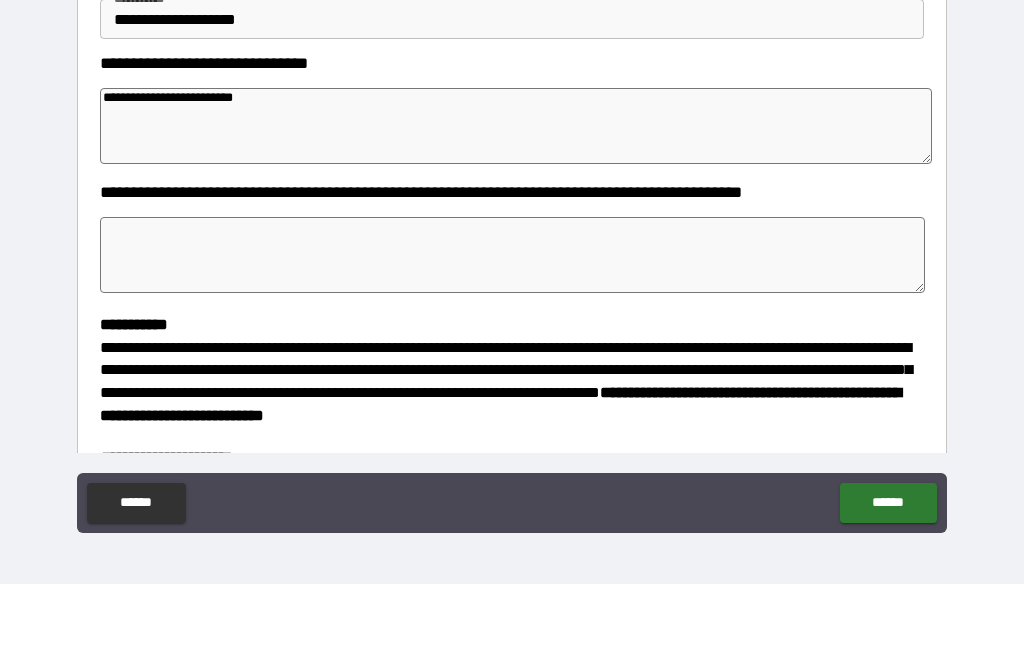 type on "*" 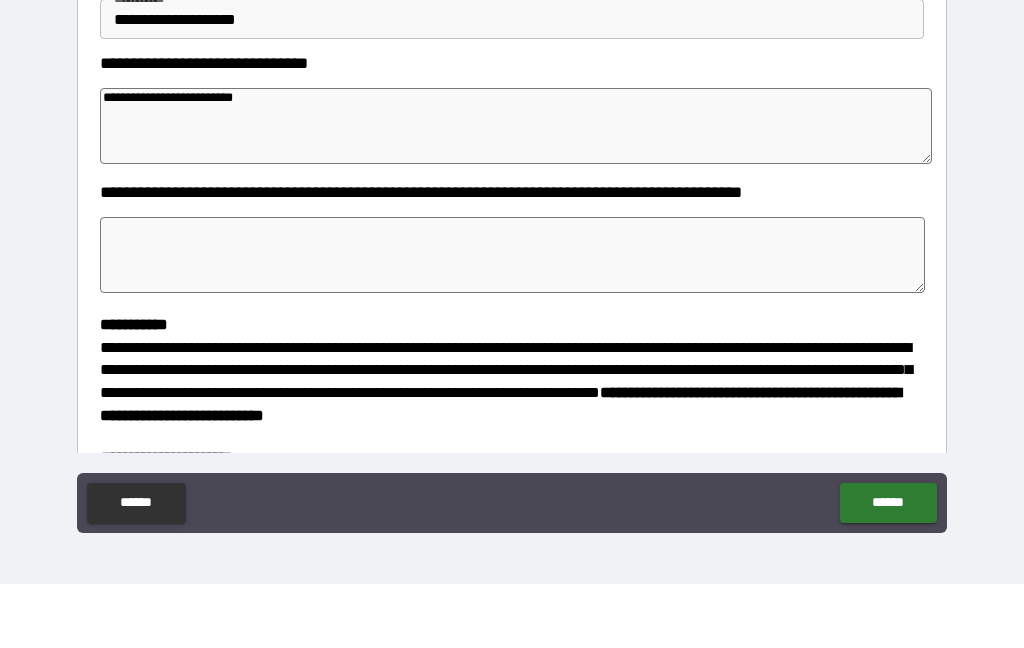 type on "*" 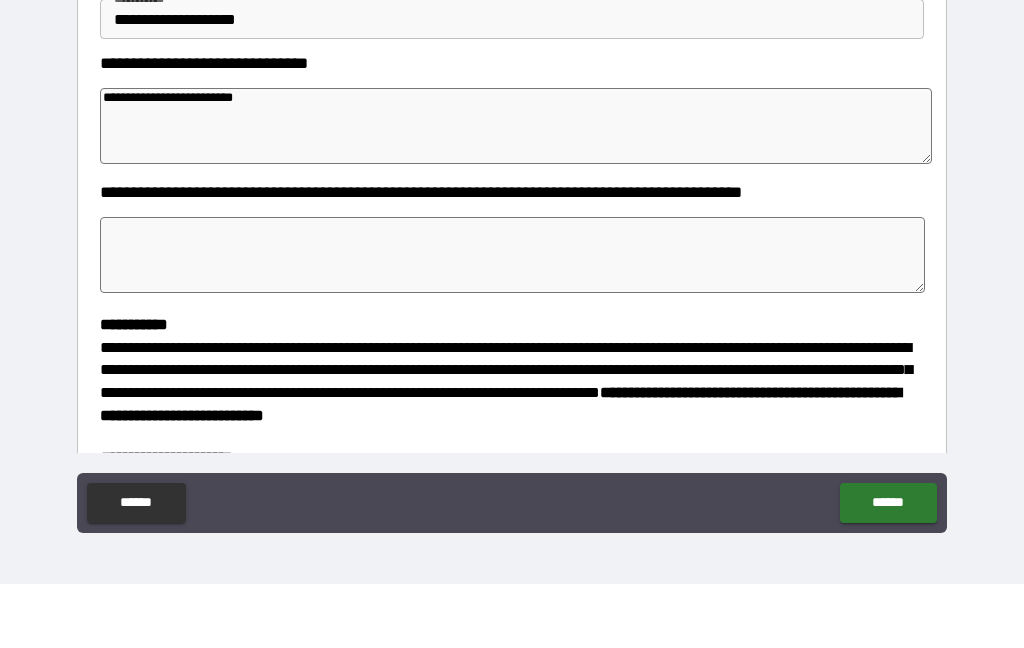 type on "*" 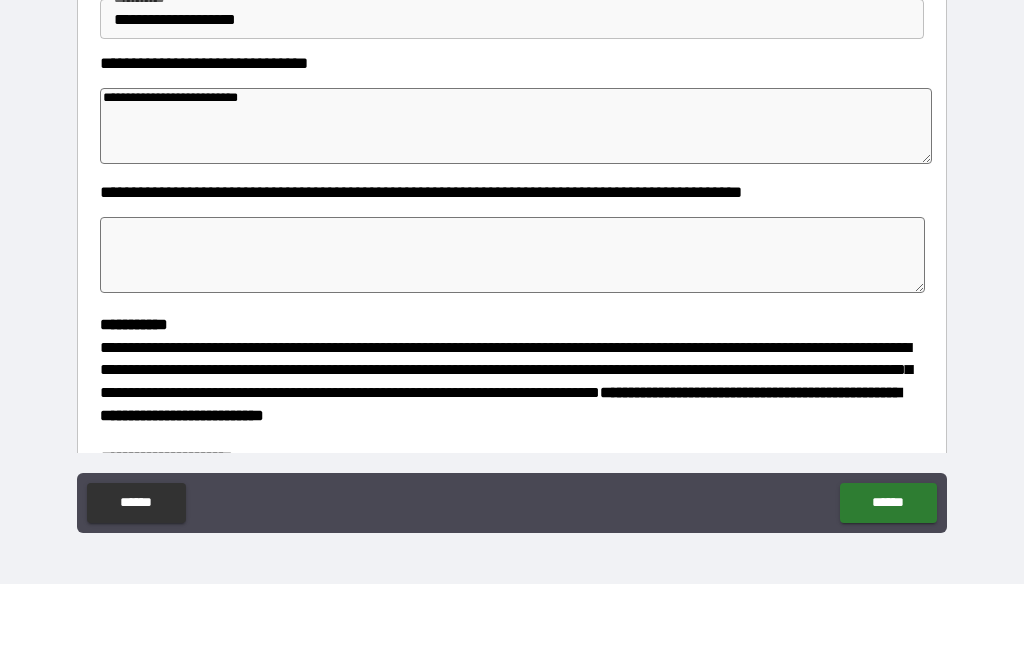 type on "*" 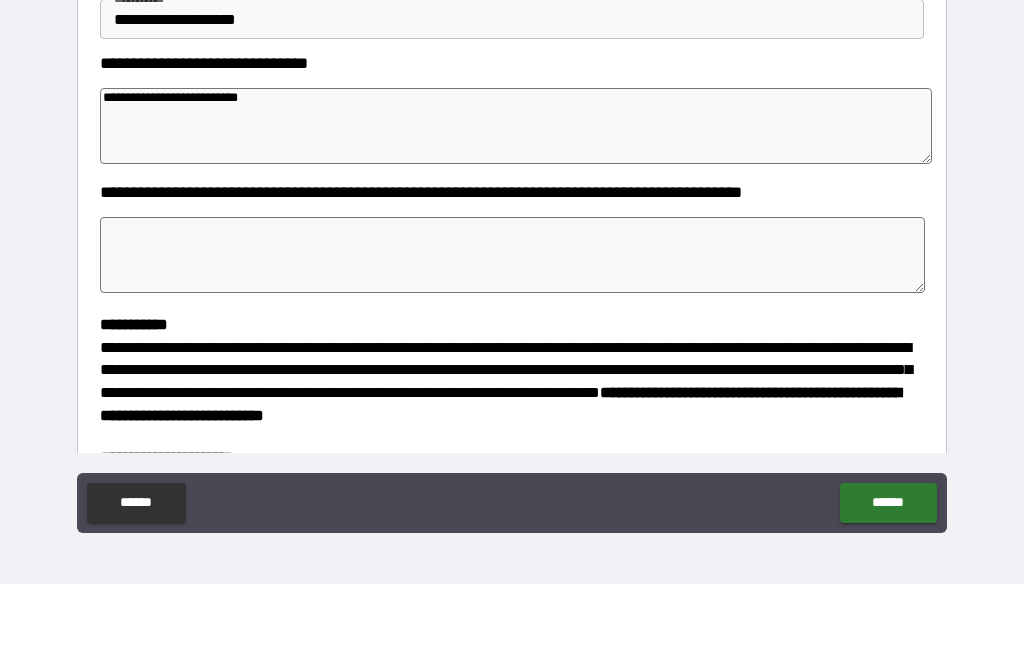 type on "**********" 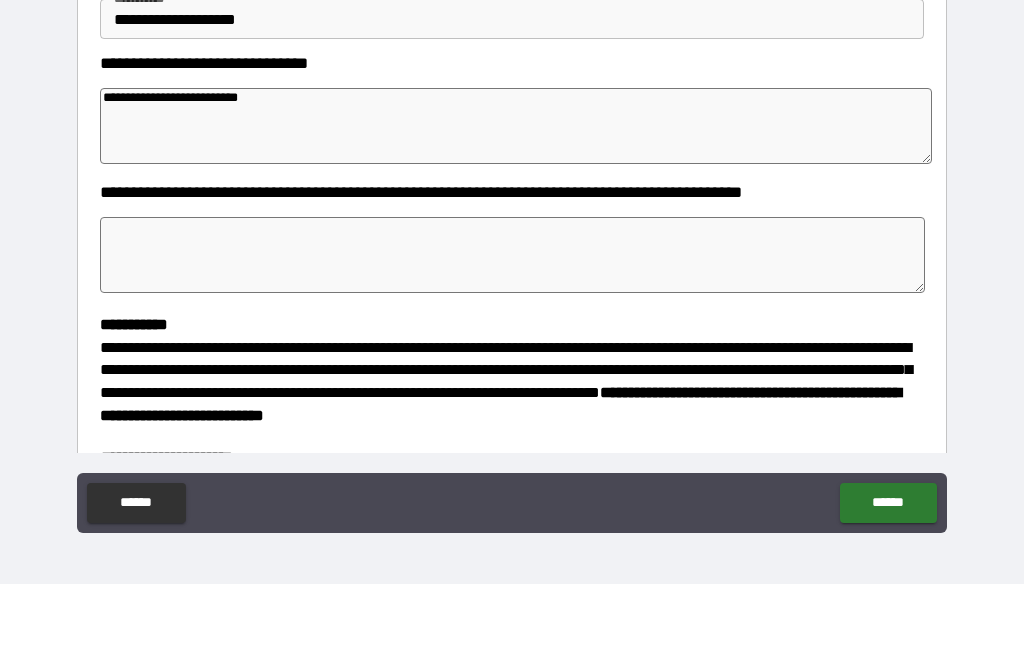 type on "*" 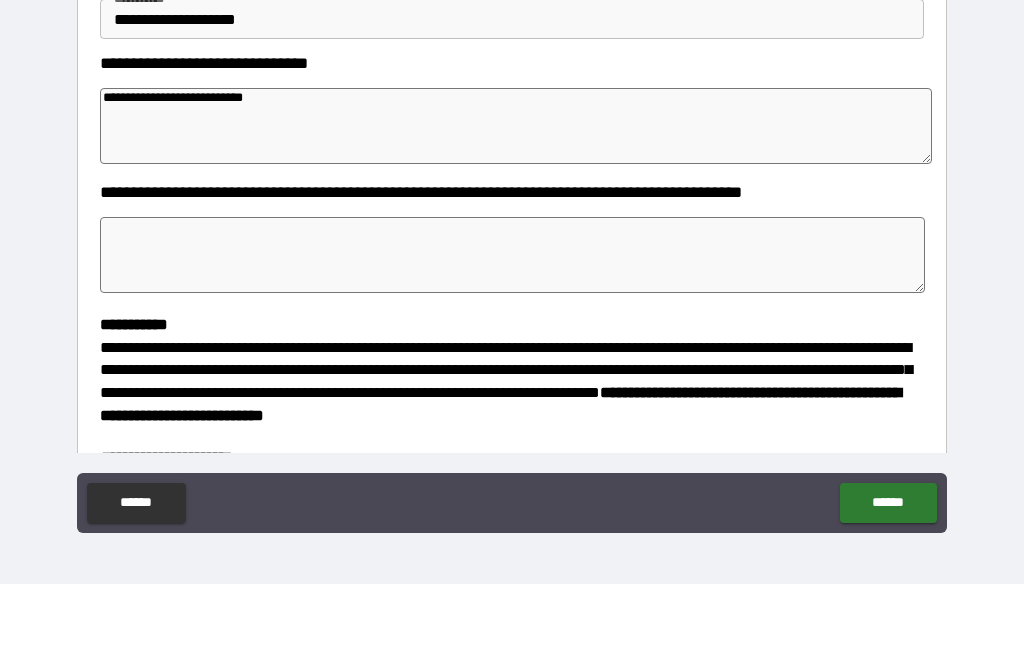 type on "*" 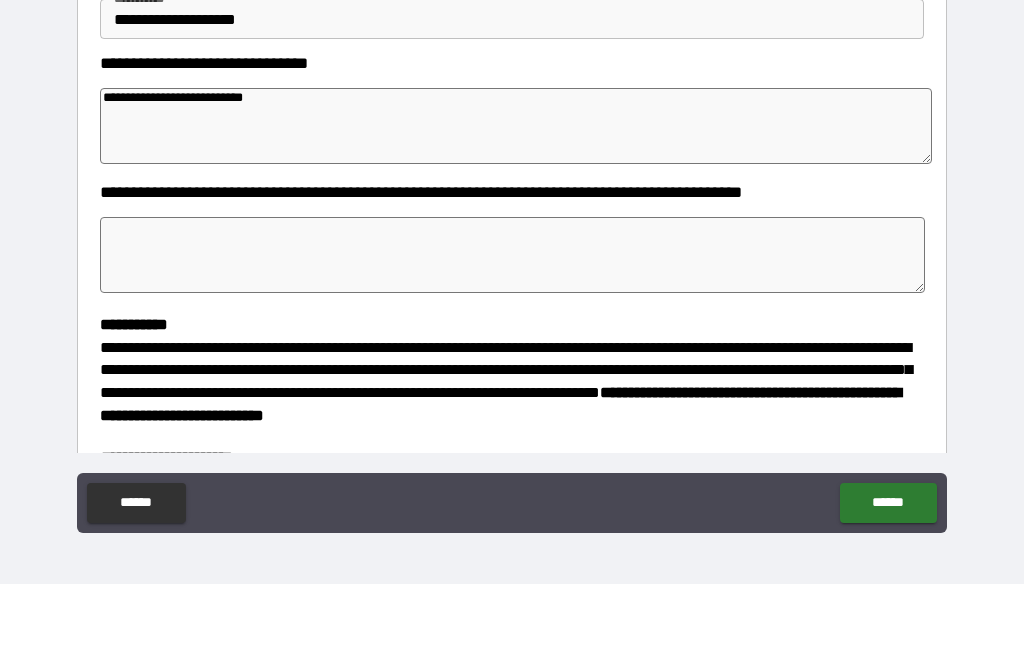 type on "*" 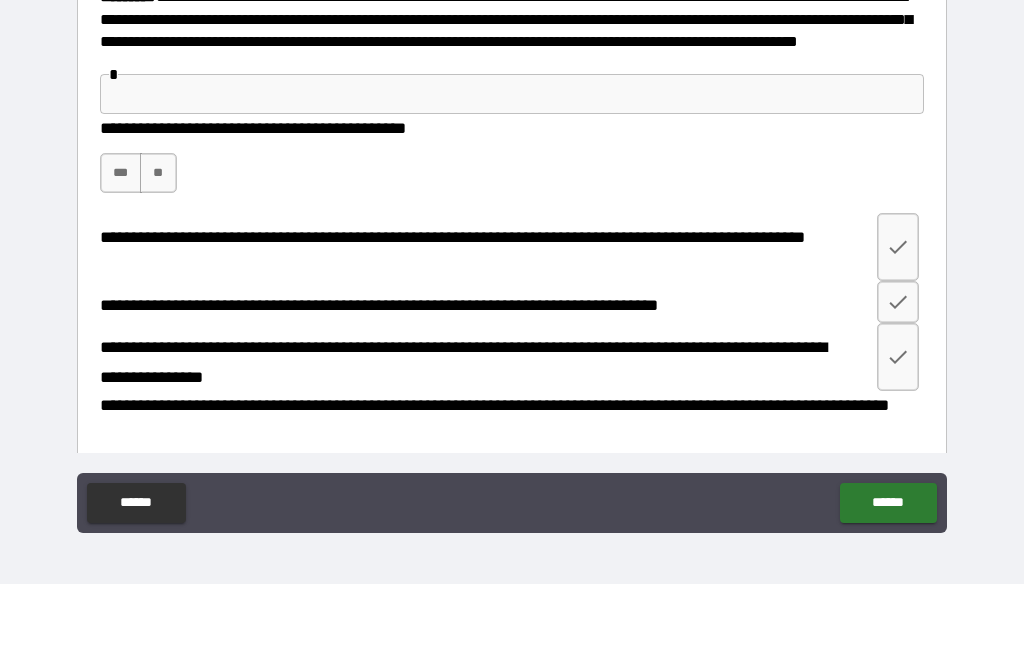 scroll, scrollTop: 975, scrollLeft: 0, axis: vertical 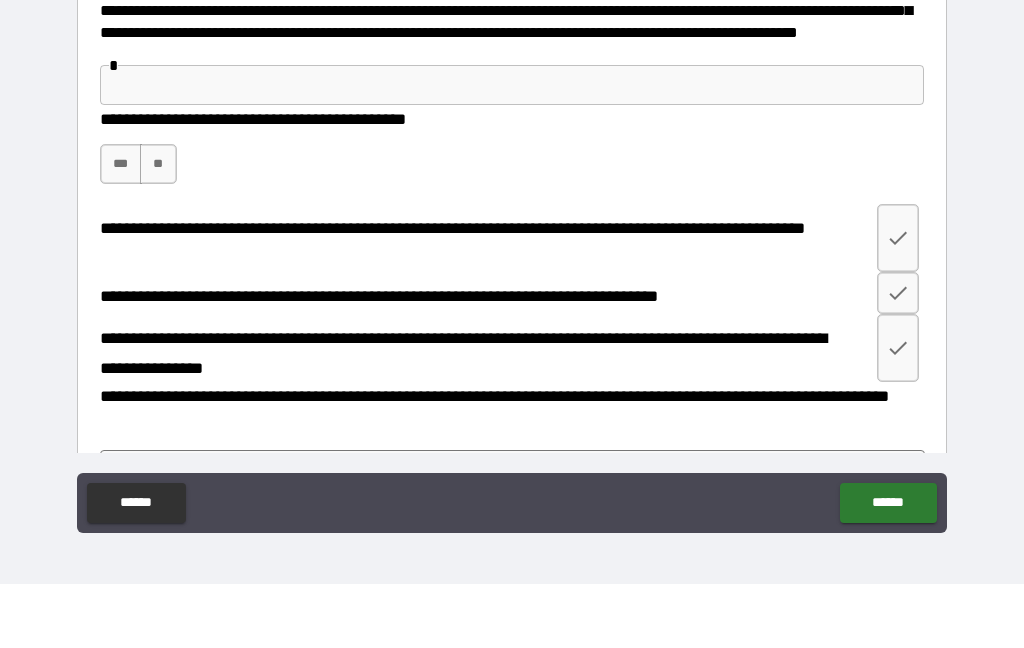 type on "**********" 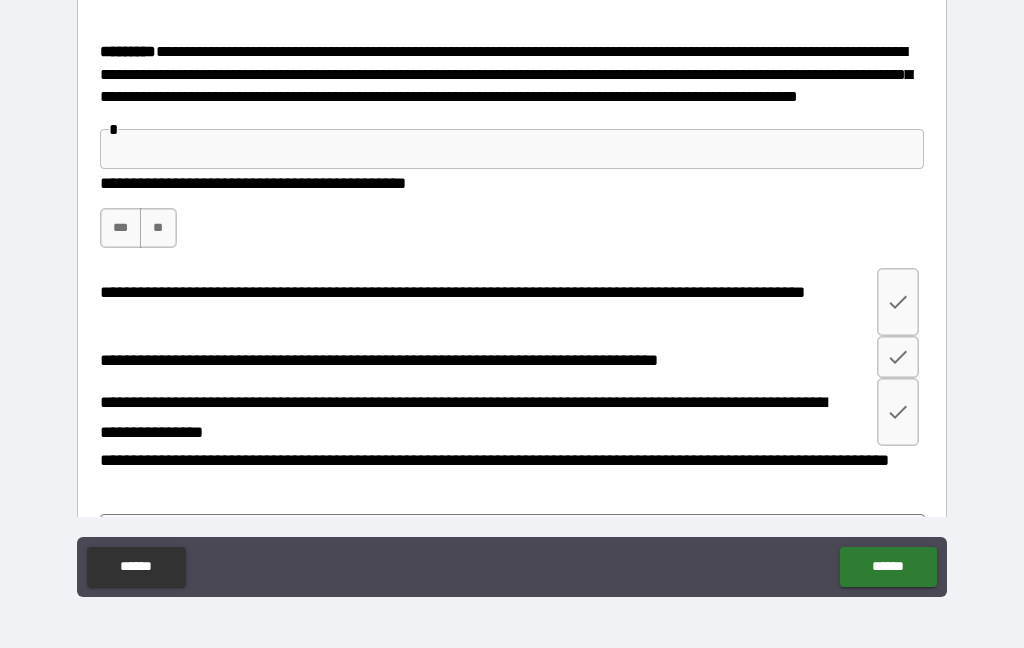 type 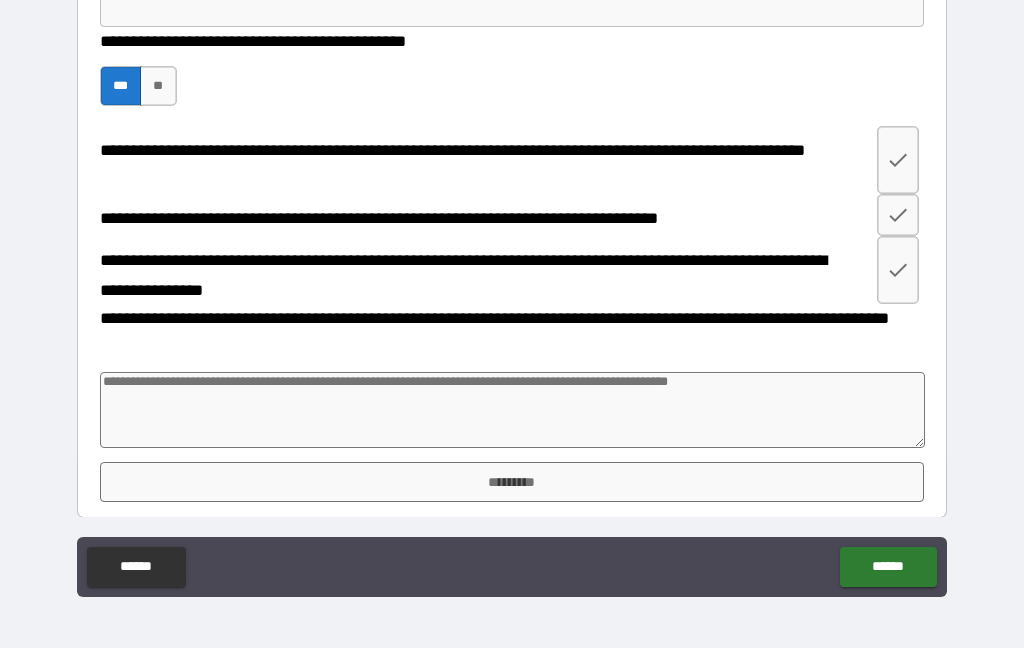 scroll, scrollTop: 1115, scrollLeft: 0, axis: vertical 